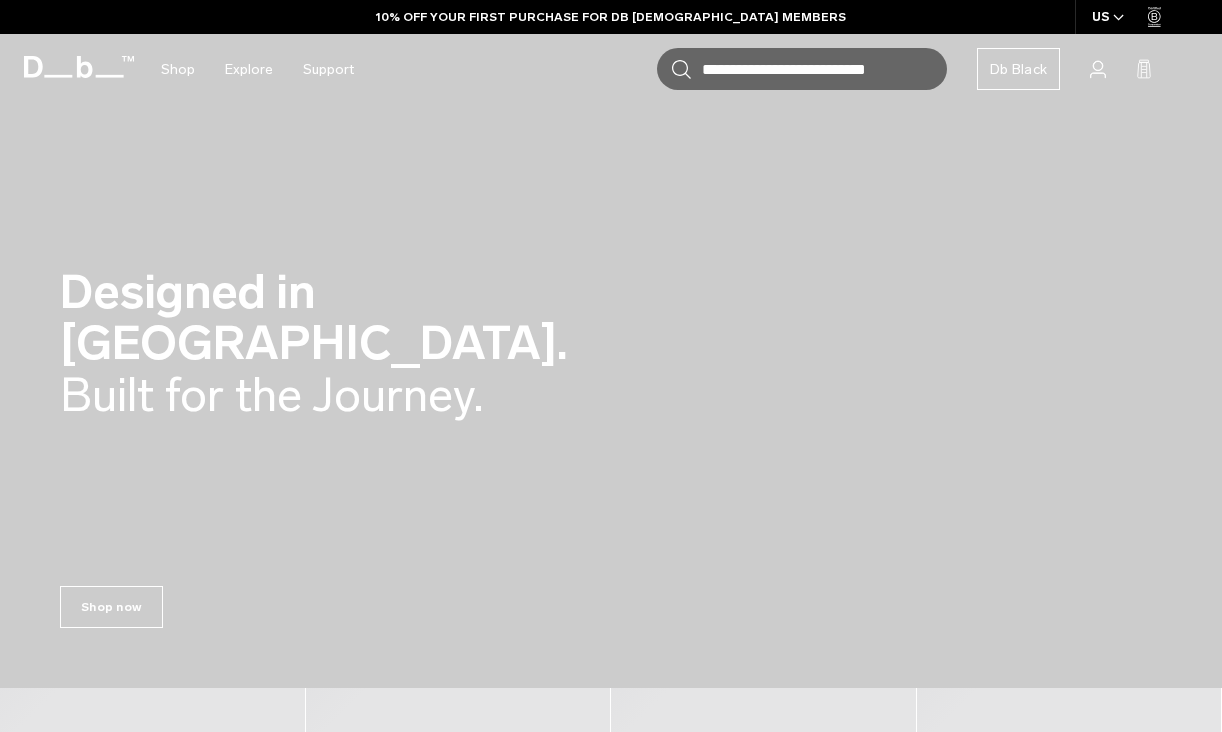 scroll, scrollTop: 0, scrollLeft: 0, axis: both 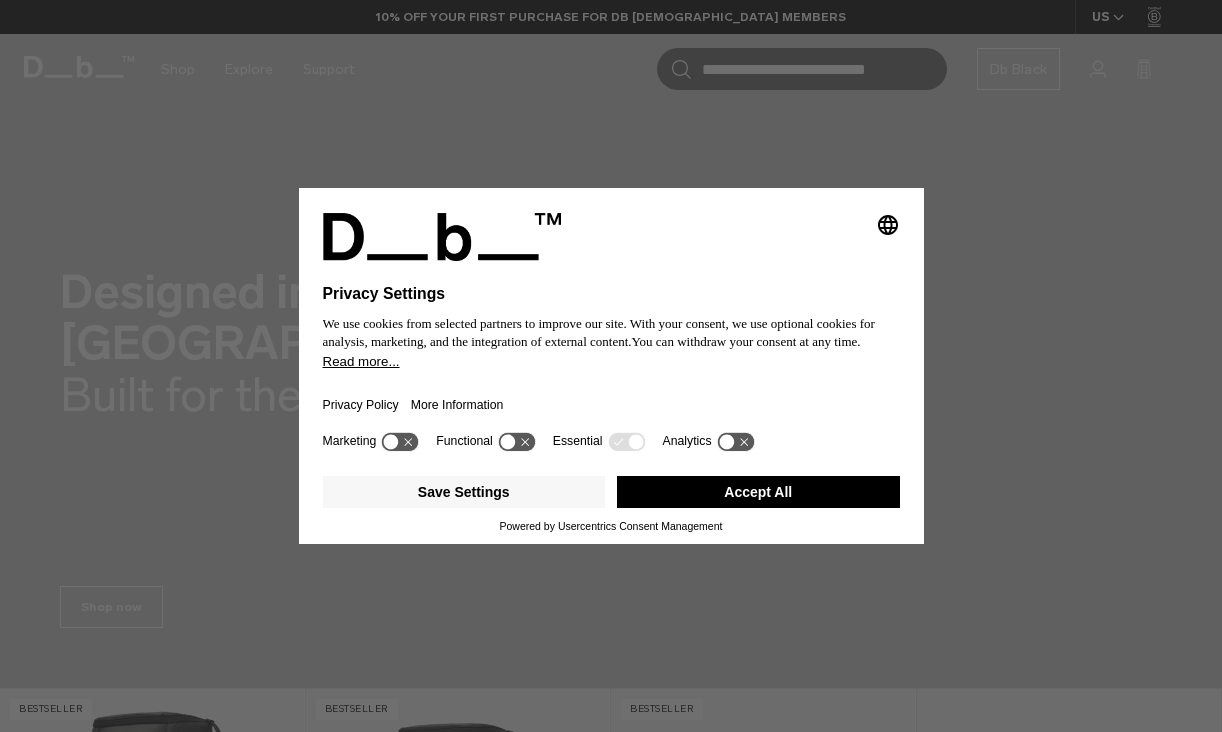 drag, startPoint x: 50, startPoint y: 61, endPoint x: 71, endPoint y: 68, distance: 22.135944 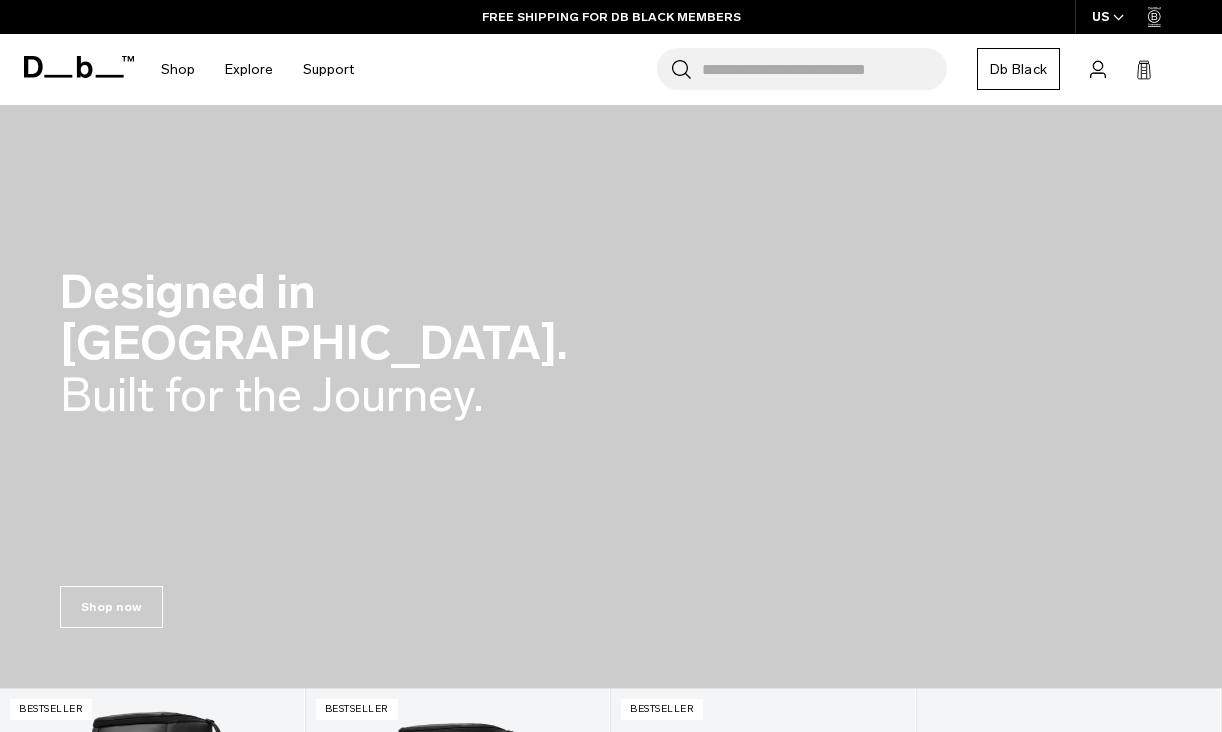 click 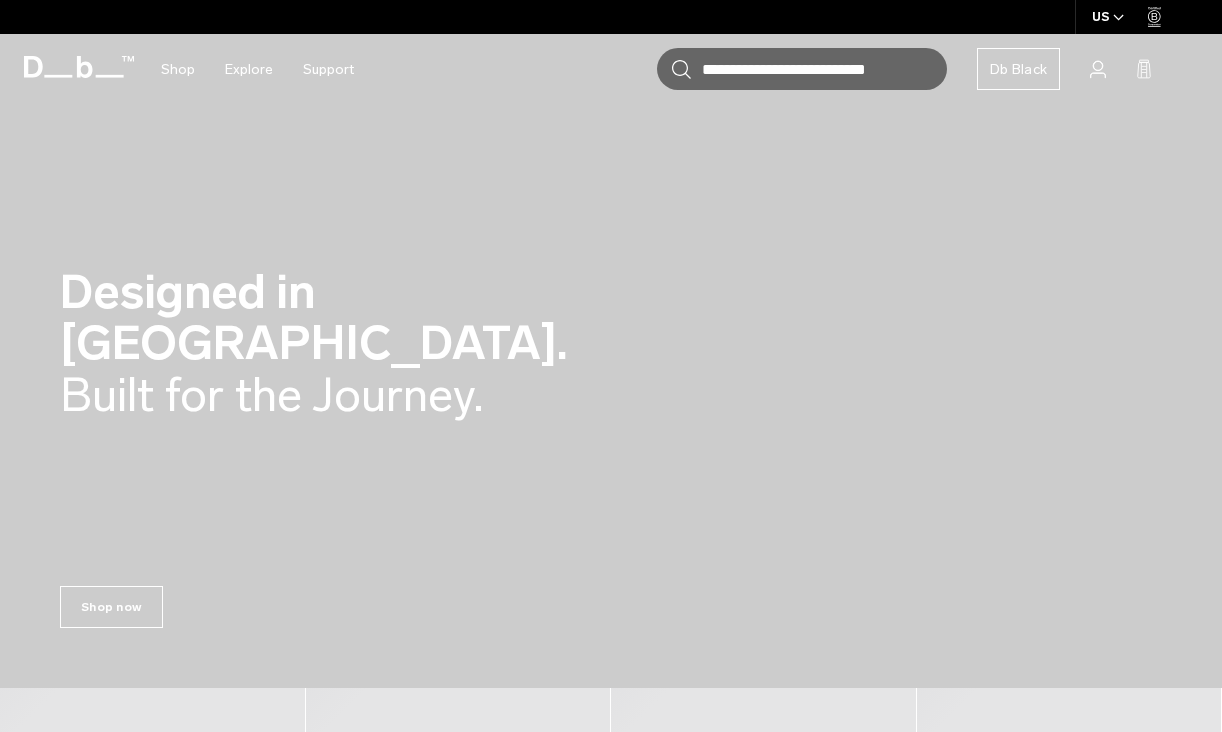 scroll, scrollTop: 0, scrollLeft: 0, axis: both 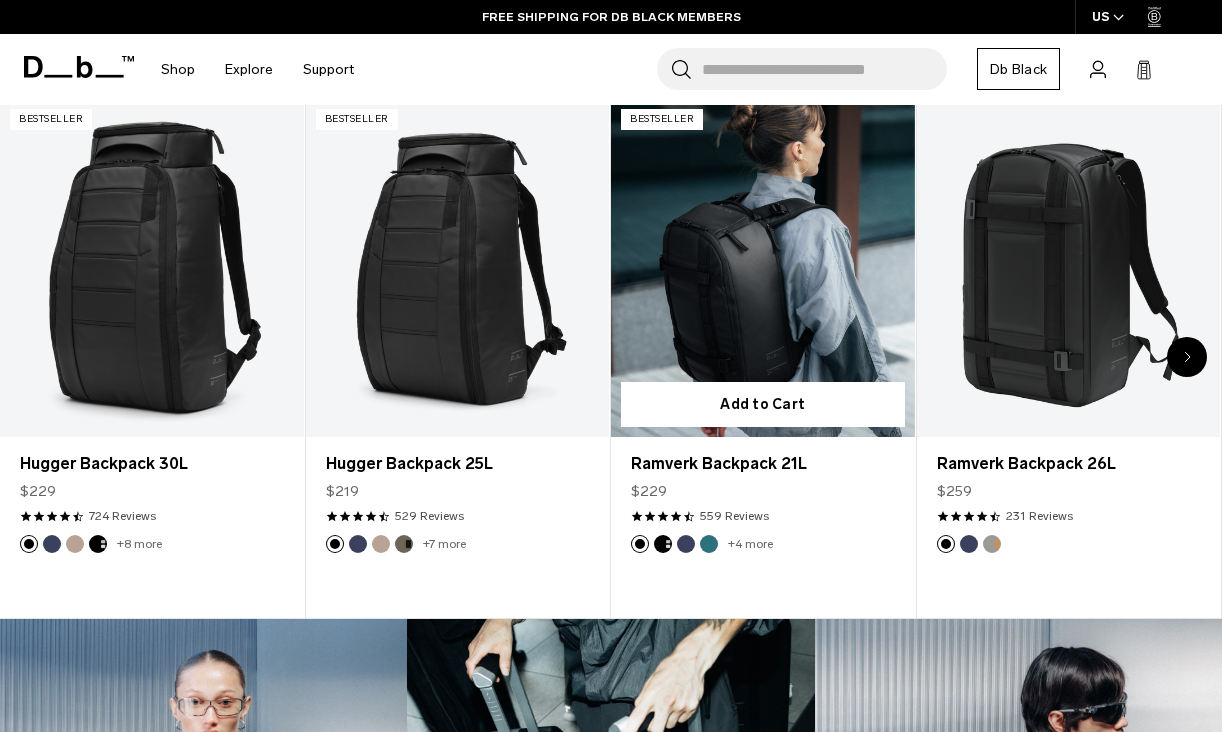 click at bounding box center (763, 267) 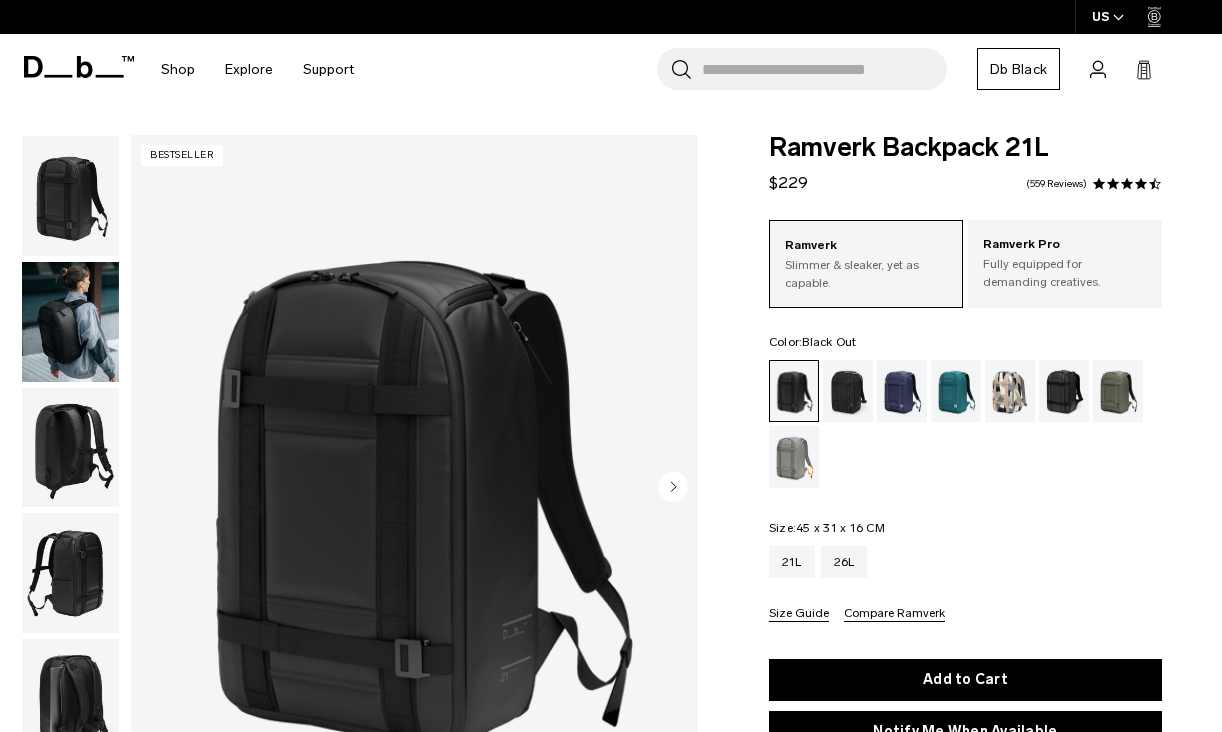 scroll, scrollTop: 0, scrollLeft: 0, axis: both 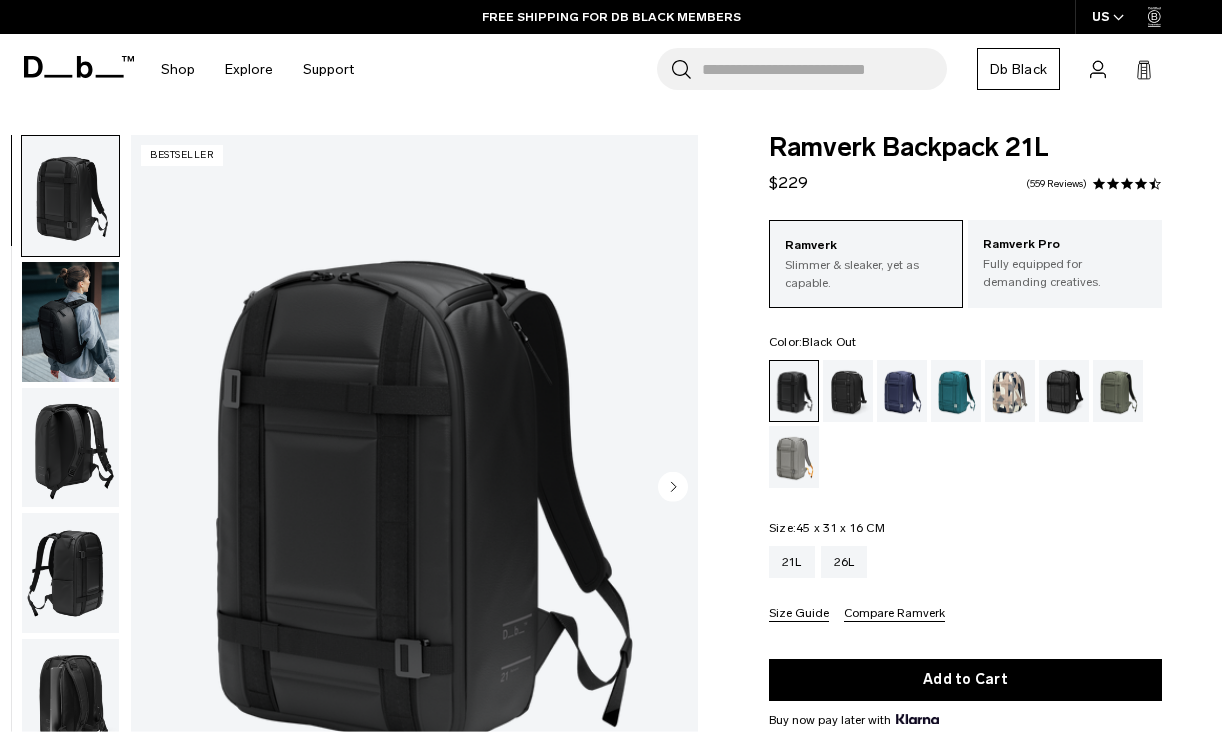 click at bounding box center [70, 322] 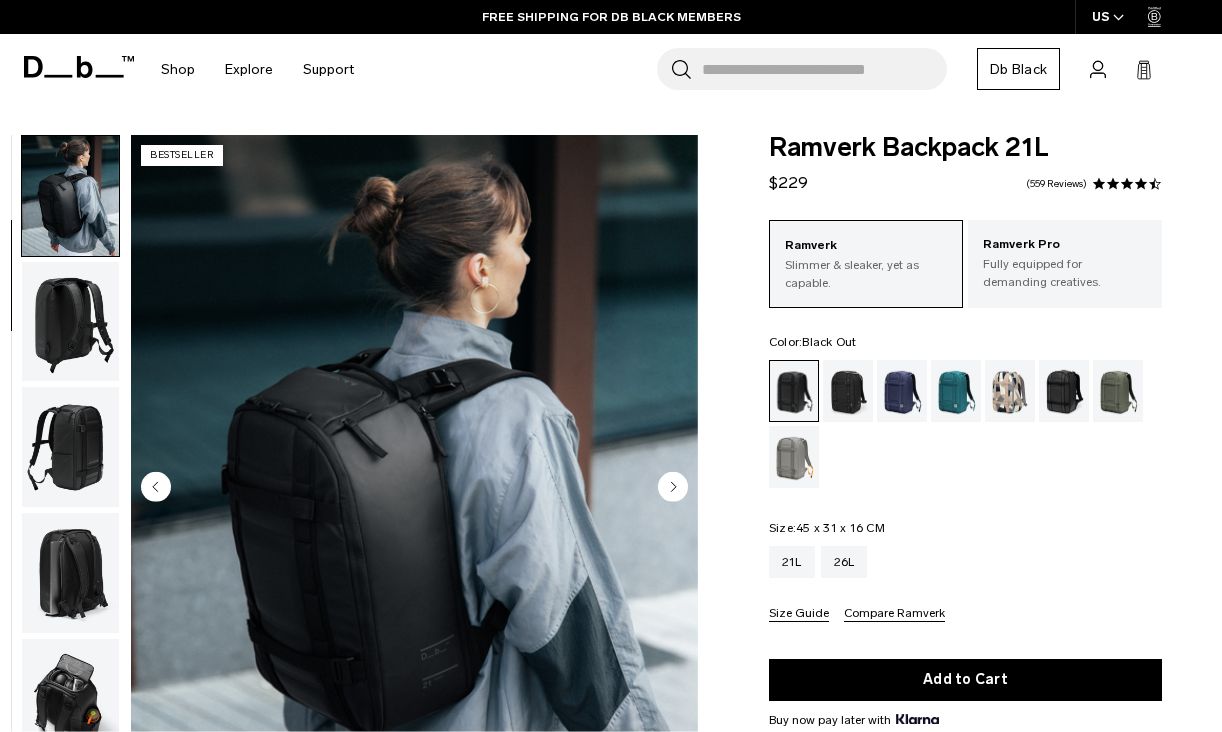 click at bounding box center (70, 322) 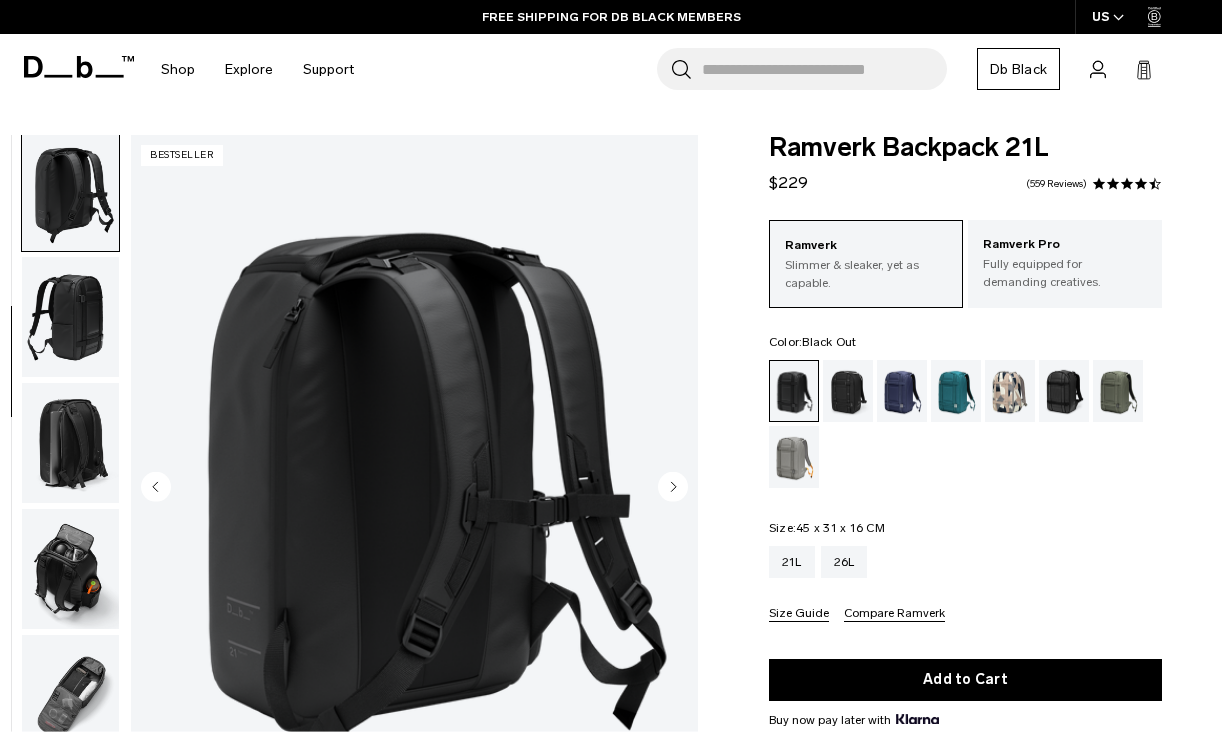 click at bounding box center [70, 317] 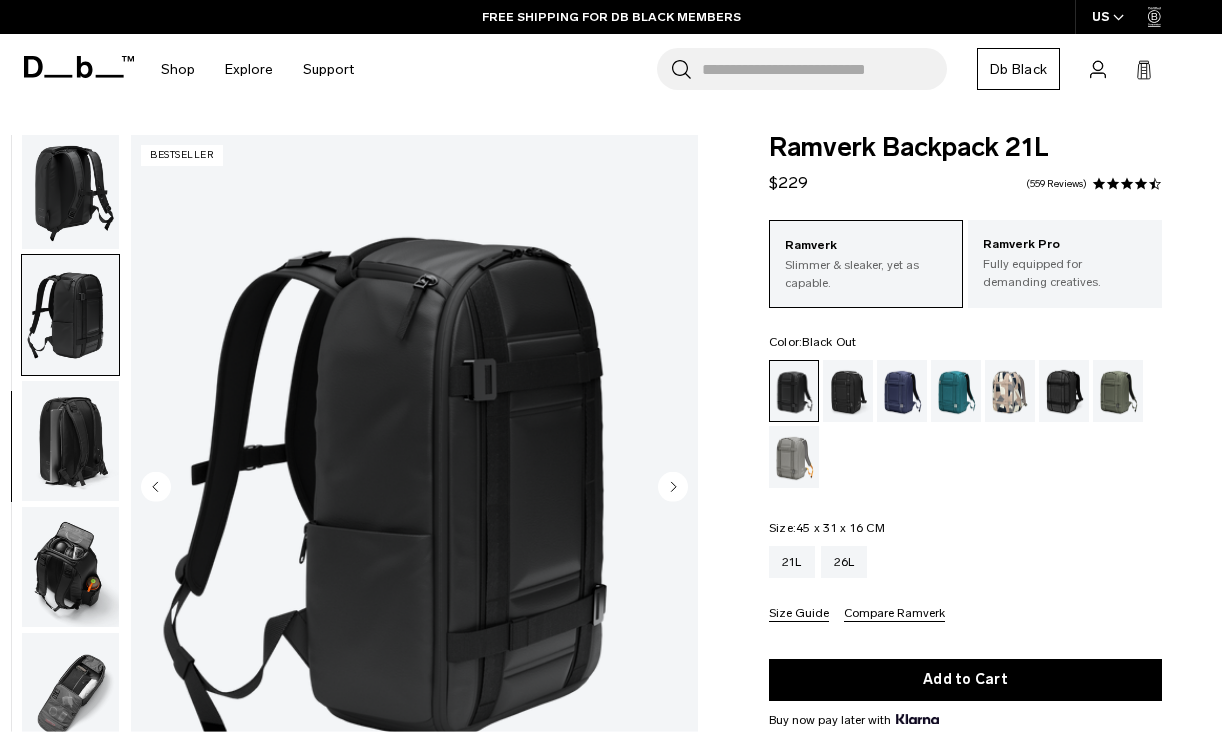 scroll, scrollTop: 294, scrollLeft: 0, axis: vertical 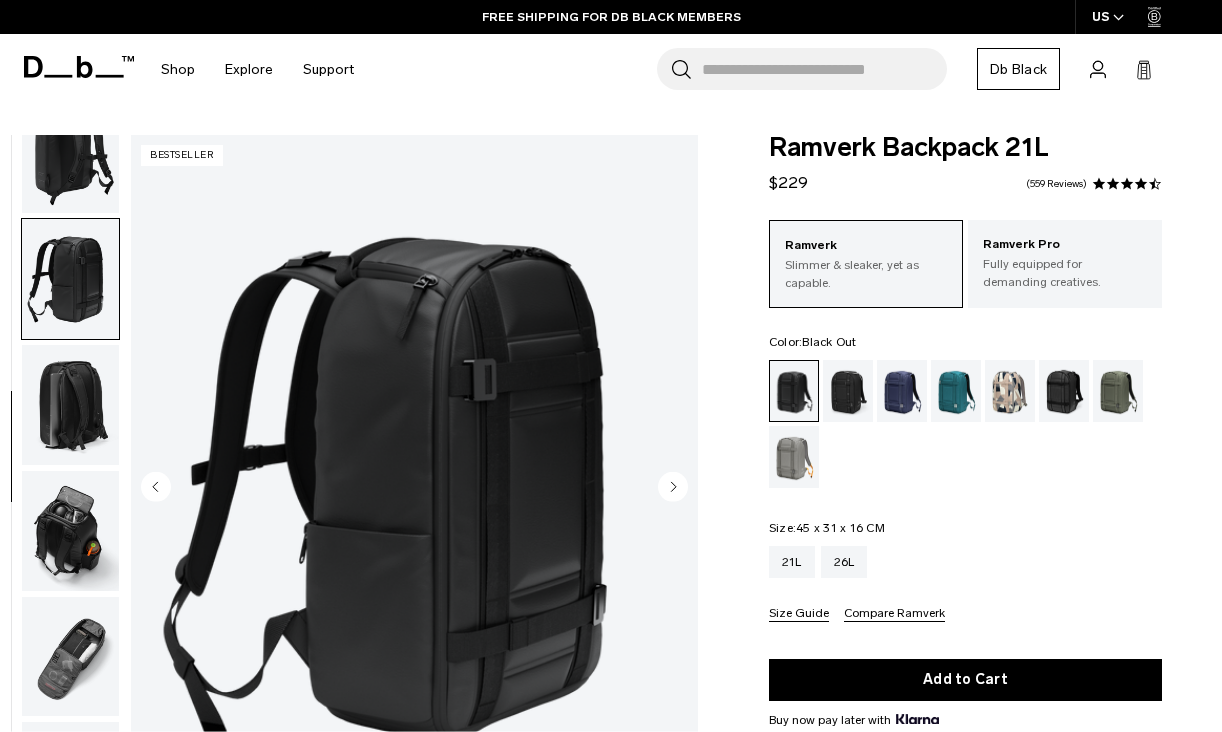 click at bounding box center [70, 405] 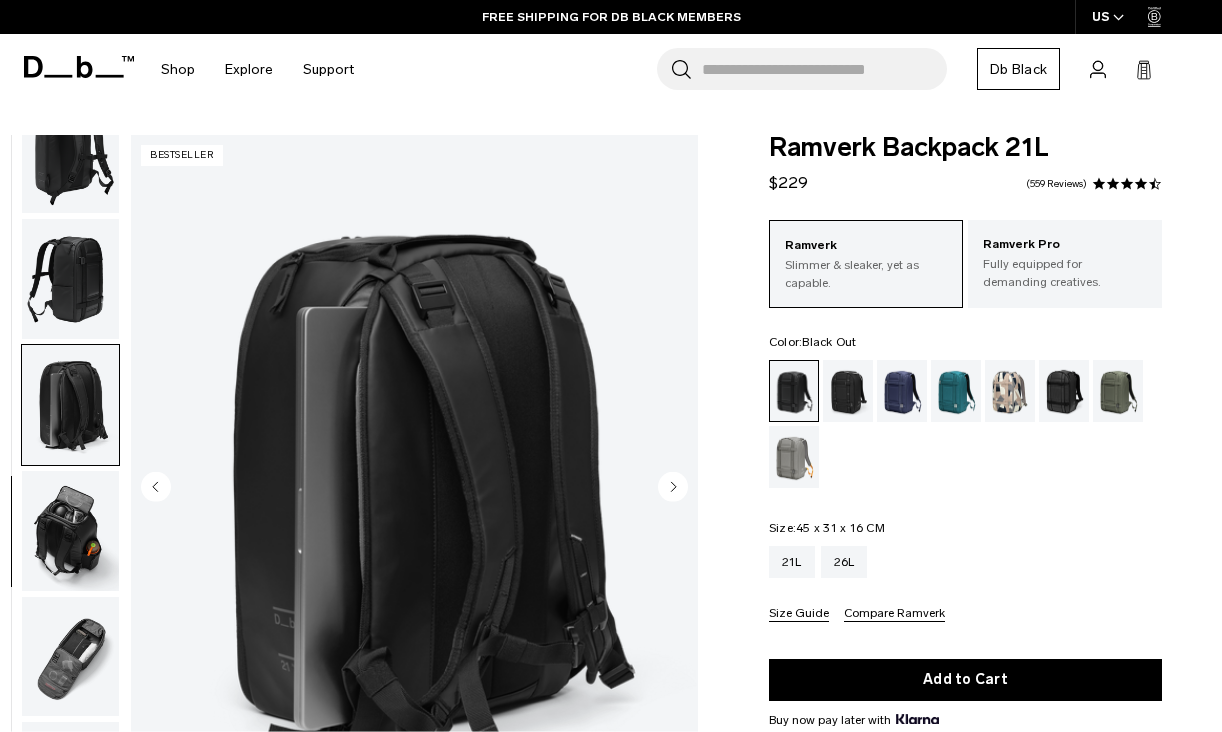 click at bounding box center [70, 531] 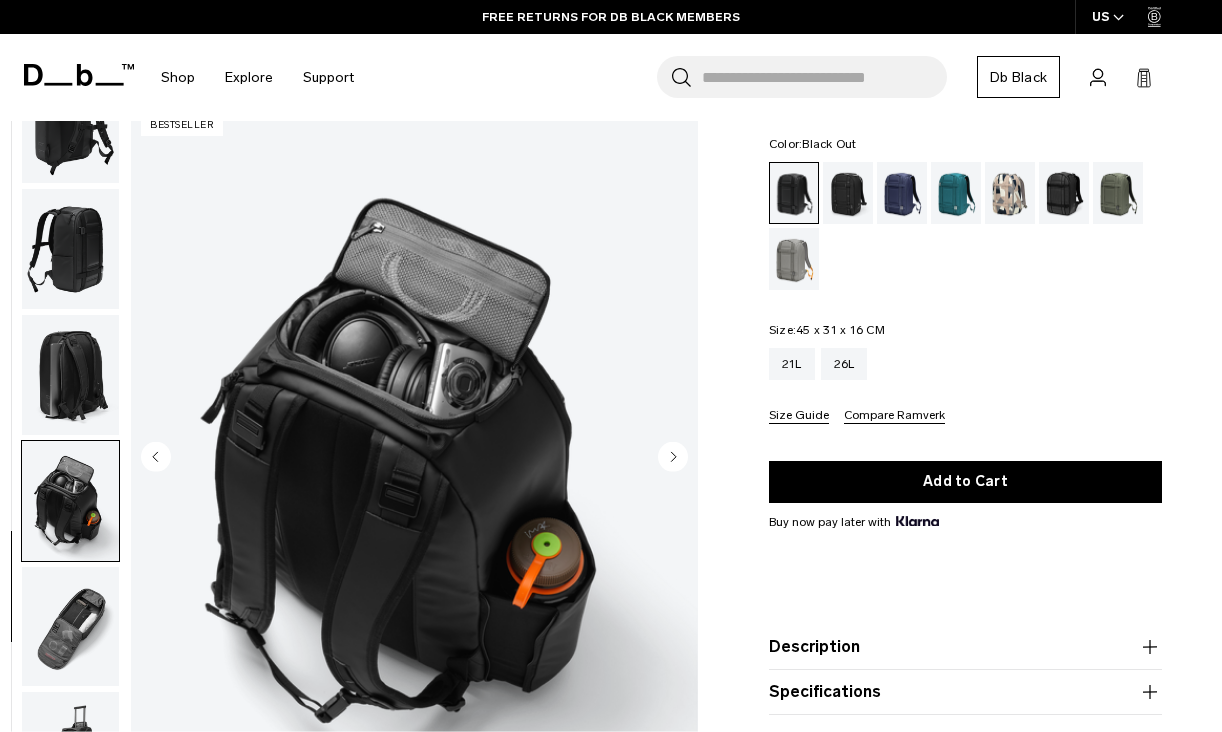 click at bounding box center (70, 627) 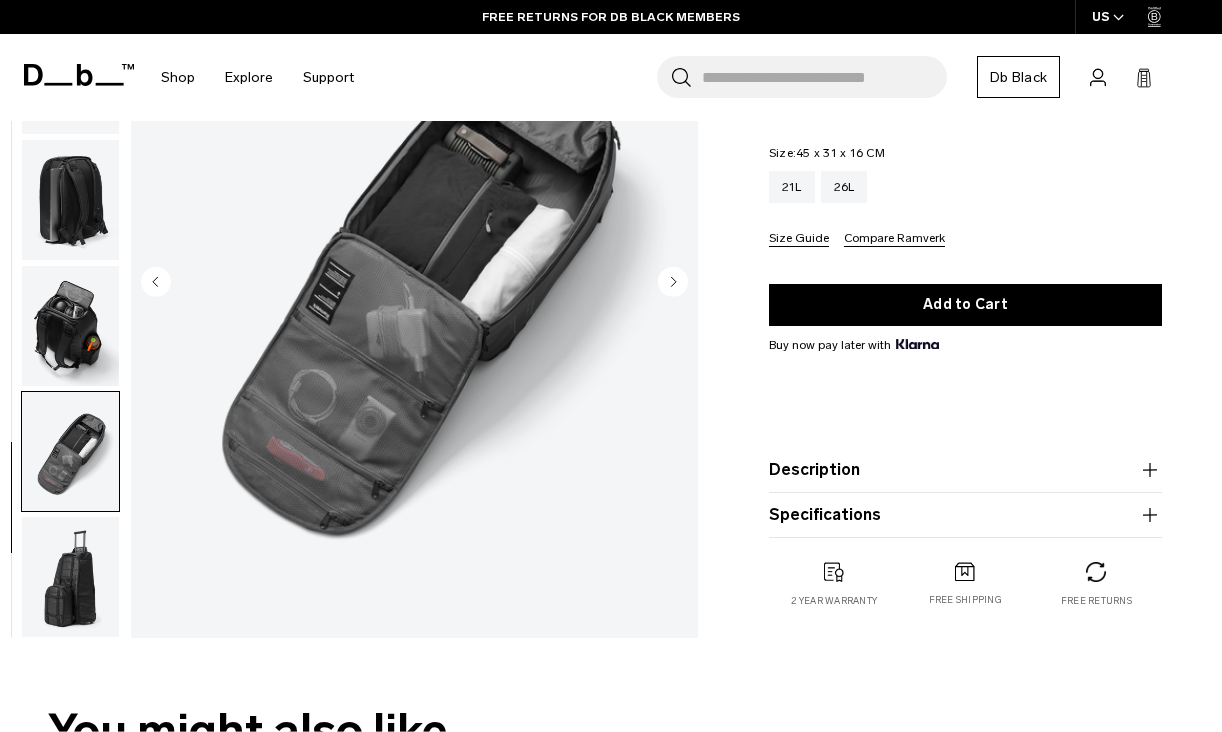 scroll, scrollTop: 384, scrollLeft: 0, axis: vertical 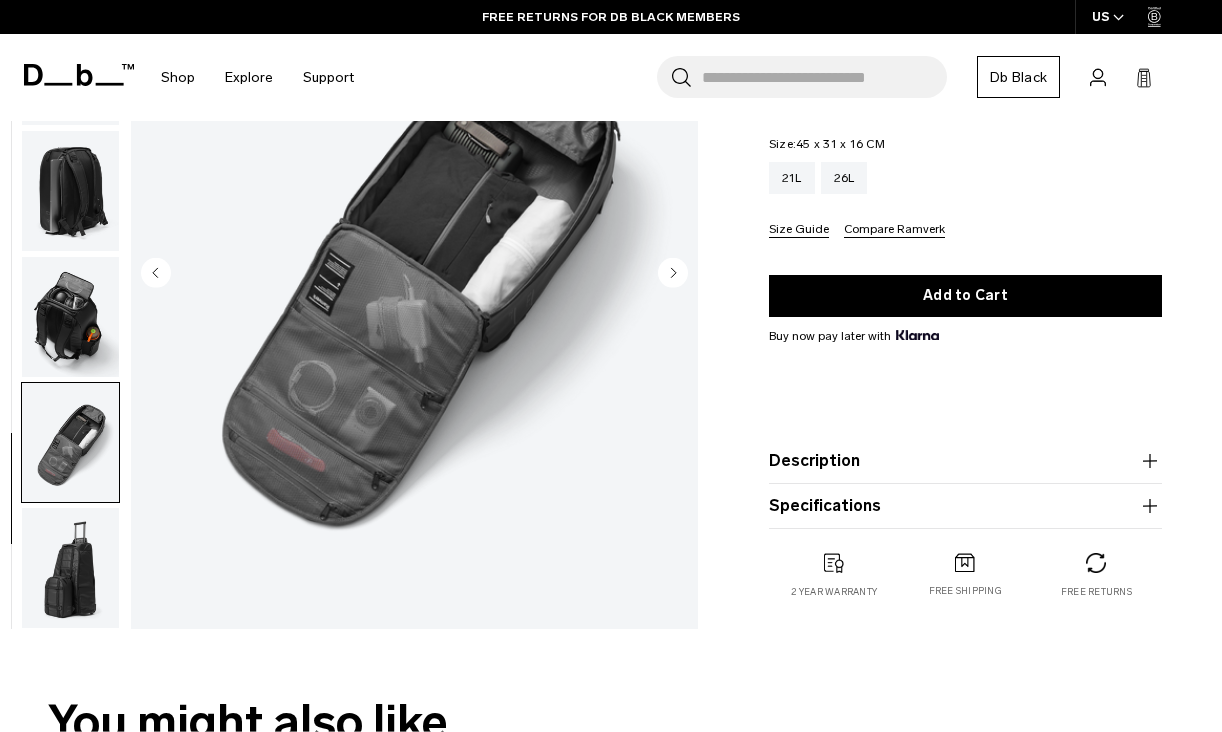 click at bounding box center (70, 568) 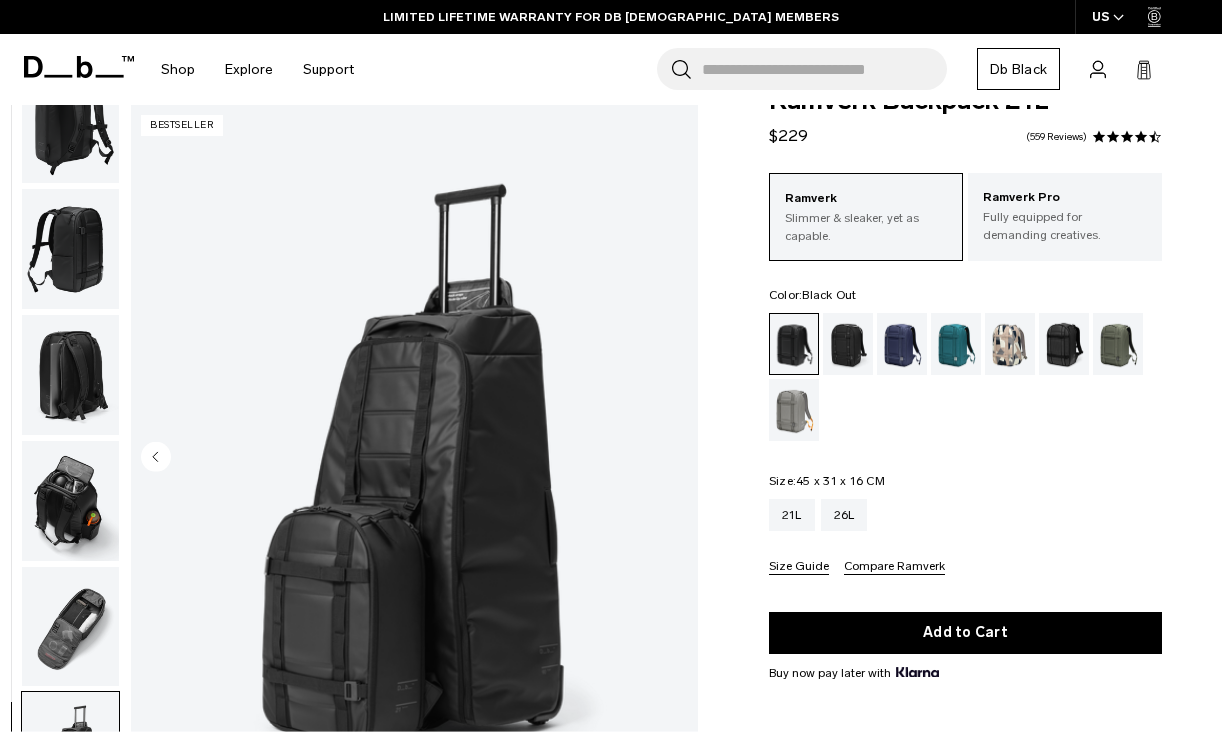 scroll, scrollTop: 32, scrollLeft: 0, axis: vertical 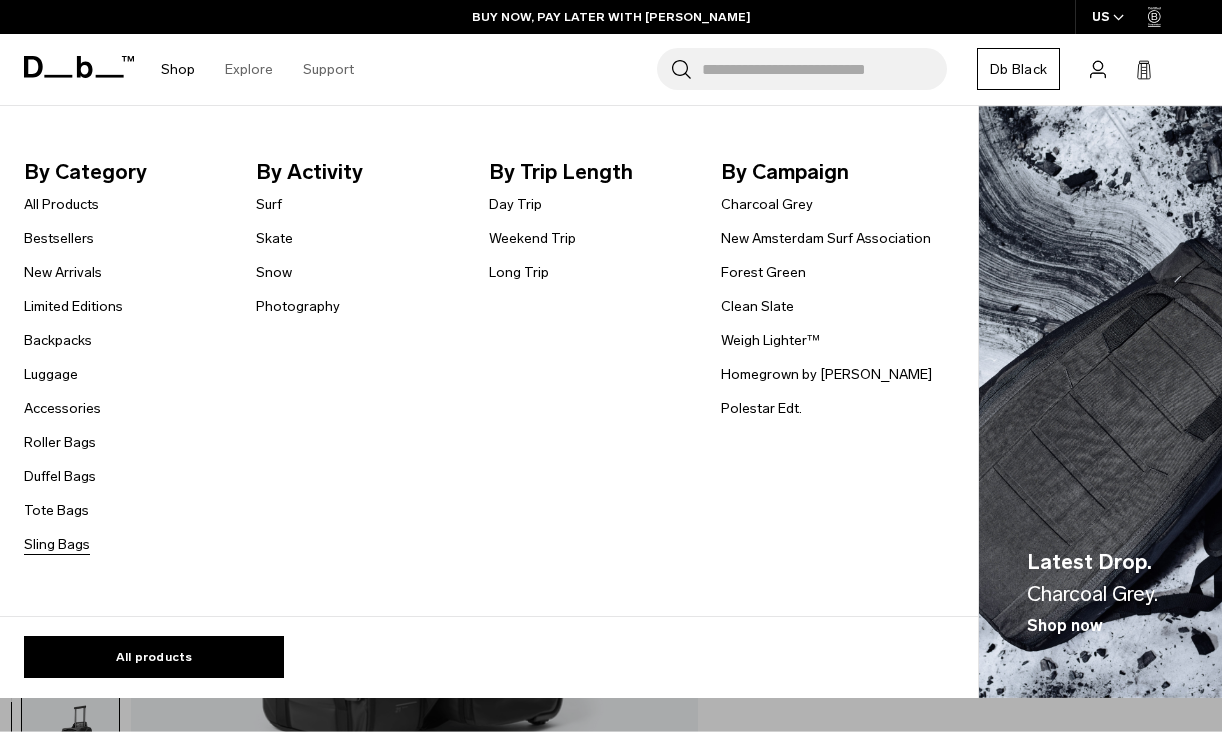 click on "Sling Bags" at bounding box center [57, 544] 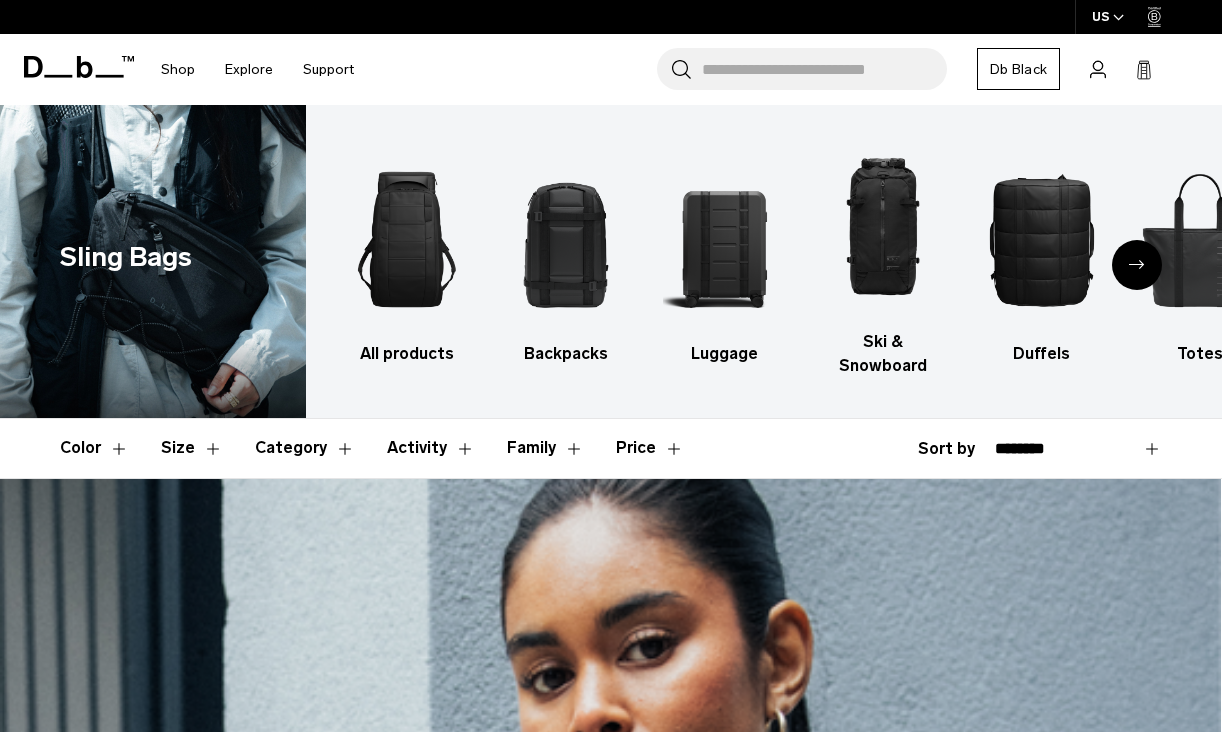 scroll, scrollTop: 0, scrollLeft: 0, axis: both 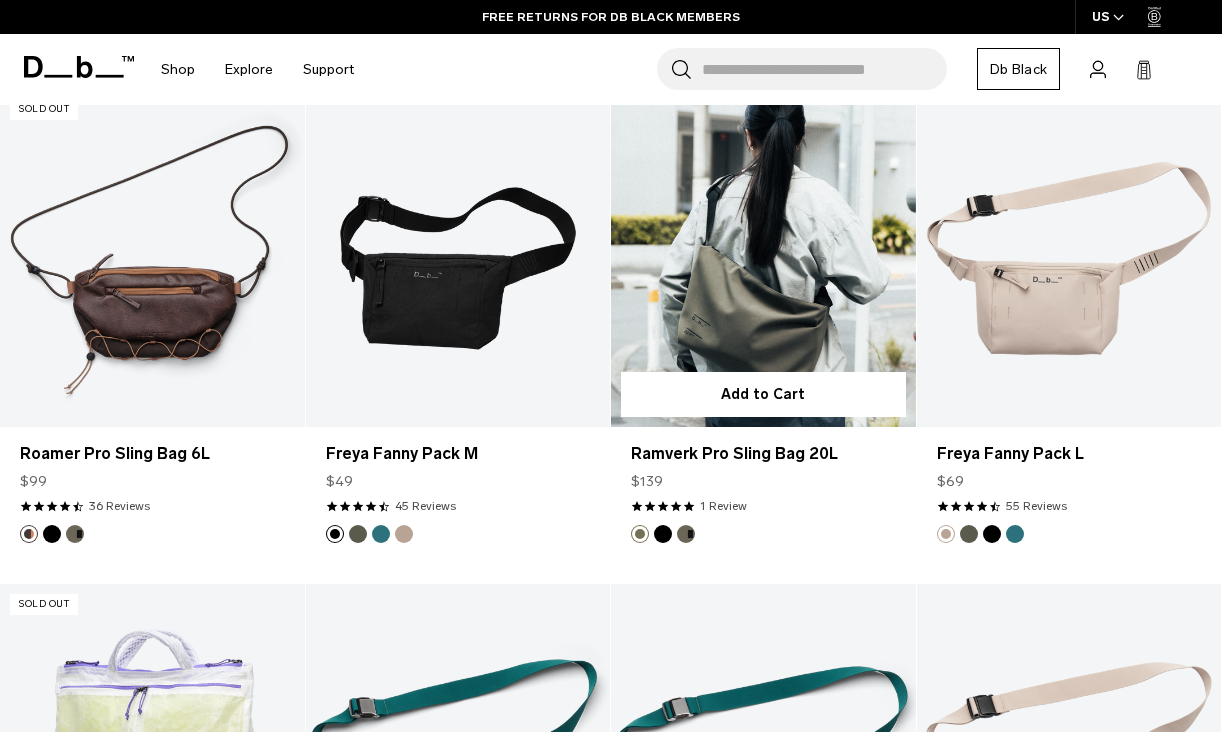 click at bounding box center (763, 258) 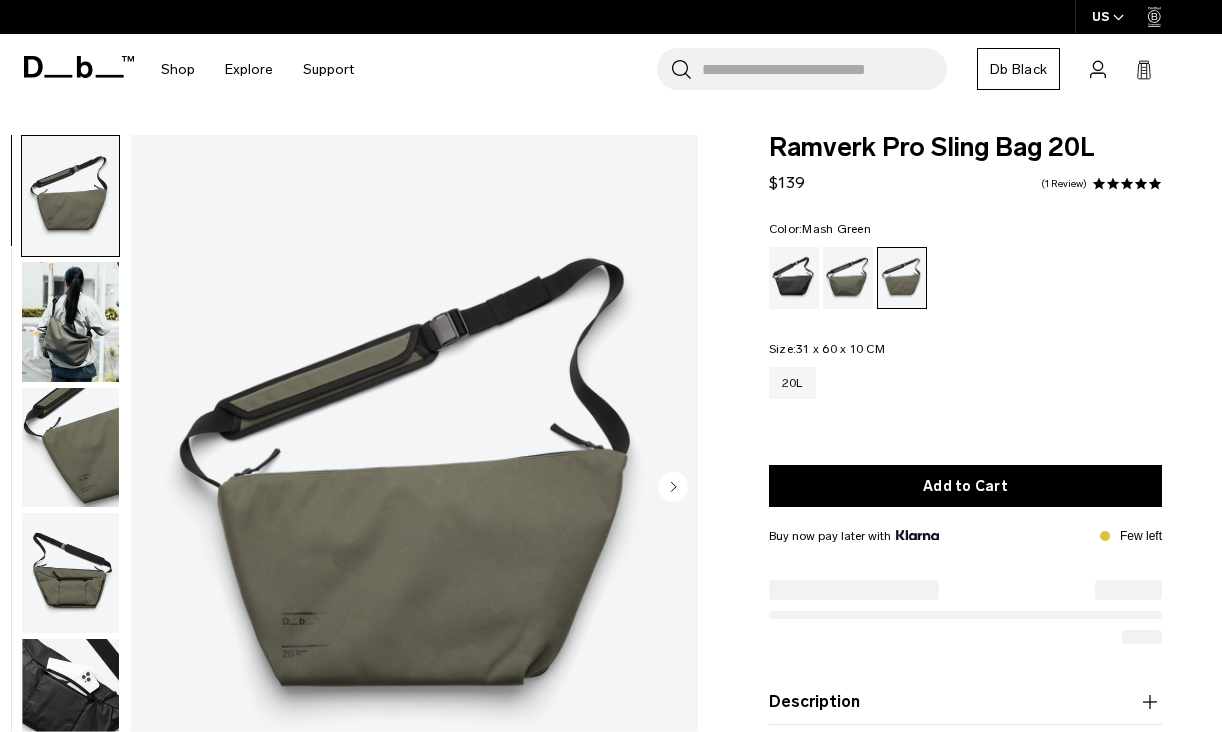 scroll, scrollTop: 0, scrollLeft: 0, axis: both 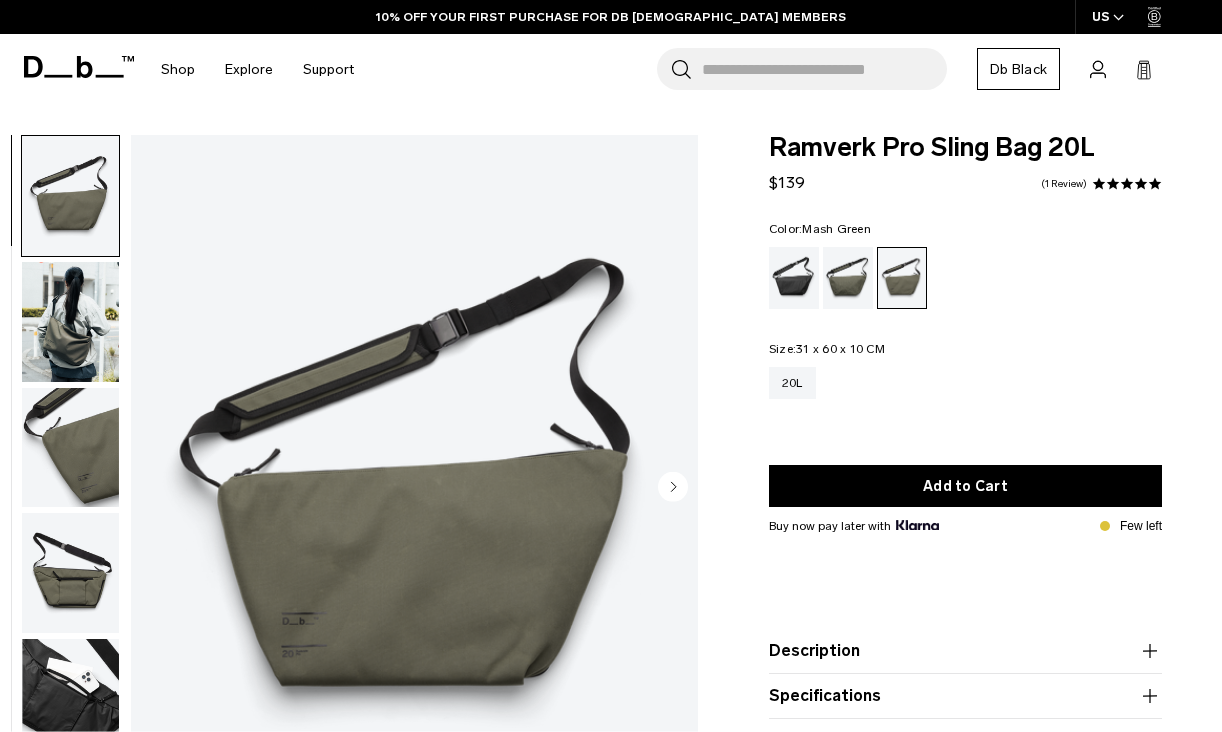 click at bounding box center (70, 322) 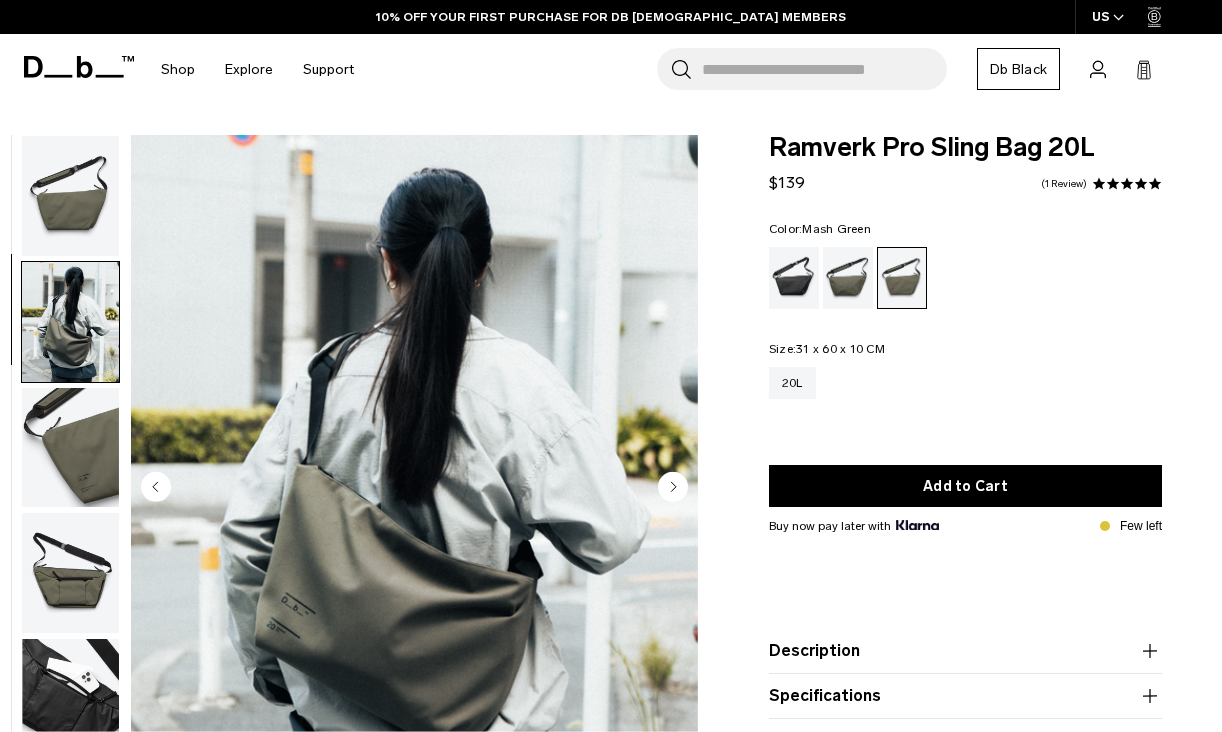 scroll, scrollTop: 42, scrollLeft: 0, axis: vertical 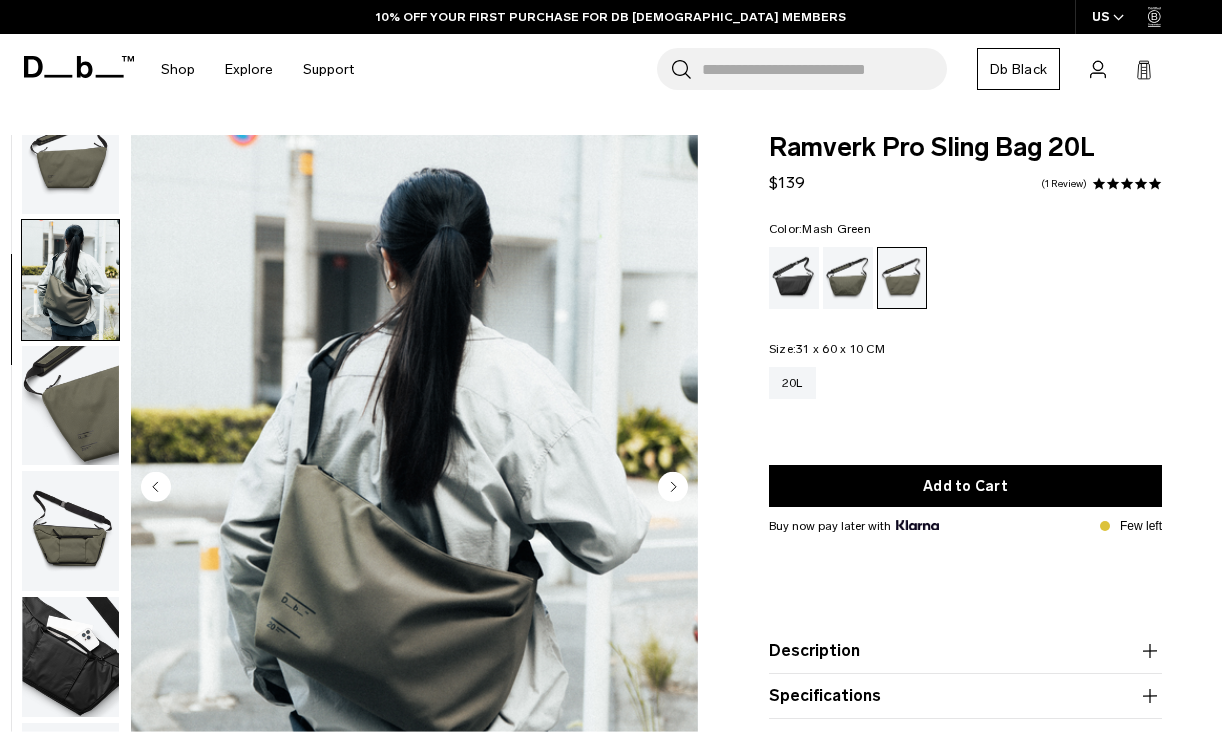 click at bounding box center [70, 406] 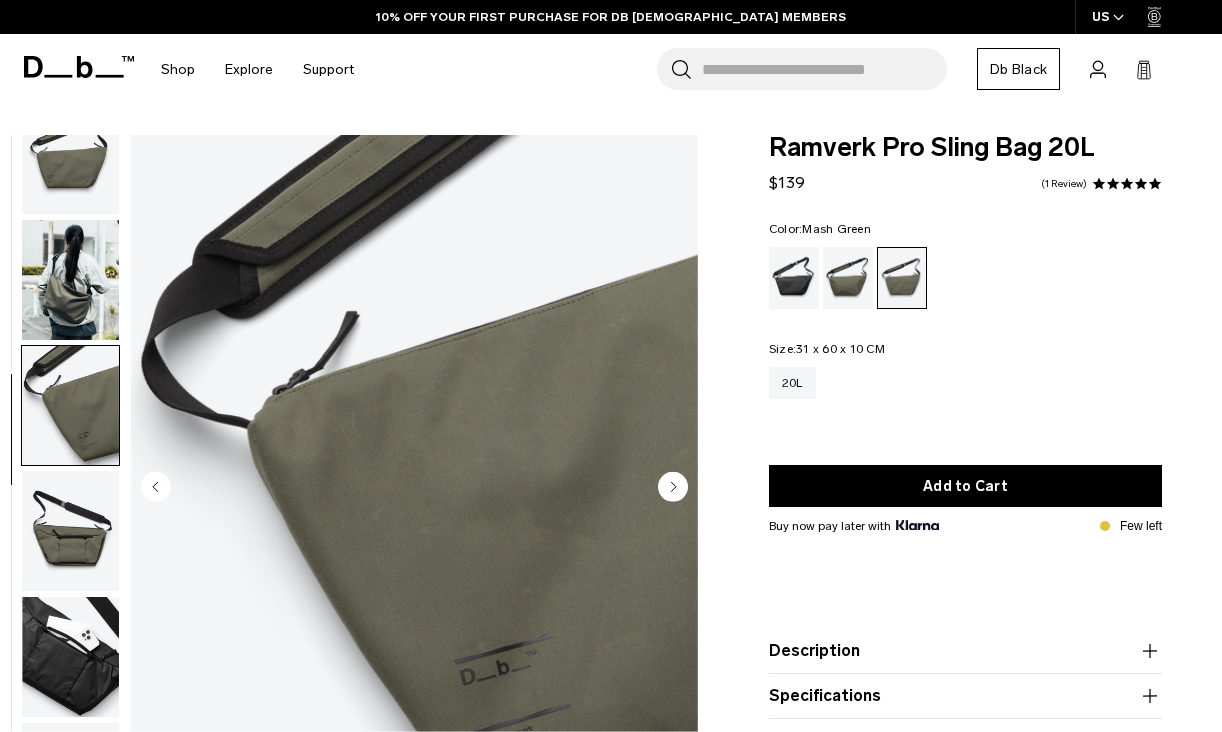 click at bounding box center (70, 531) 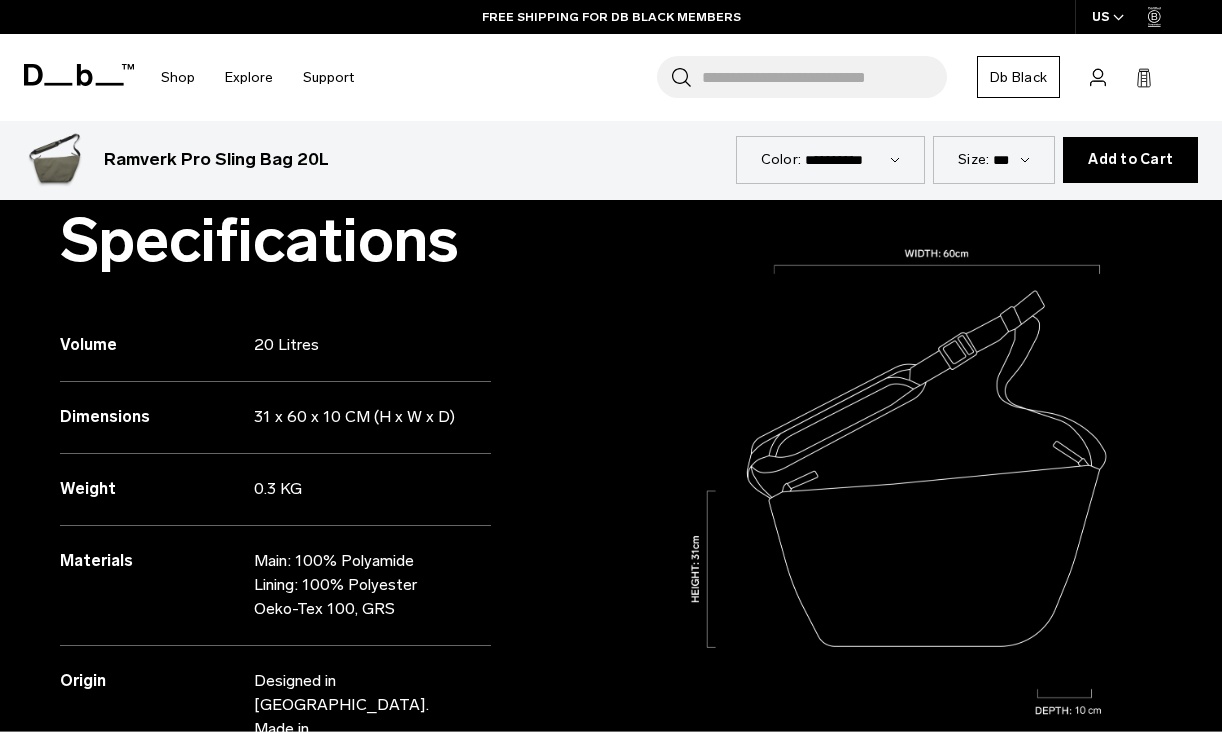 scroll, scrollTop: 1471, scrollLeft: 0, axis: vertical 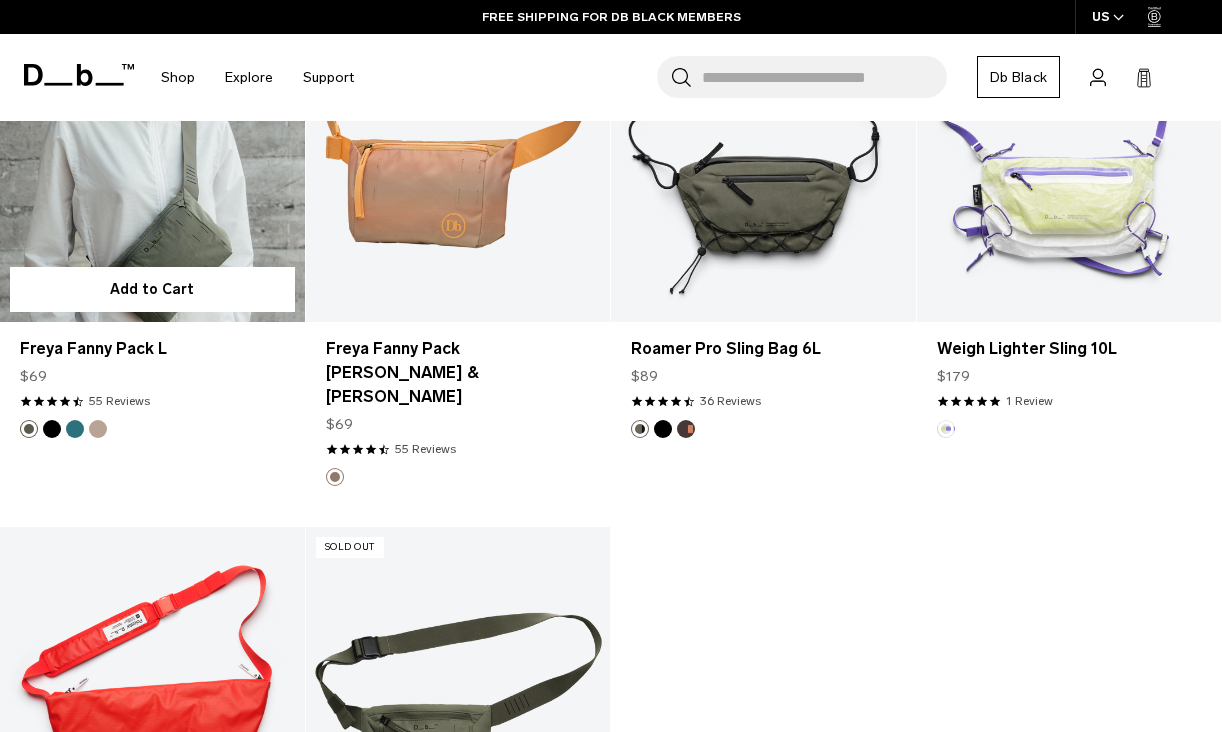 click at bounding box center (152, 153) 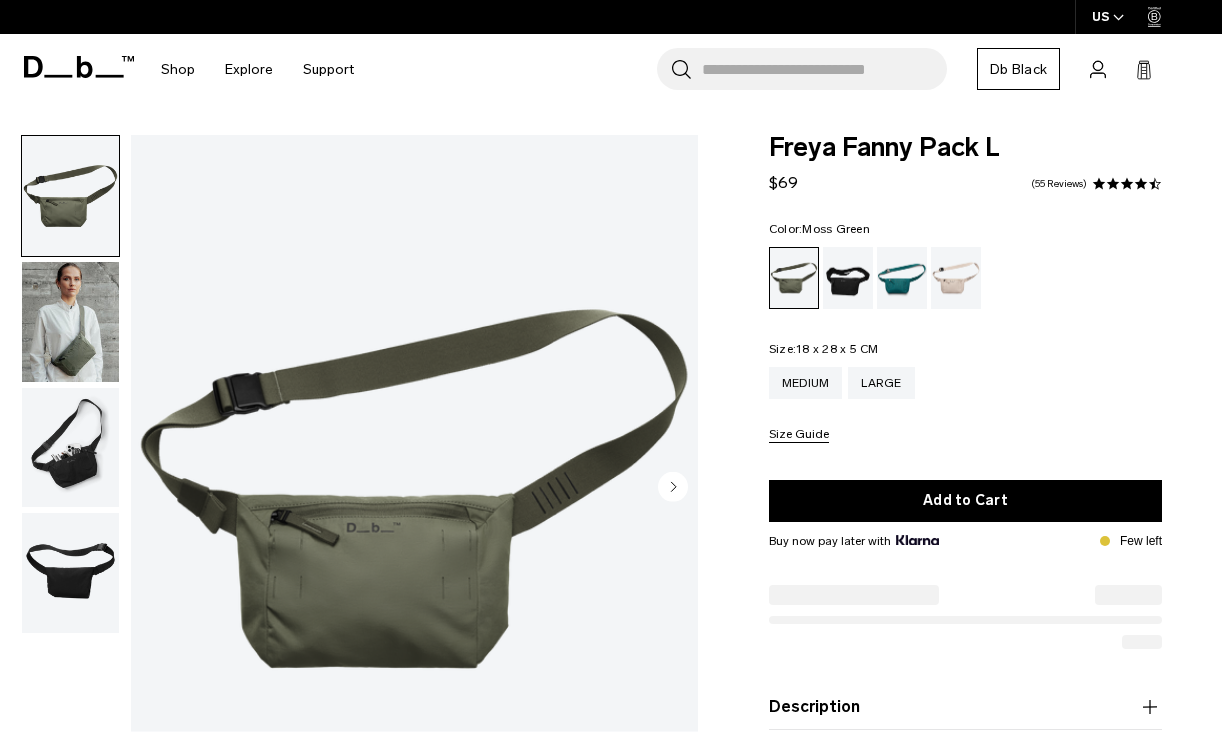 scroll, scrollTop: 0, scrollLeft: 0, axis: both 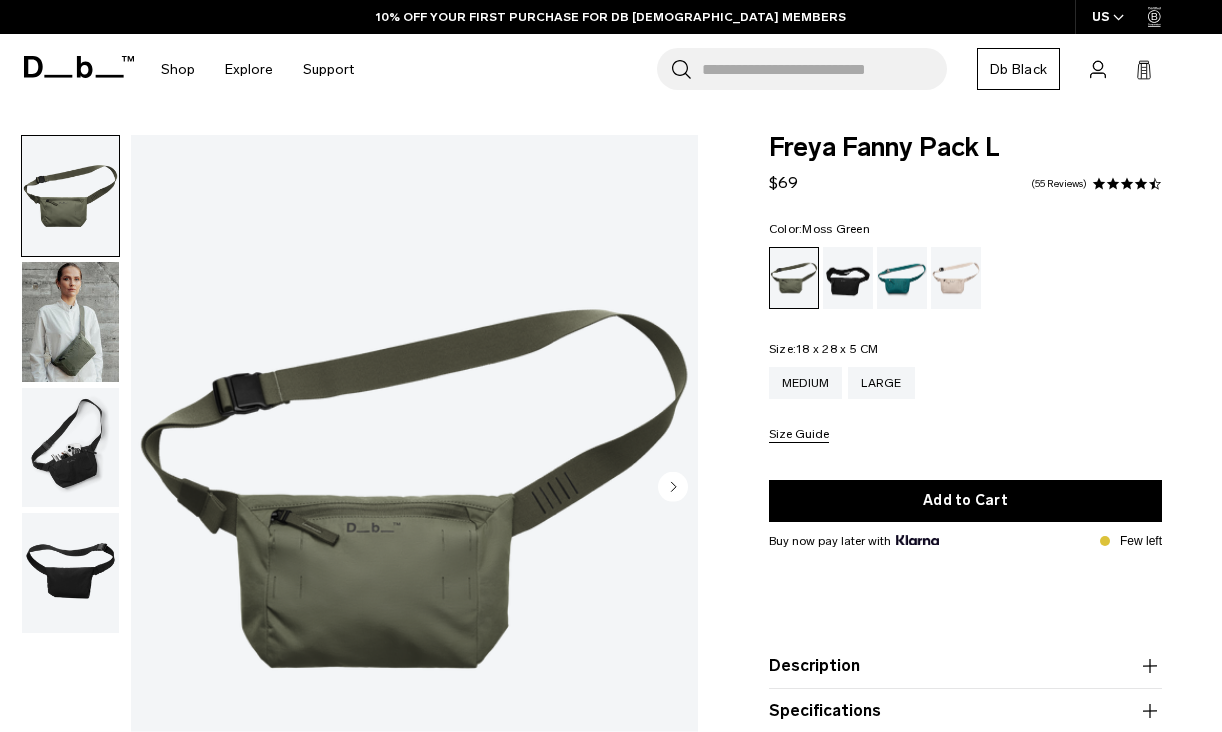 click at bounding box center (70, 448) 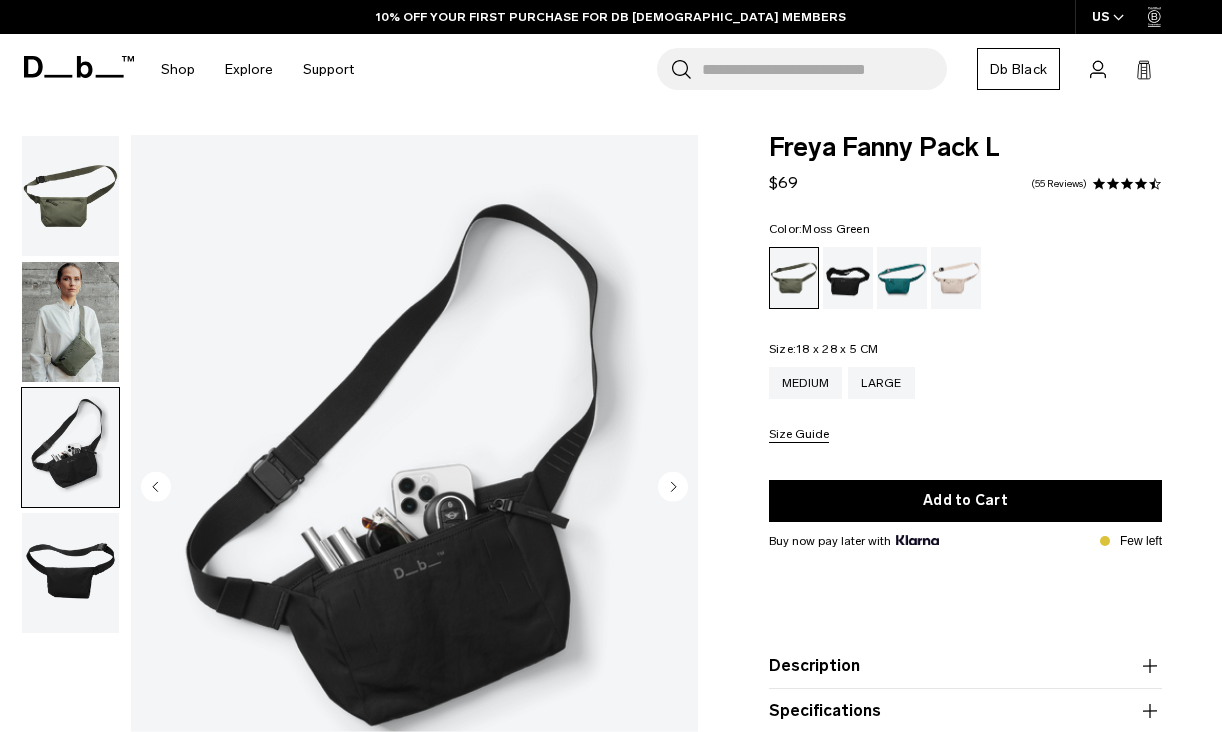 click at bounding box center (70, 573) 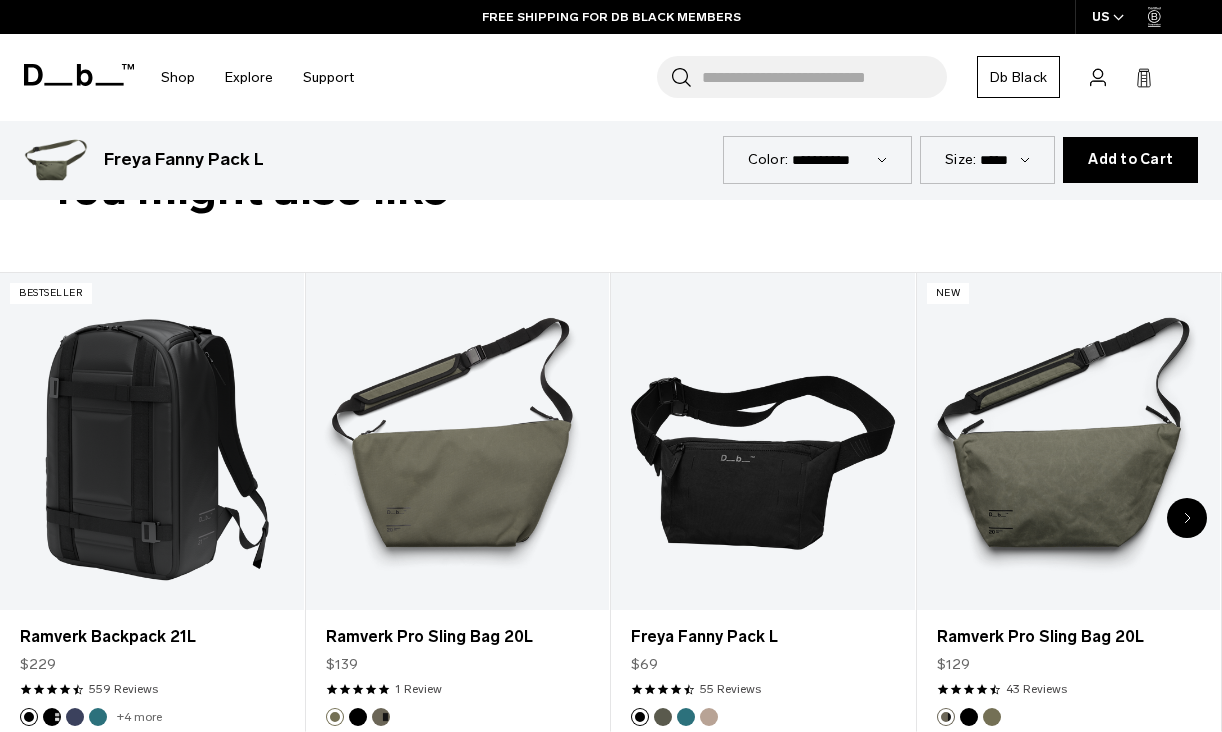 scroll, scrollTop: 749, scrollLeft: 0, axis: vertical 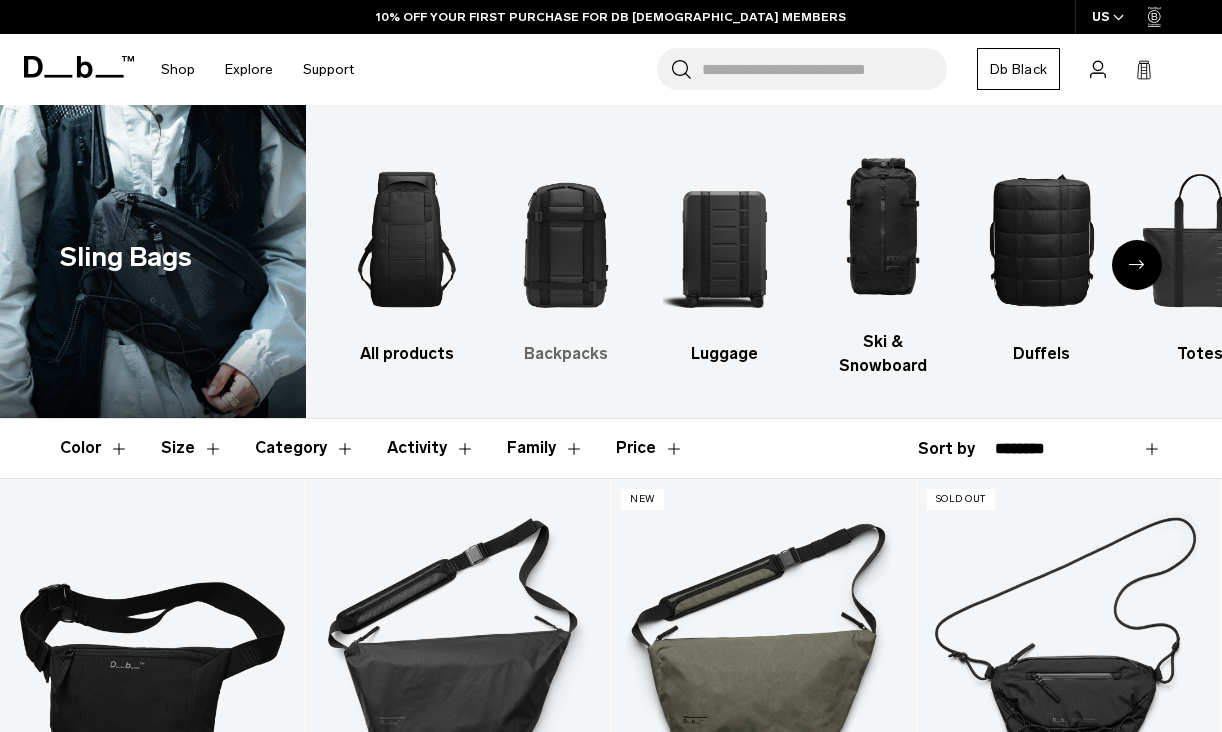 click at bounding box center (566, 239) 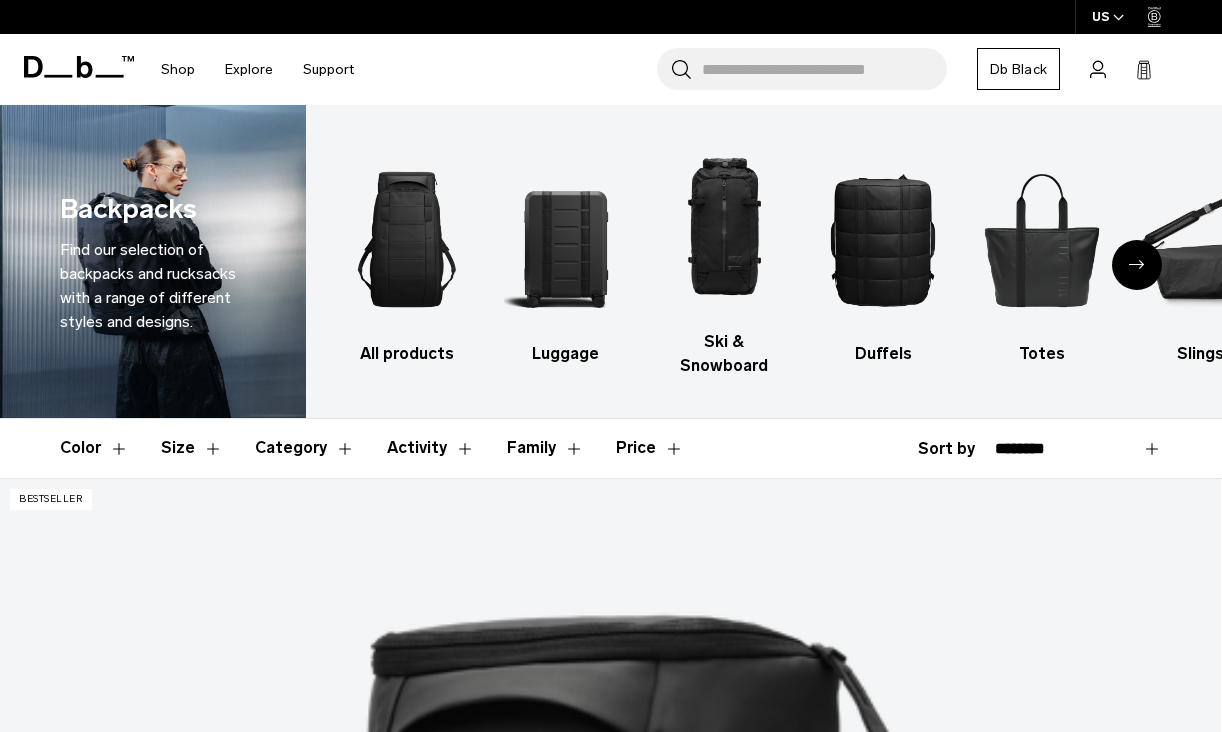 scroll, scrollTop: 0, scrollLeft: 0, axis: both 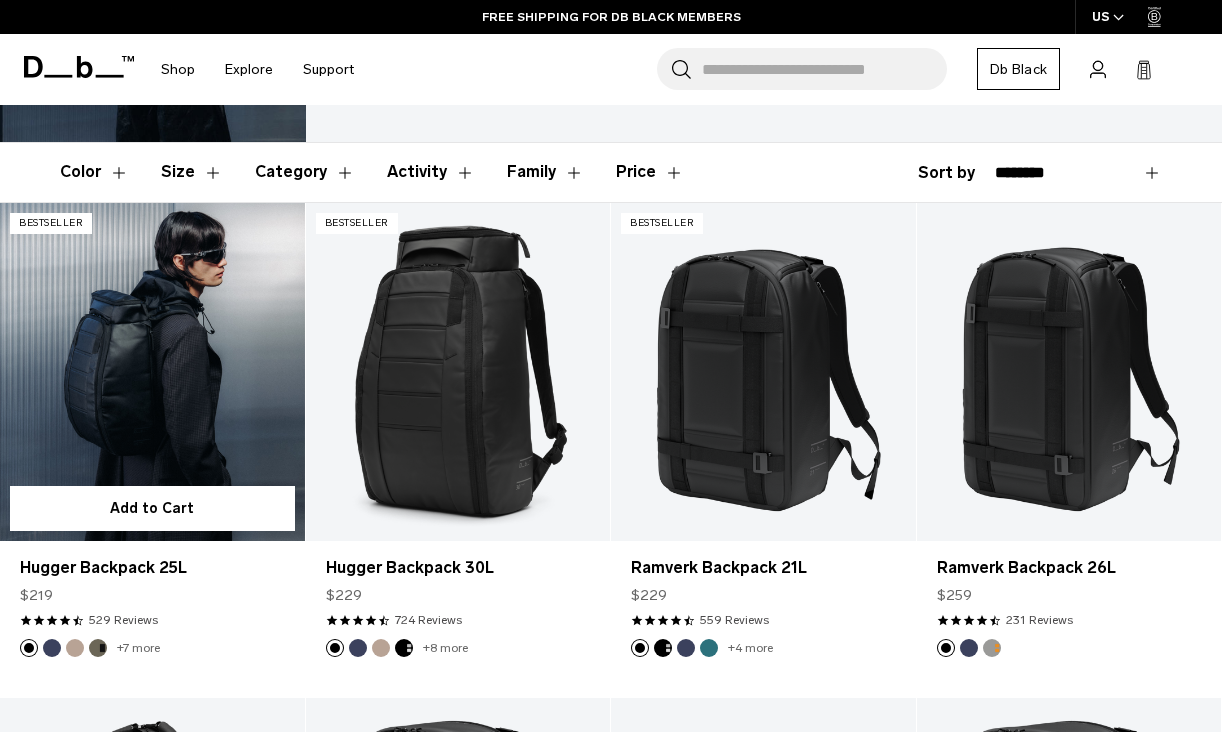 click at bounding box center (152, 372) 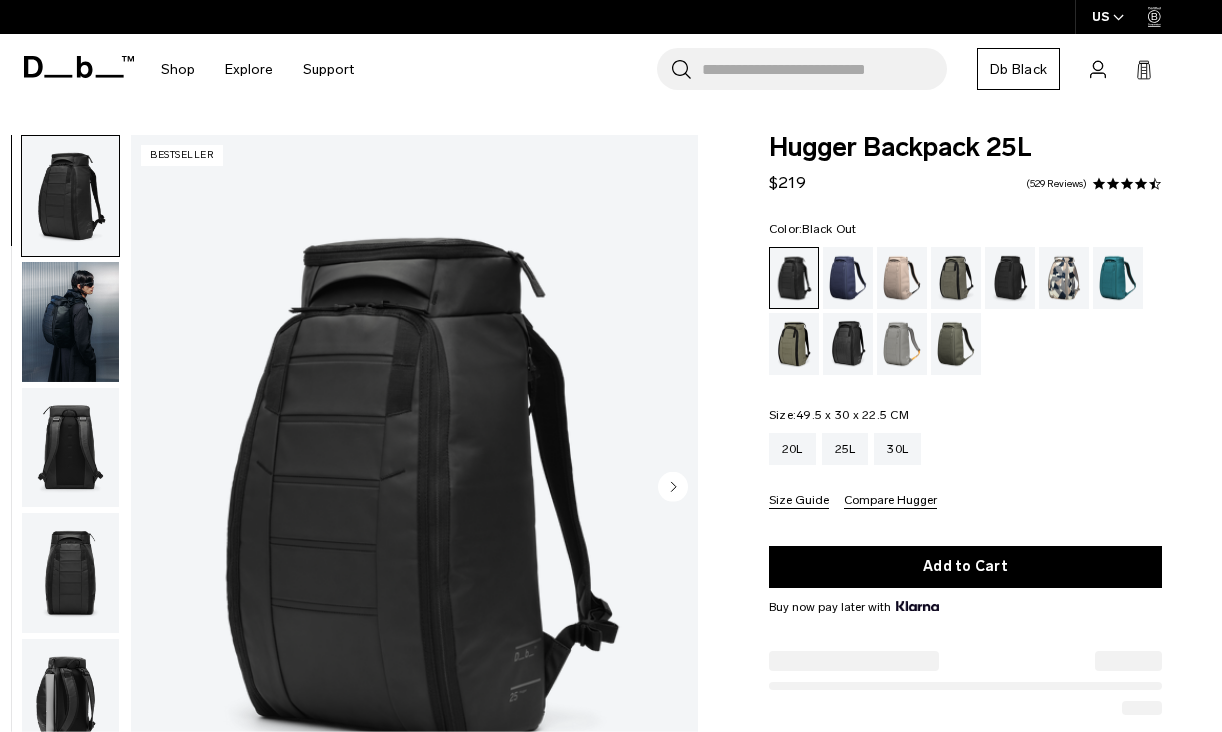scroll, scrollTop: 0, scrollLeft: 0, axis: both 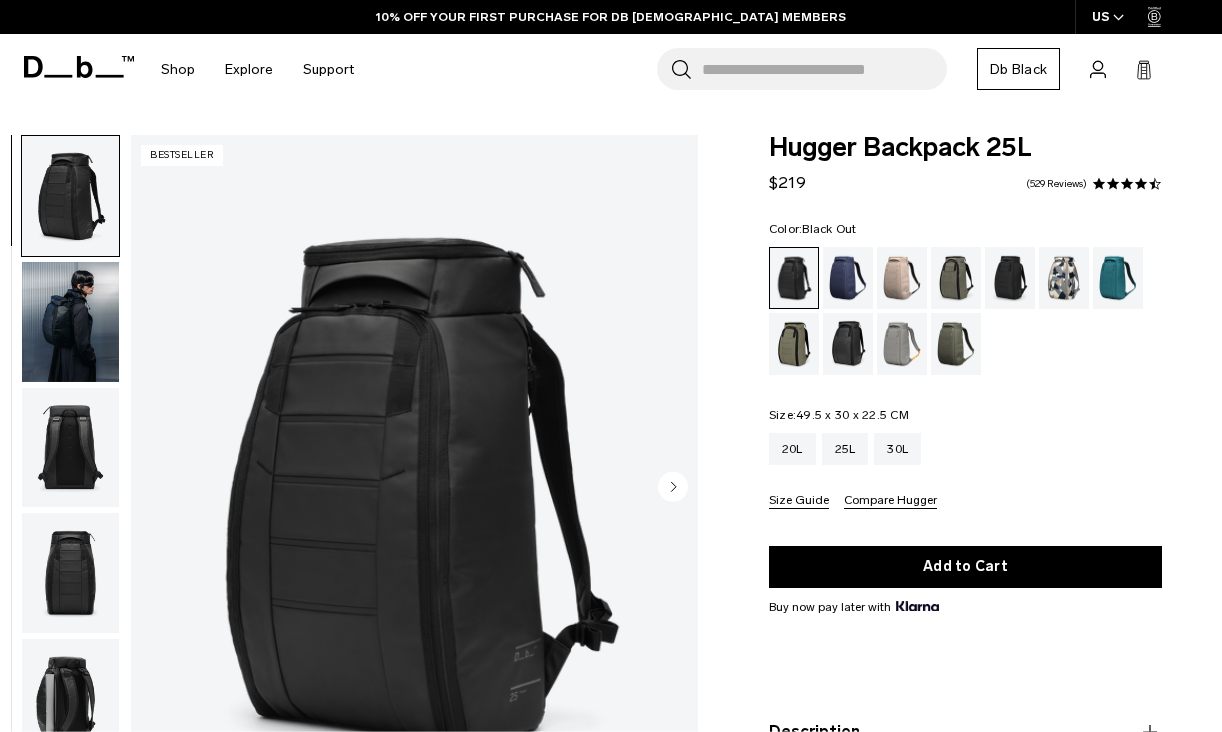 click at bounding box center [70, 322] 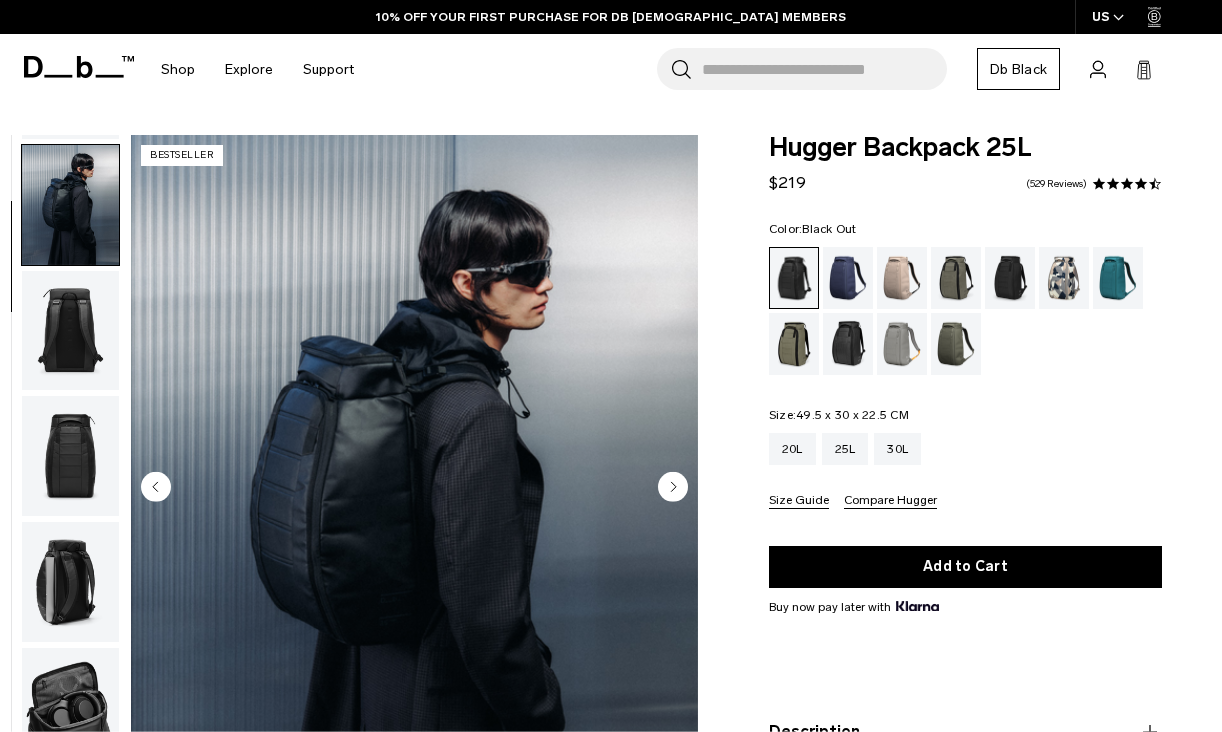 scroll, scrollTop: 126, scrollLeft: 0, axis: vertical 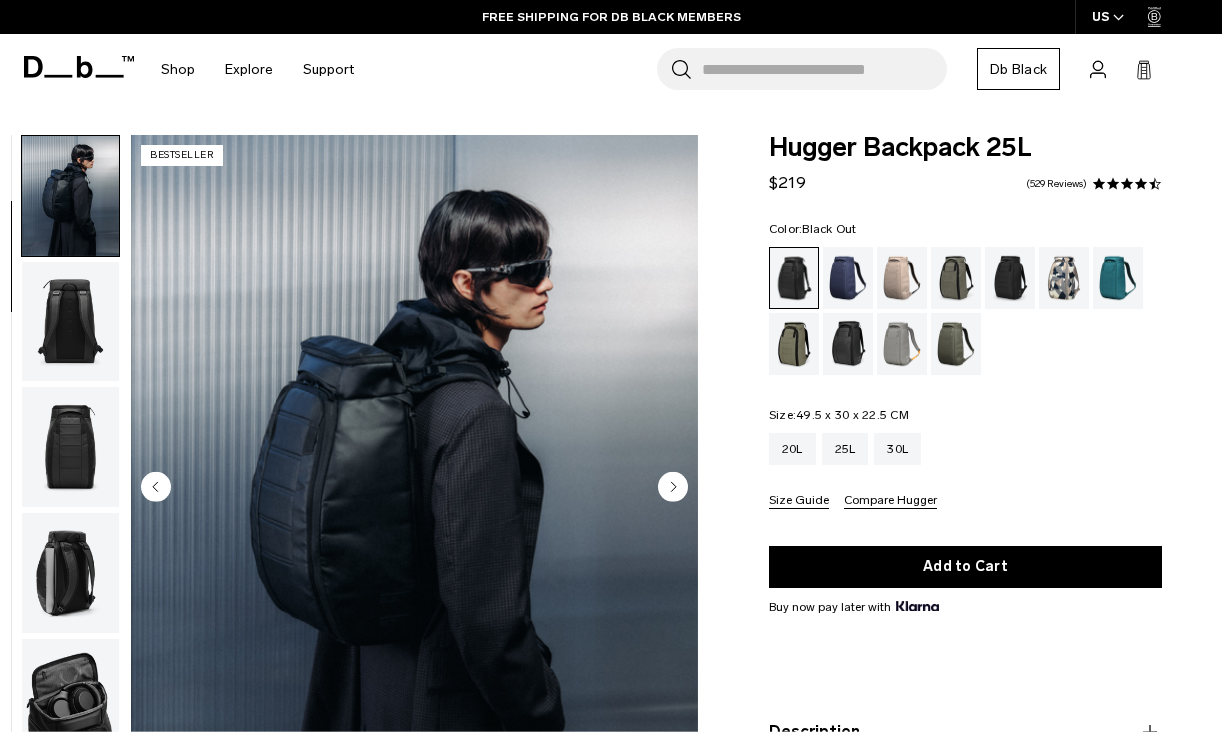 click at bounding box center (70, 322) 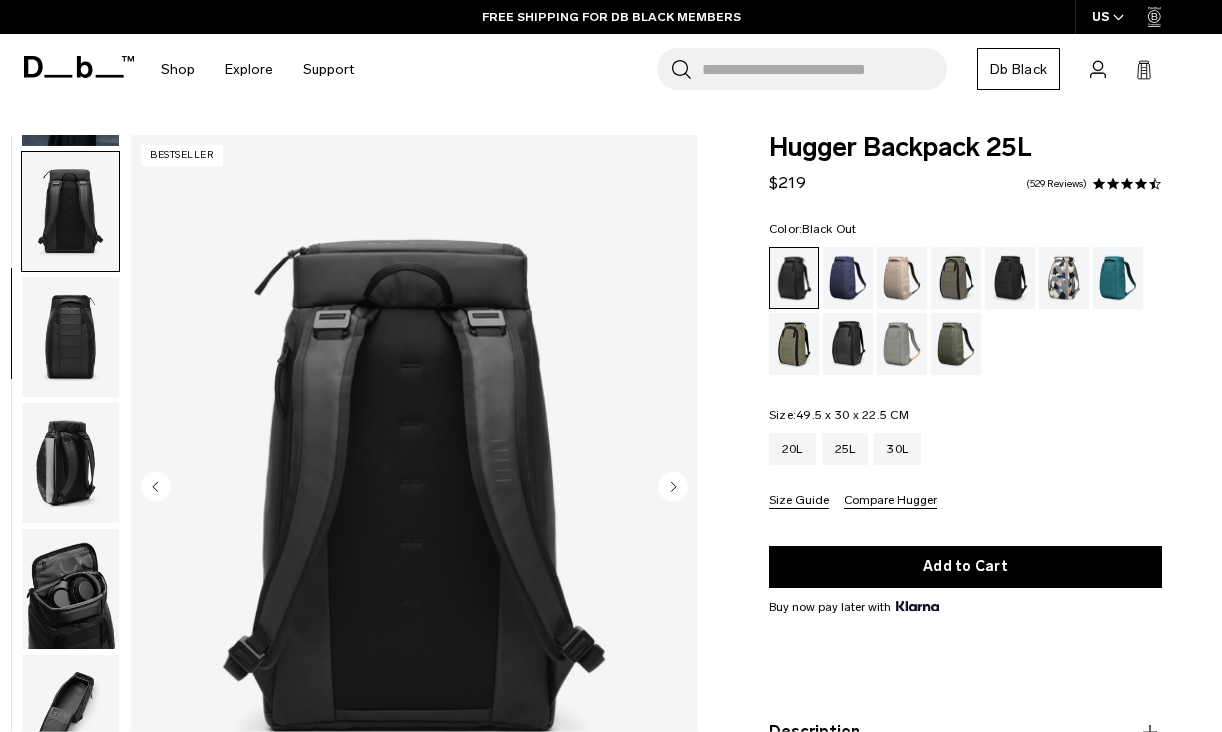 scroll, scrollTop: 252, scrollLeft: 0, axis: vertical 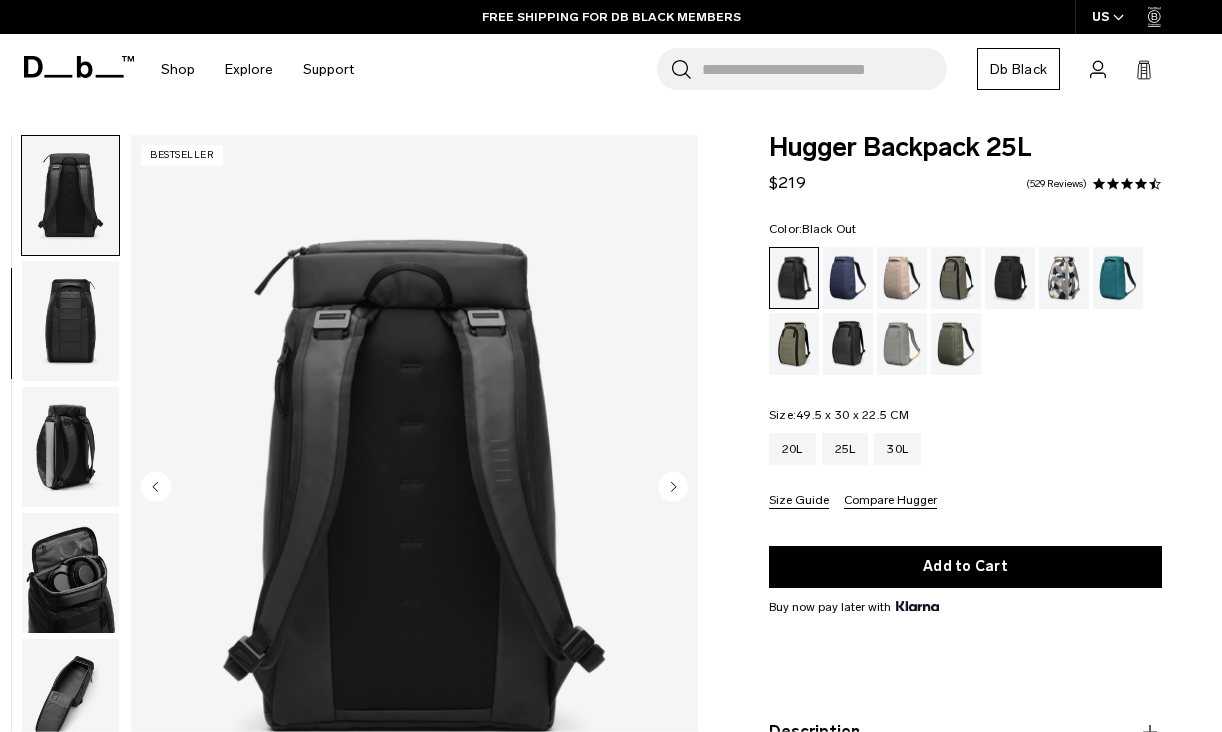 click at bounding box center (70, 321) 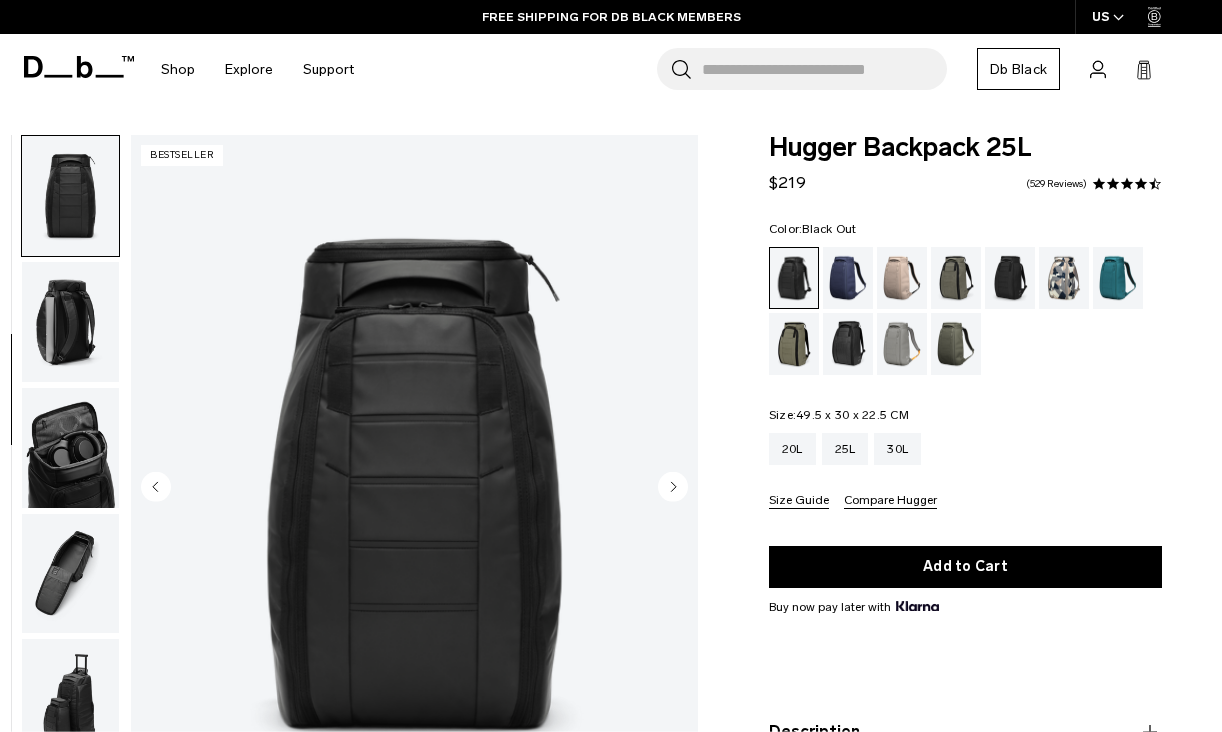 click at bounding box center [70, 448] 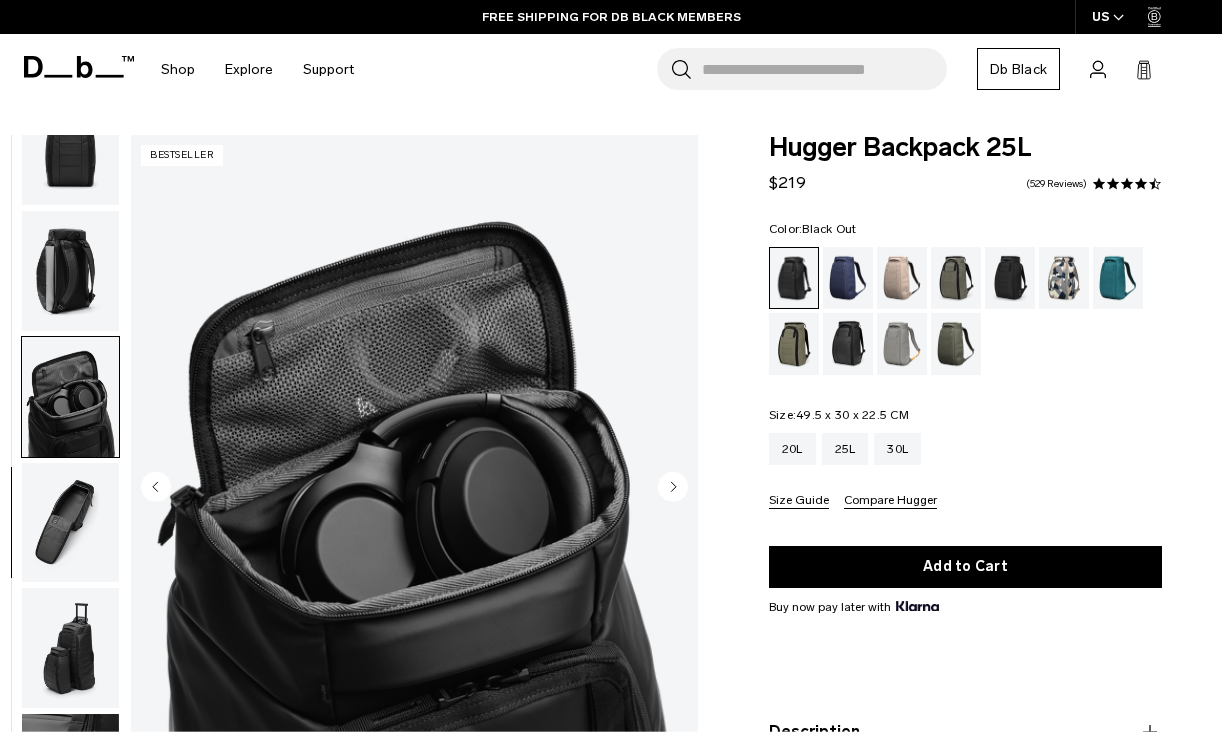 scroll, scrollTop: 546, scrollLeft: 0, axis: vertical 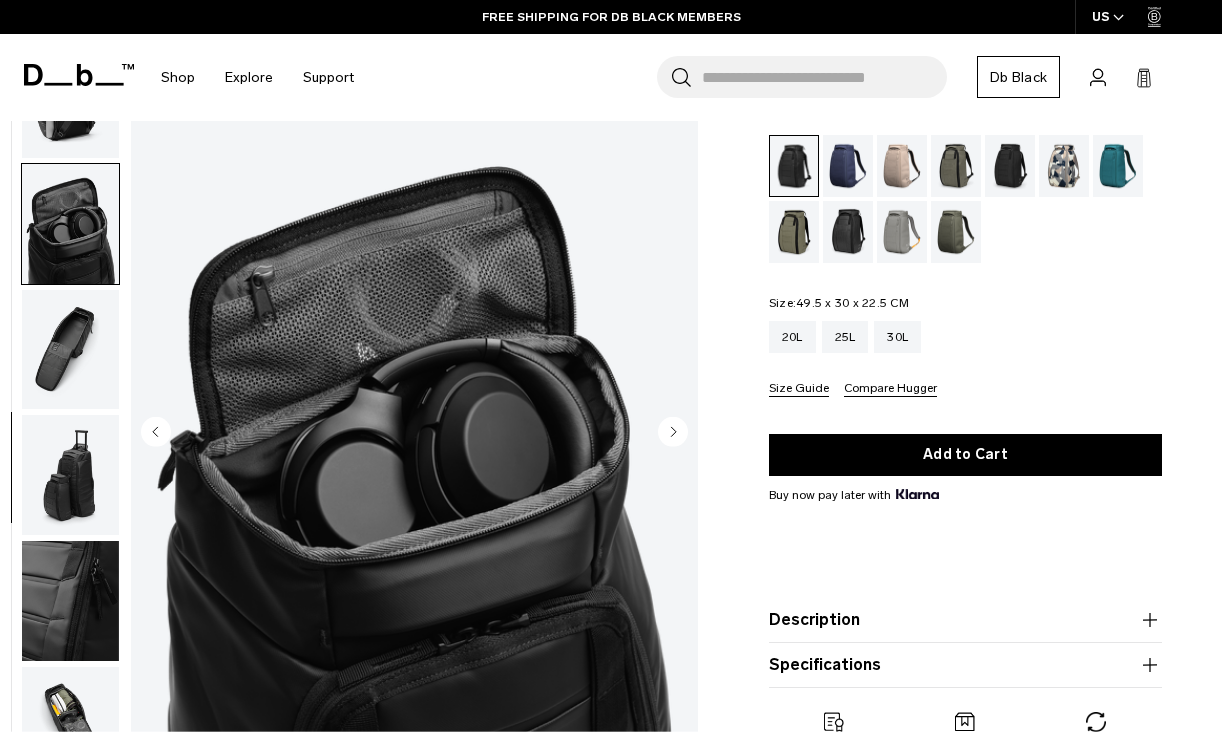 click at bounding box center [70, 475] 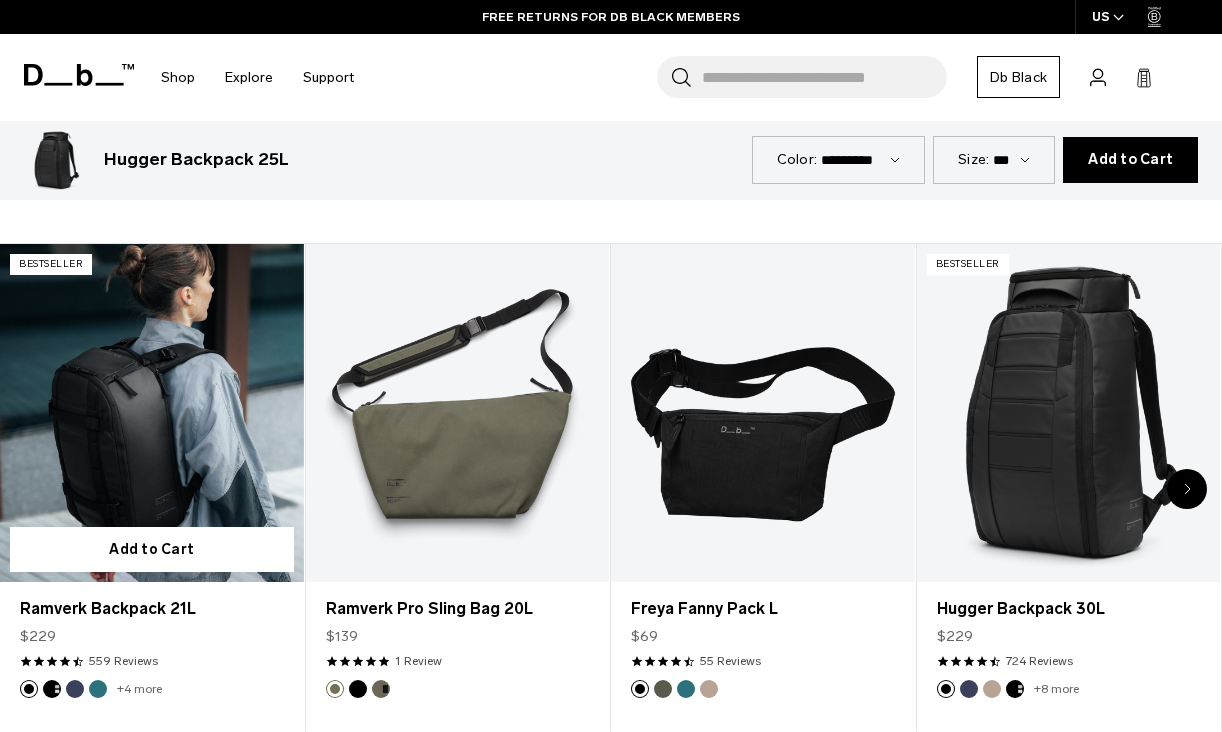 scroll, scrollTop: 888, scrollLeft: 0, axis: vertical 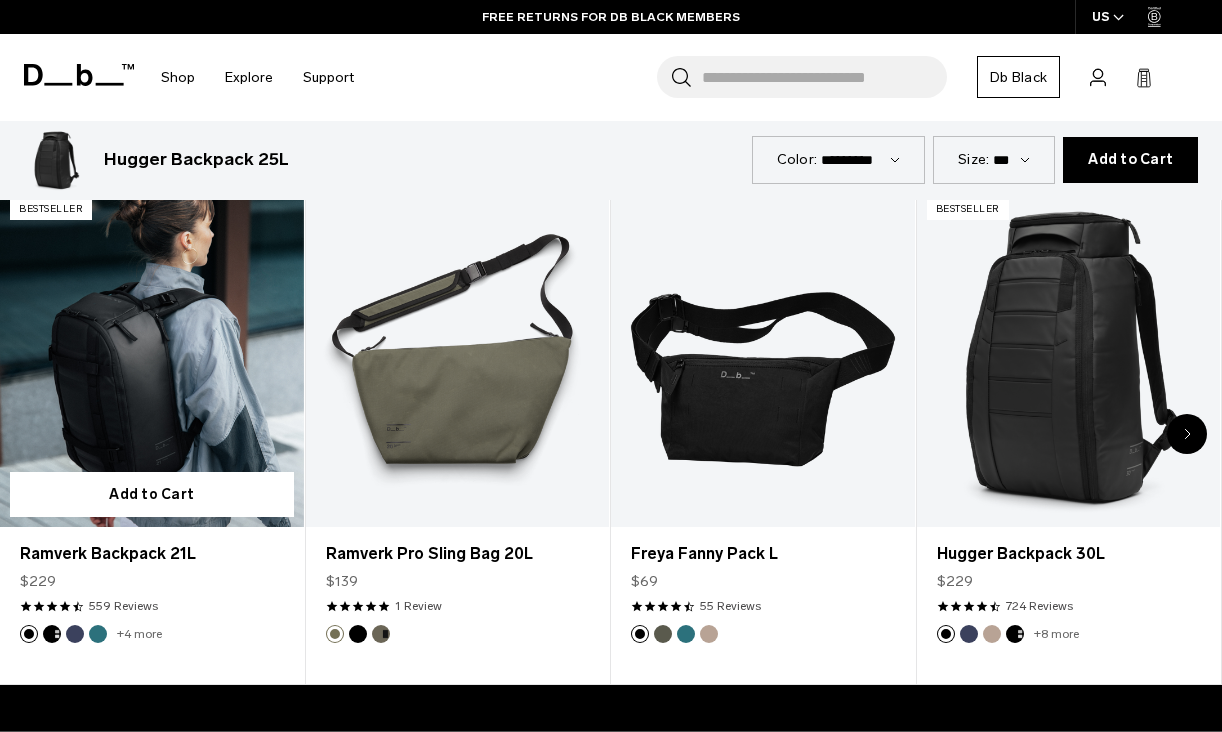 click at bounding box center (152, 357) 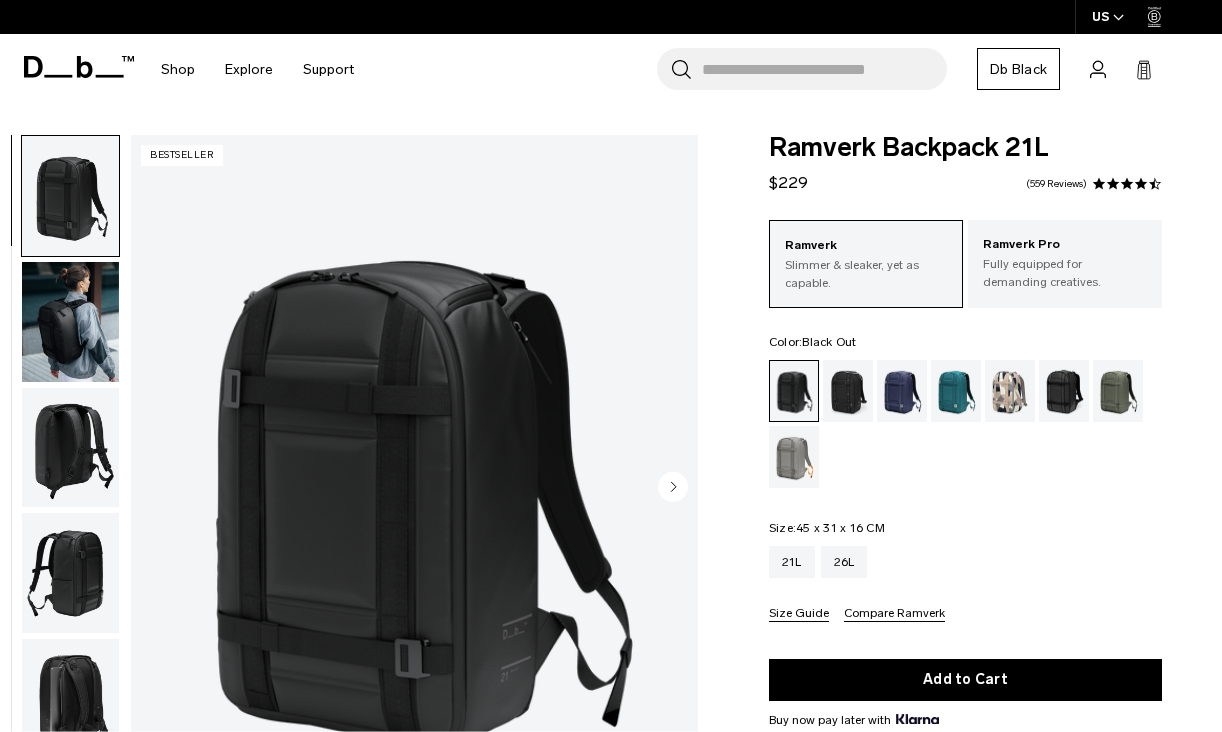 scroll, scrollTop: 0, scrollLeft: 0, axis: both 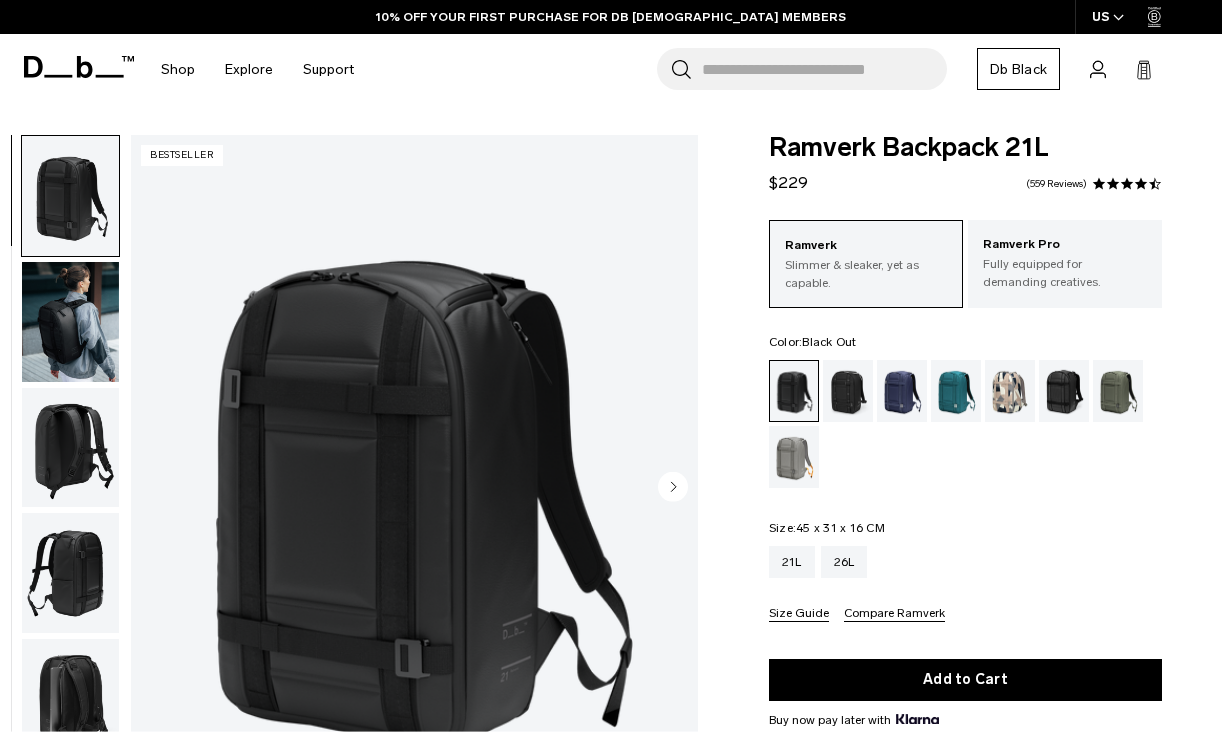 click at bounding box center [70, 322] 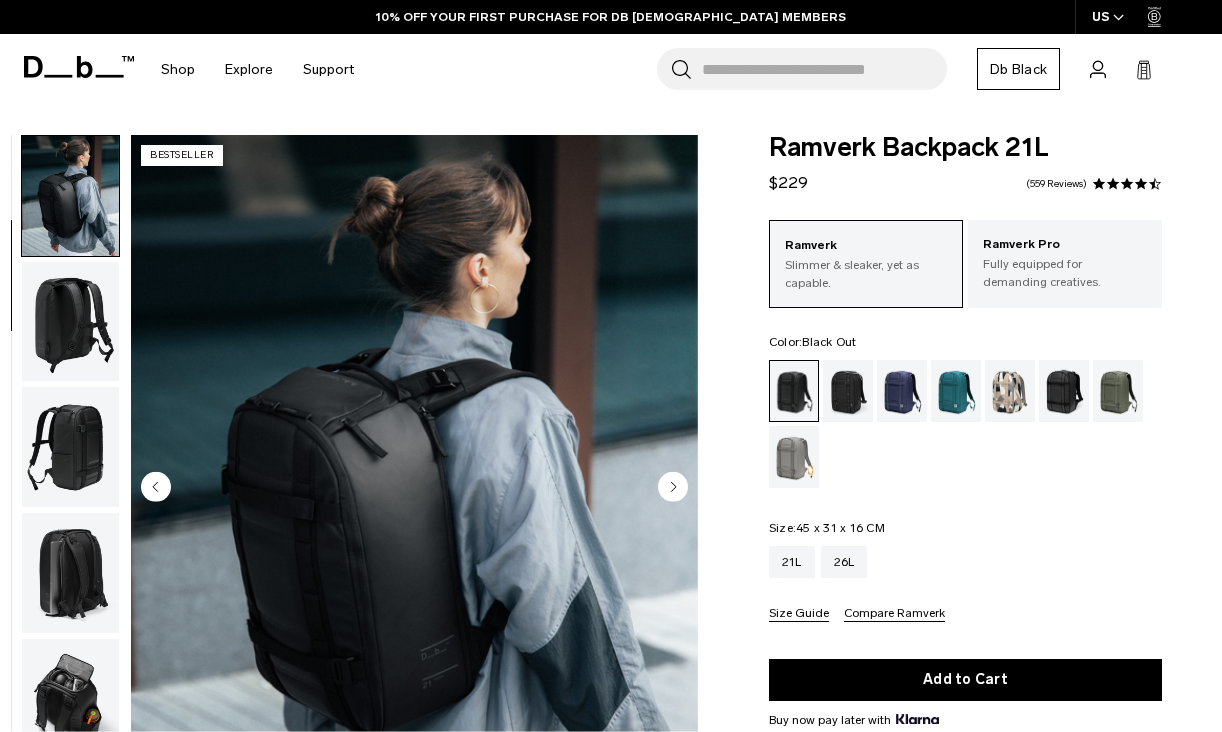 click at bounding box center [70, 447] 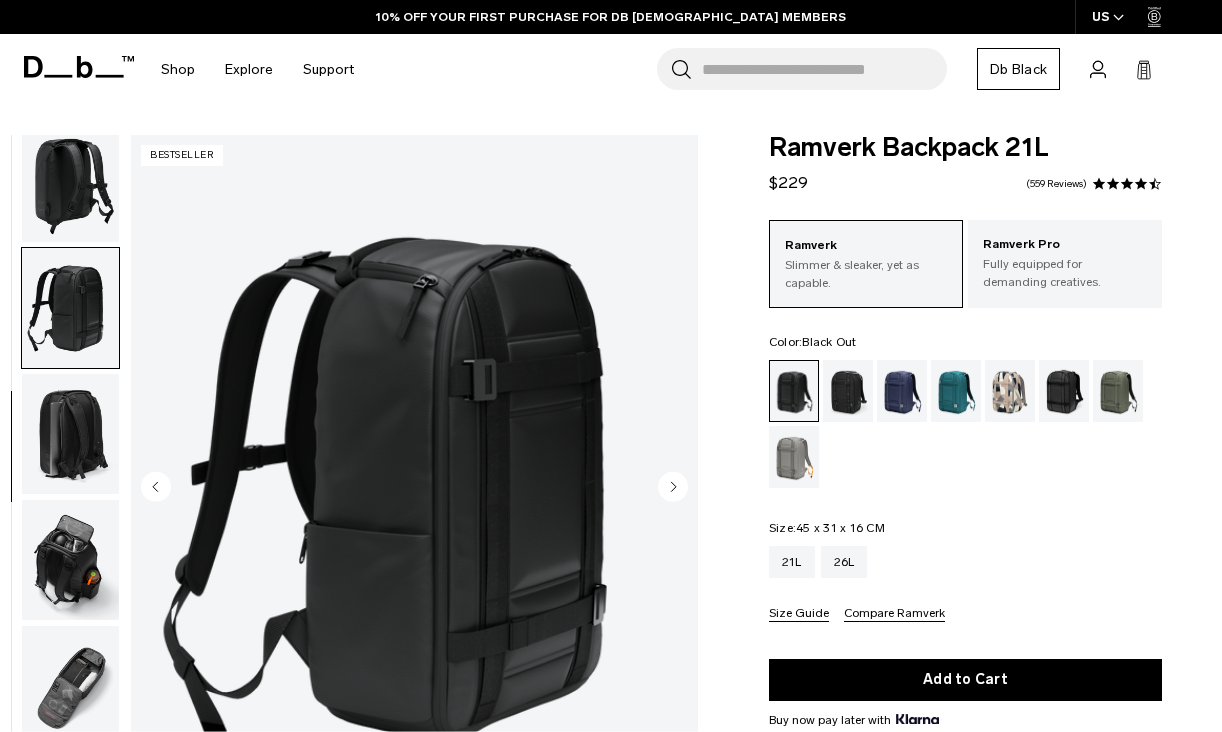 scroll, scrollTop: 294, scrollLeft: 0, axis: vertical 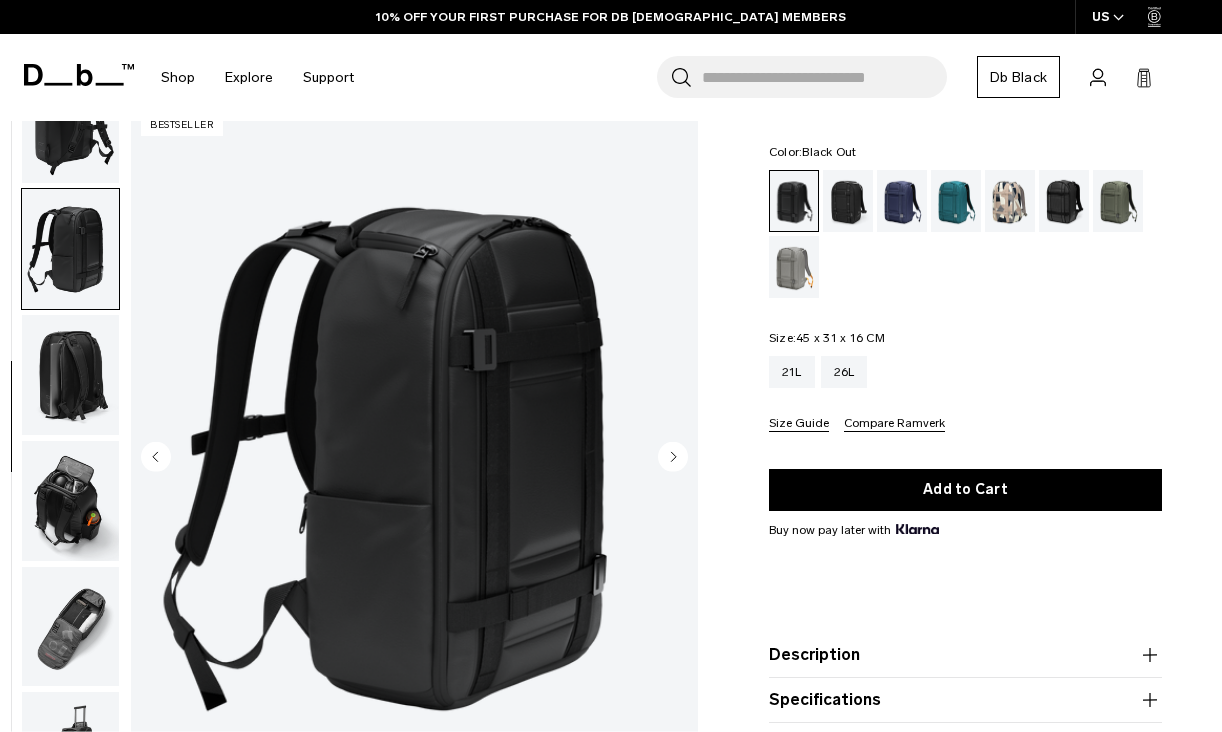 click at bounding box center [70, 501] 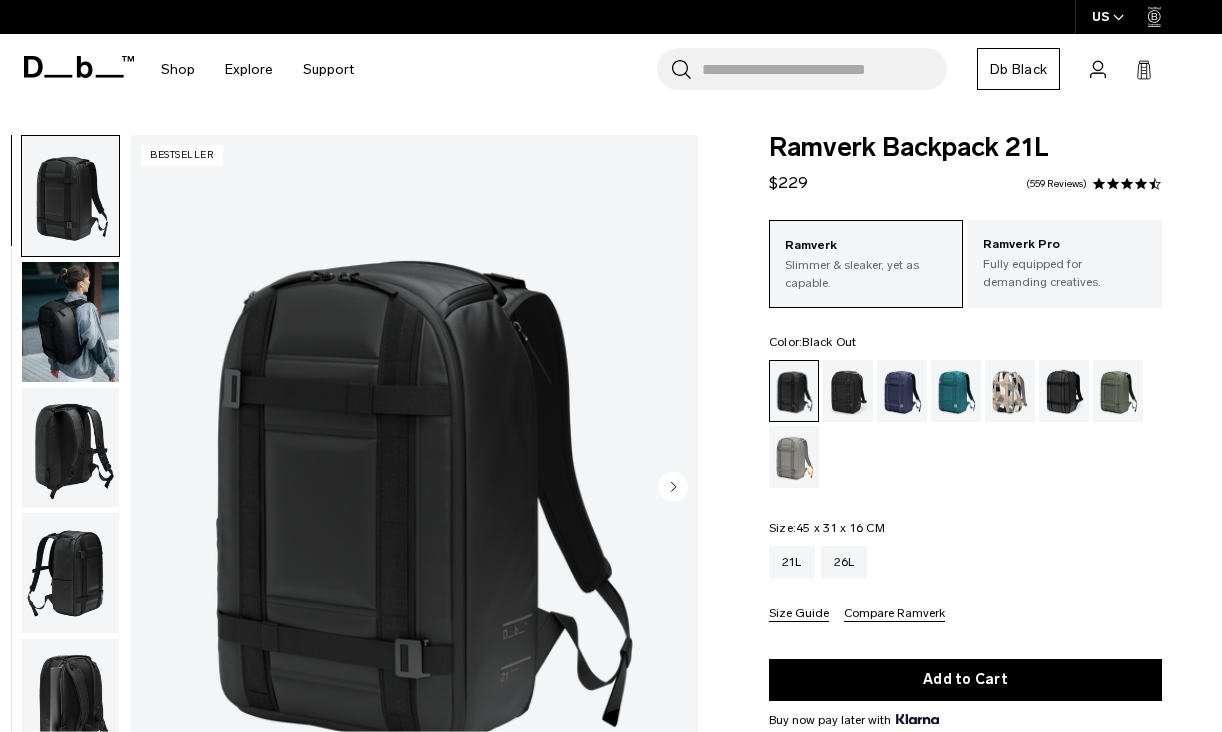 scroll, scrollTop: 0, scrollLeft: 0, axis: both 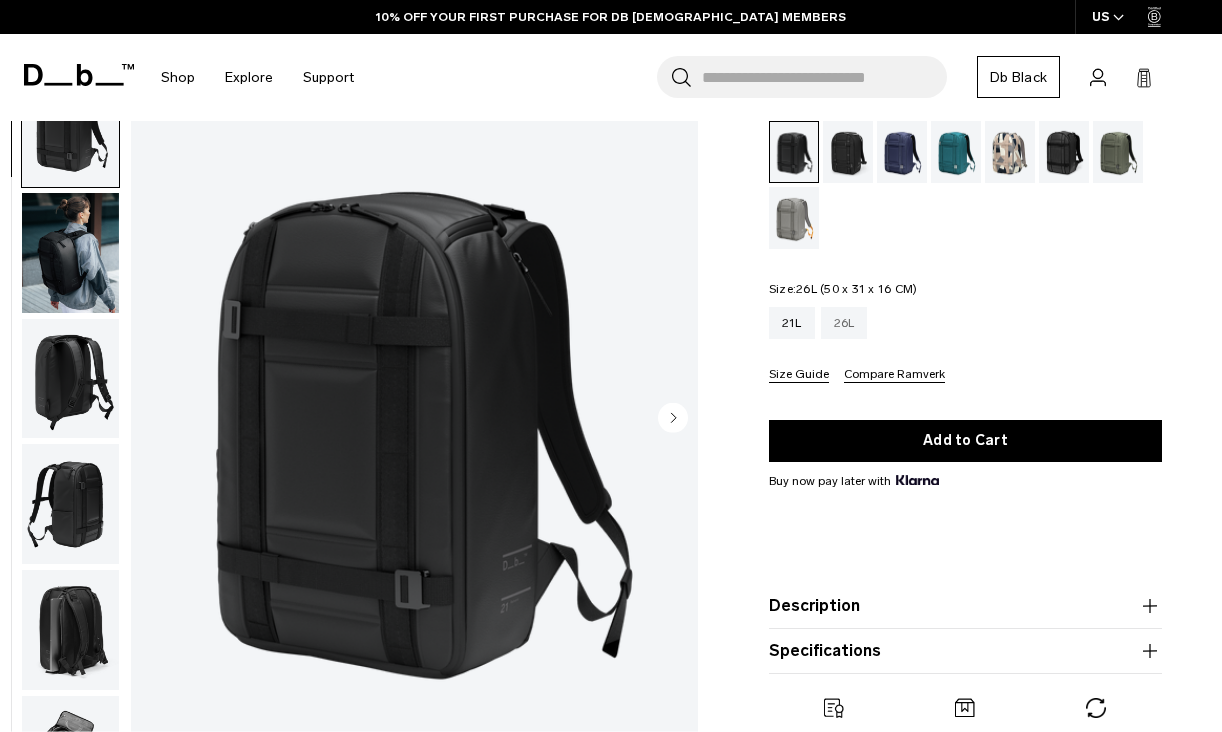 click on "26L" at bounding box center (844, 323) 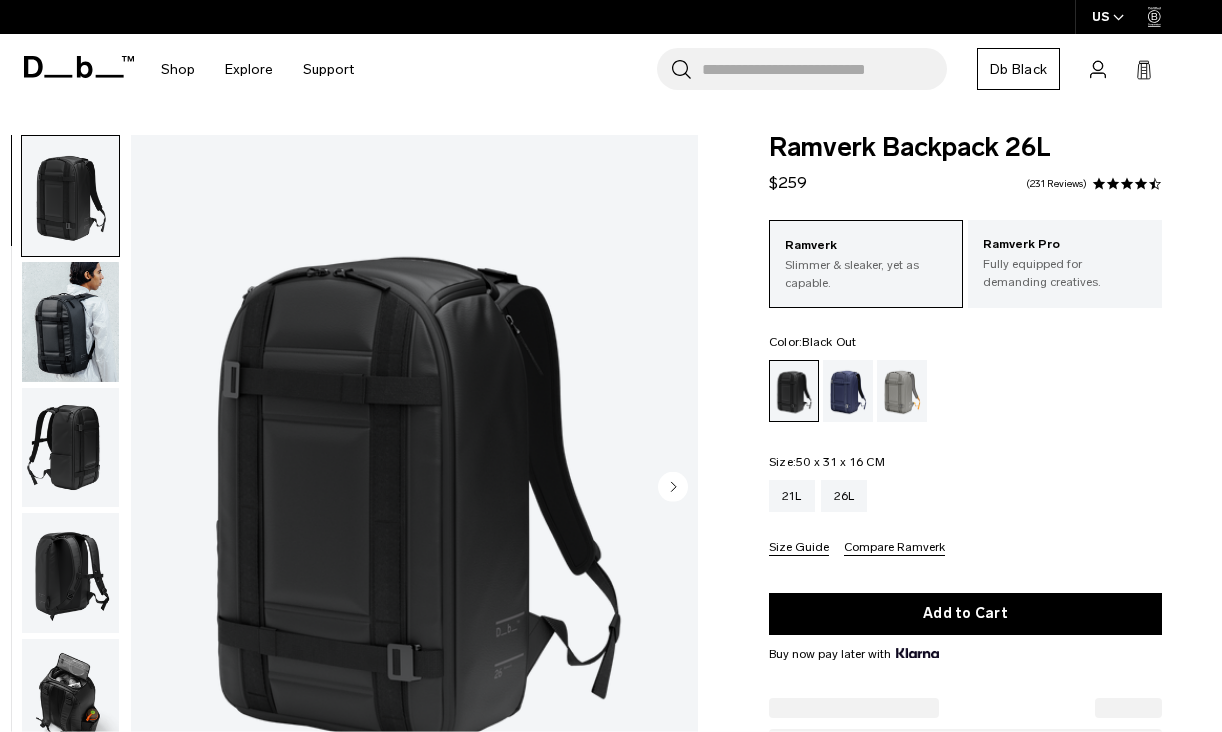 scroll, scrollTop: 0, scrollLeft: 0, axis: both 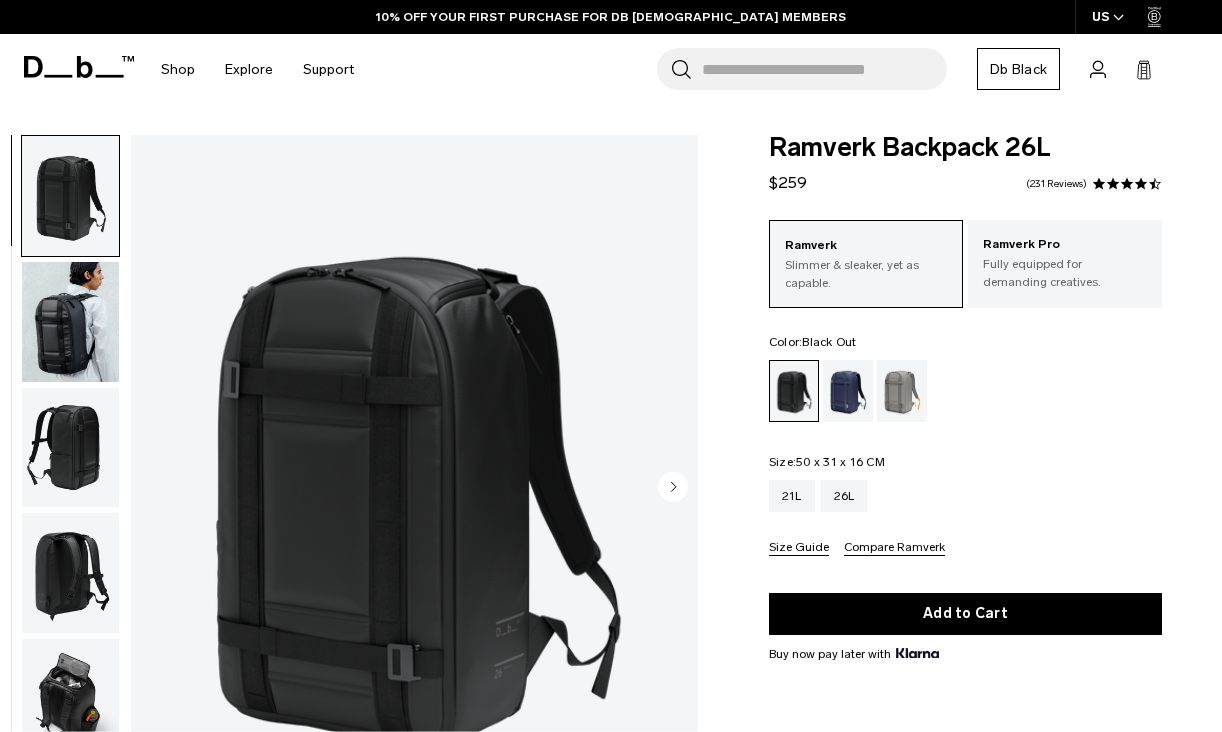 click at bounding box center (70, 322) 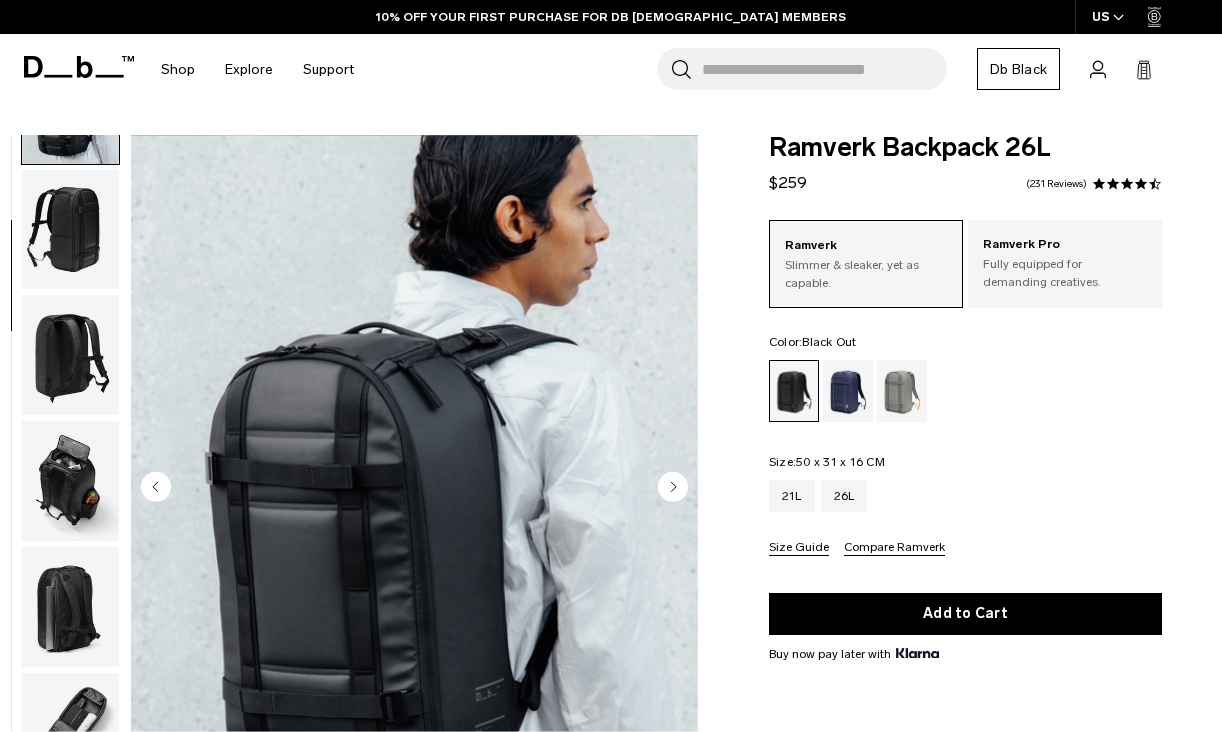 click at bounding box center [70, 355] 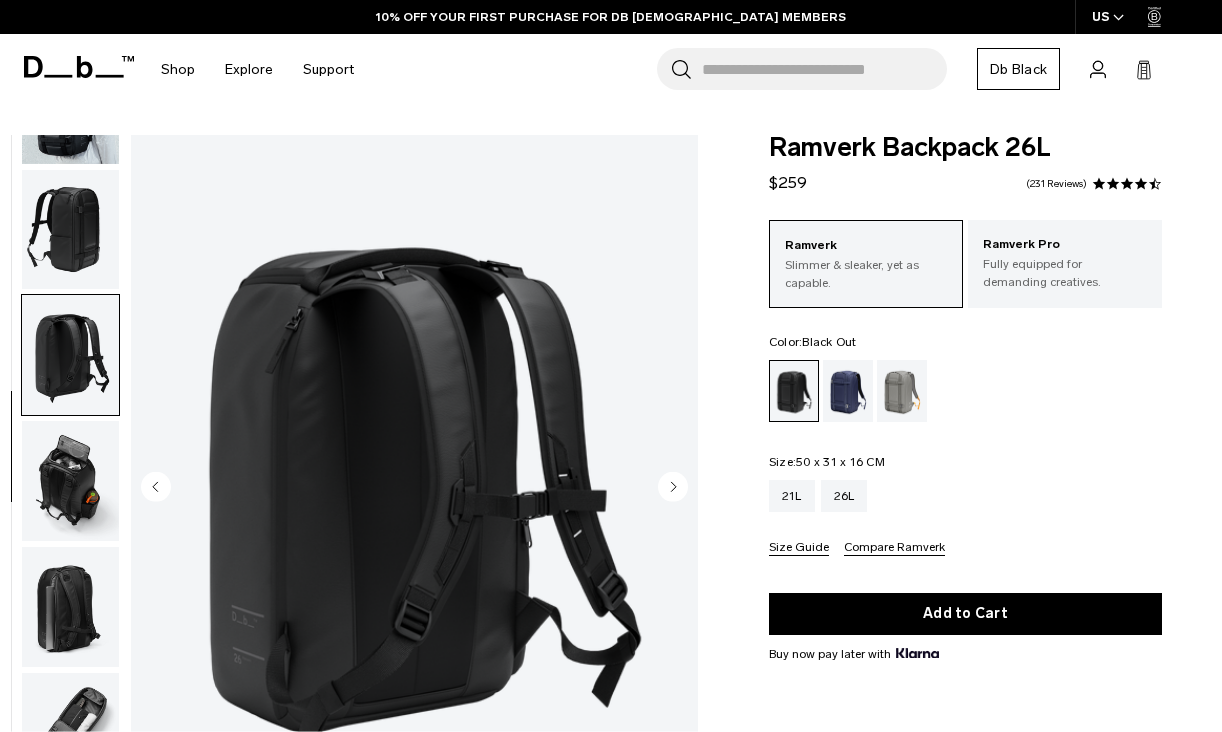 scroll, scrollTop: 294, scrollLeft: 0, axis: vertical 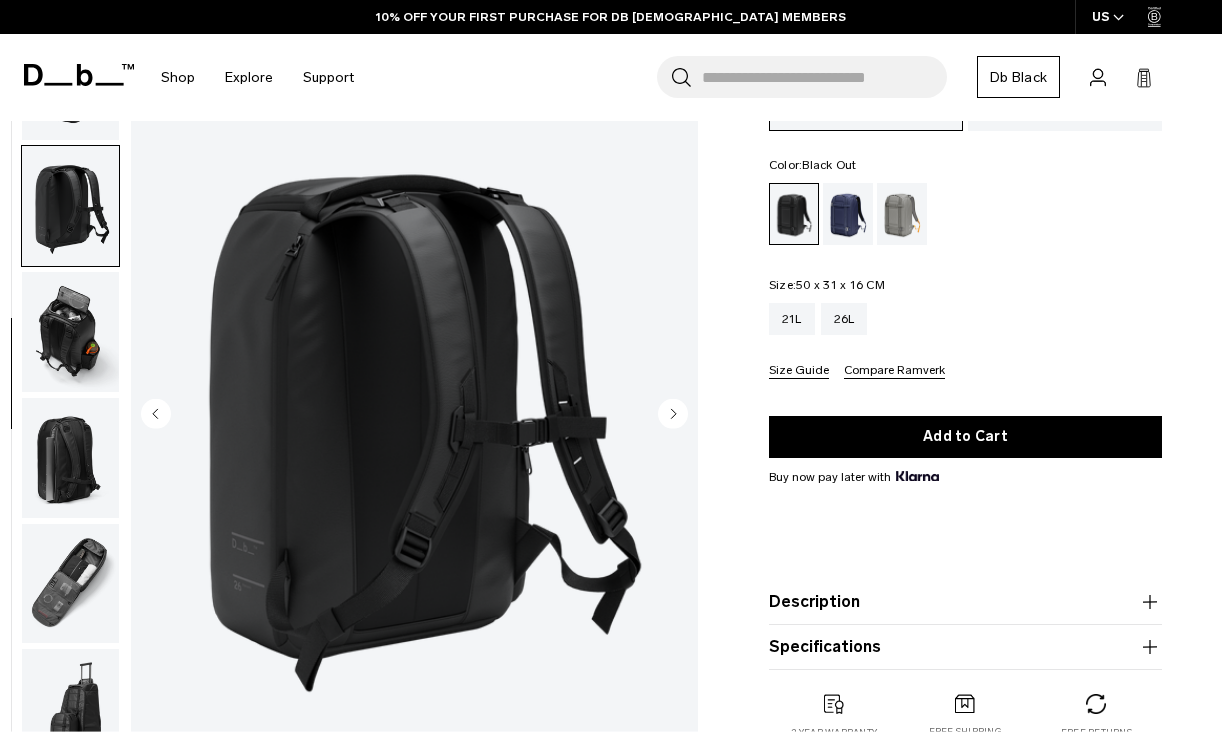 click at bounding box center (70, 458) 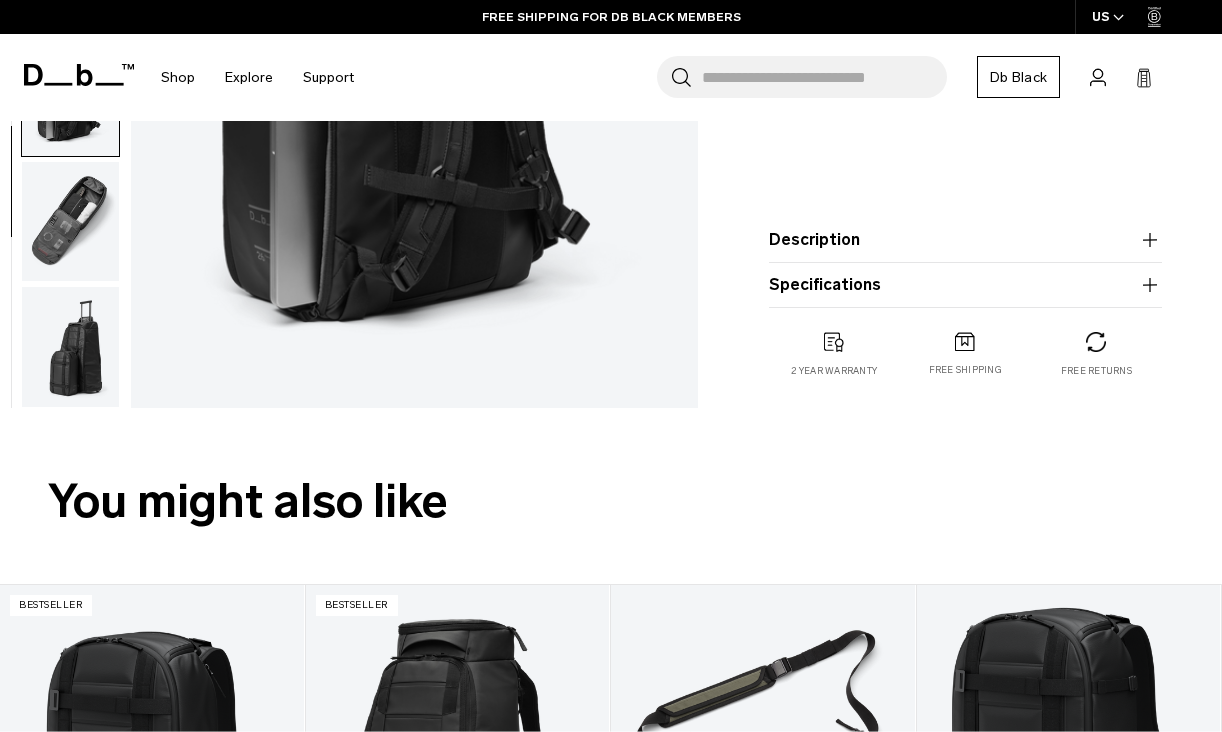 scroll, scrollTop: 559, scrollLeft: 0, axis: vertical 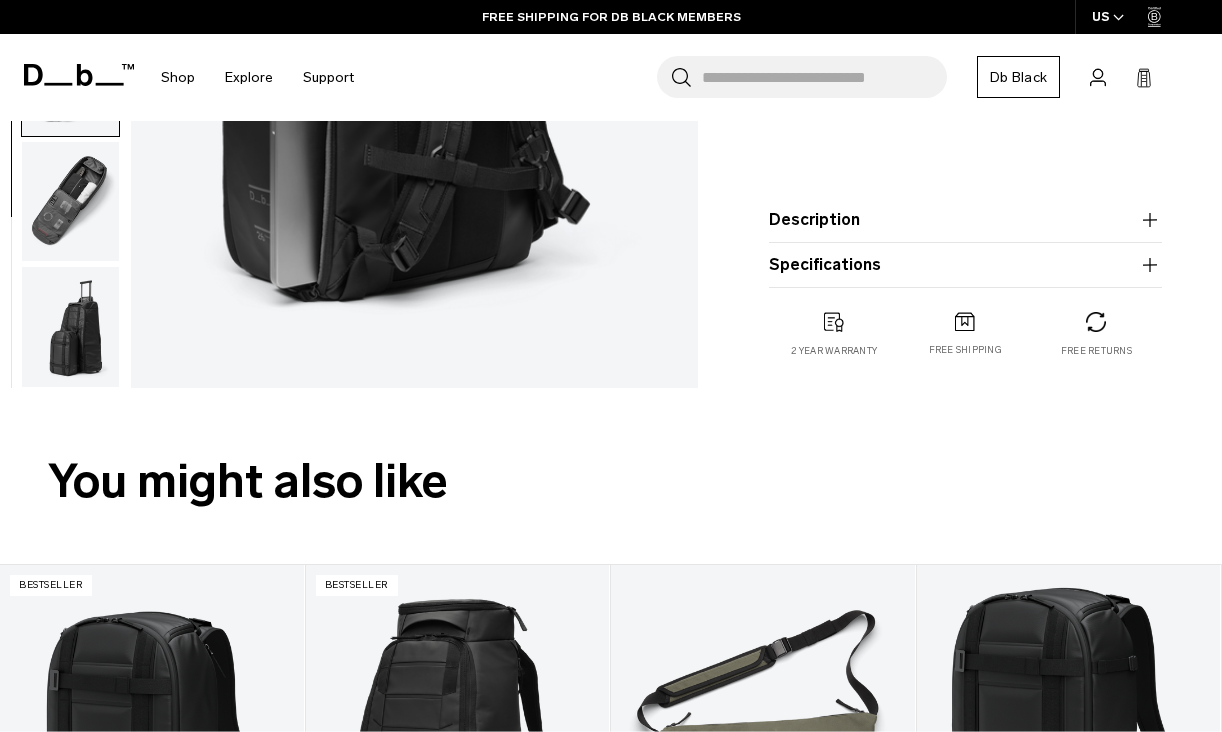 click at bounding box center (70, 201) 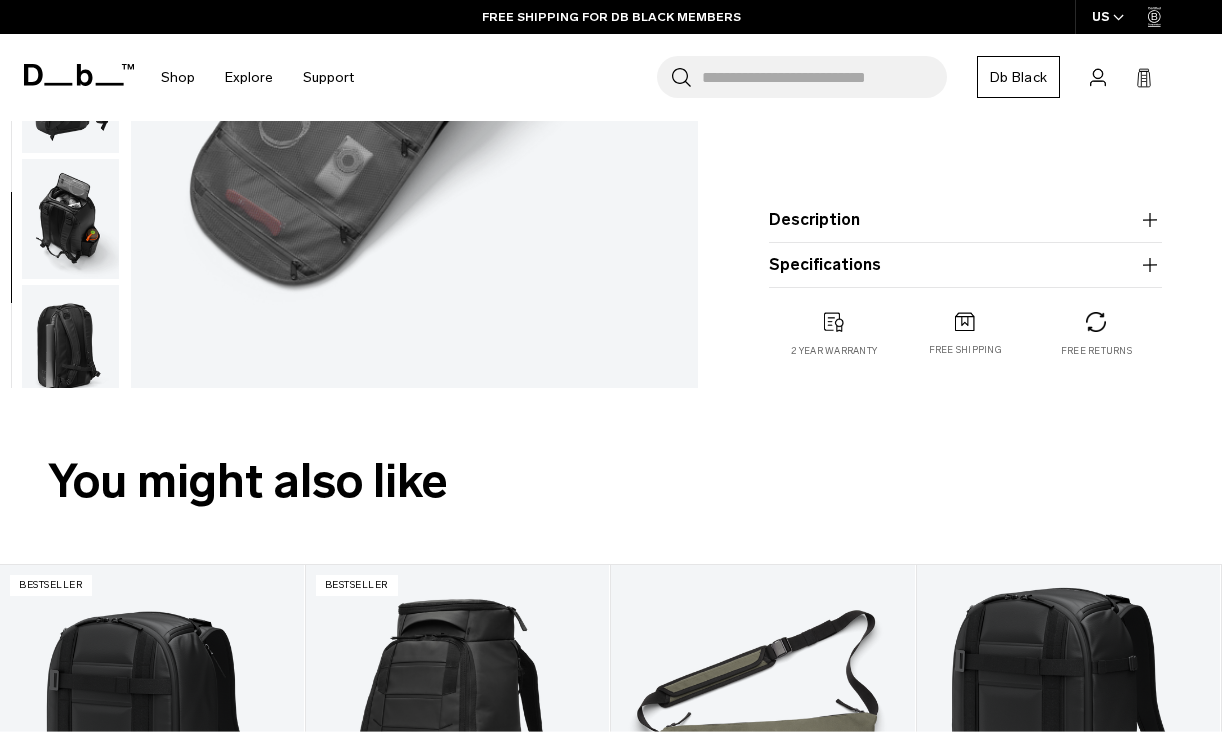 scroll, scrollTop: 23, scrollLeft: 0, axis: vertical 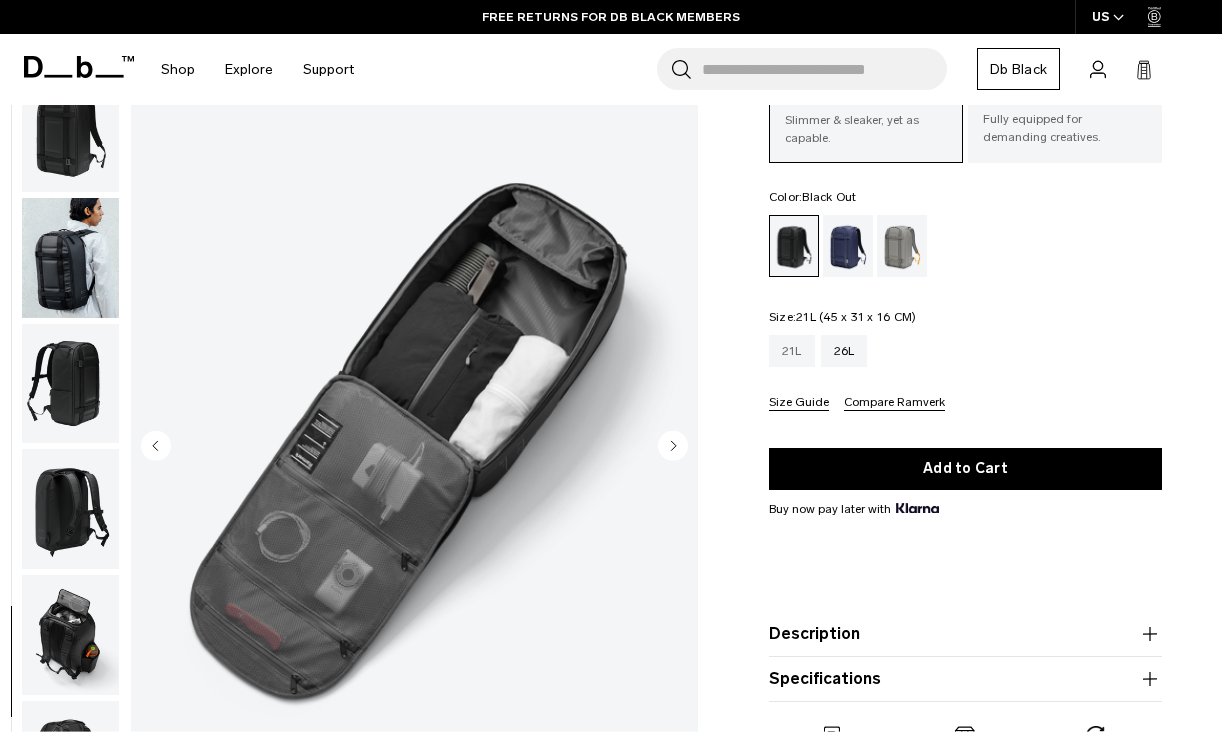 click on "21L" at bounding box center (792, 351) 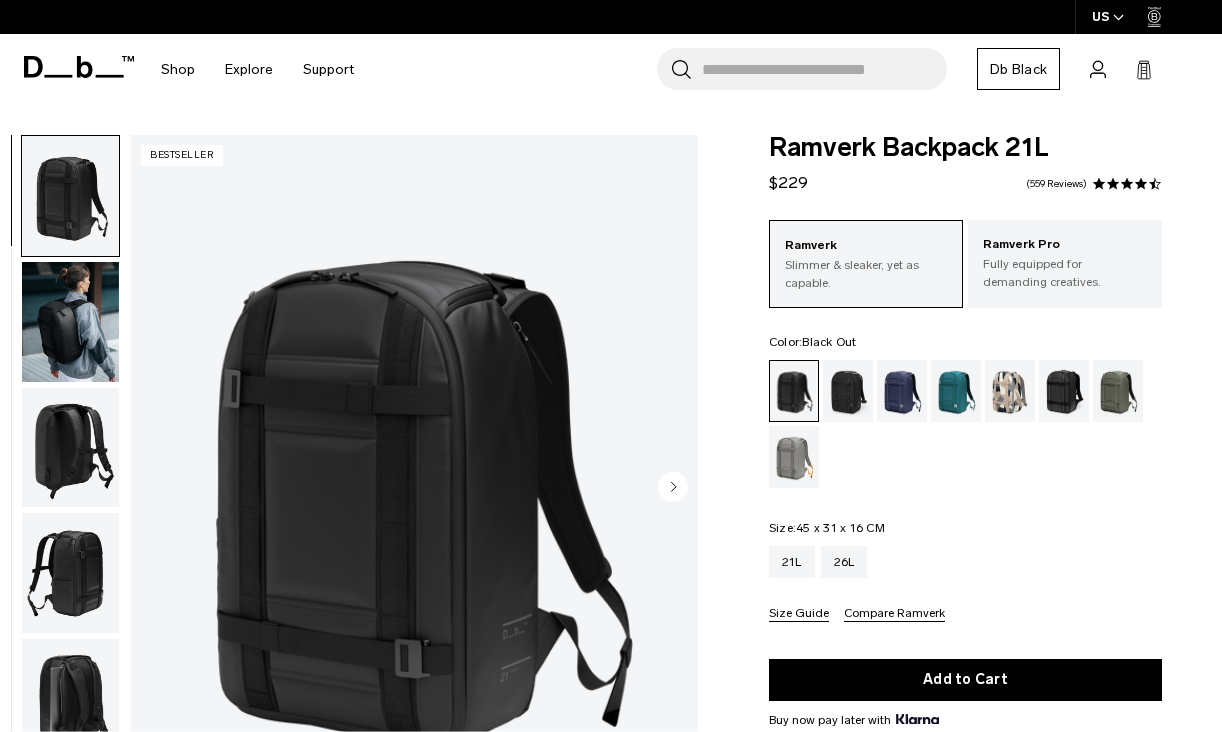 scroll, scrollTop: 0, scrollLeft: 0, axis: both 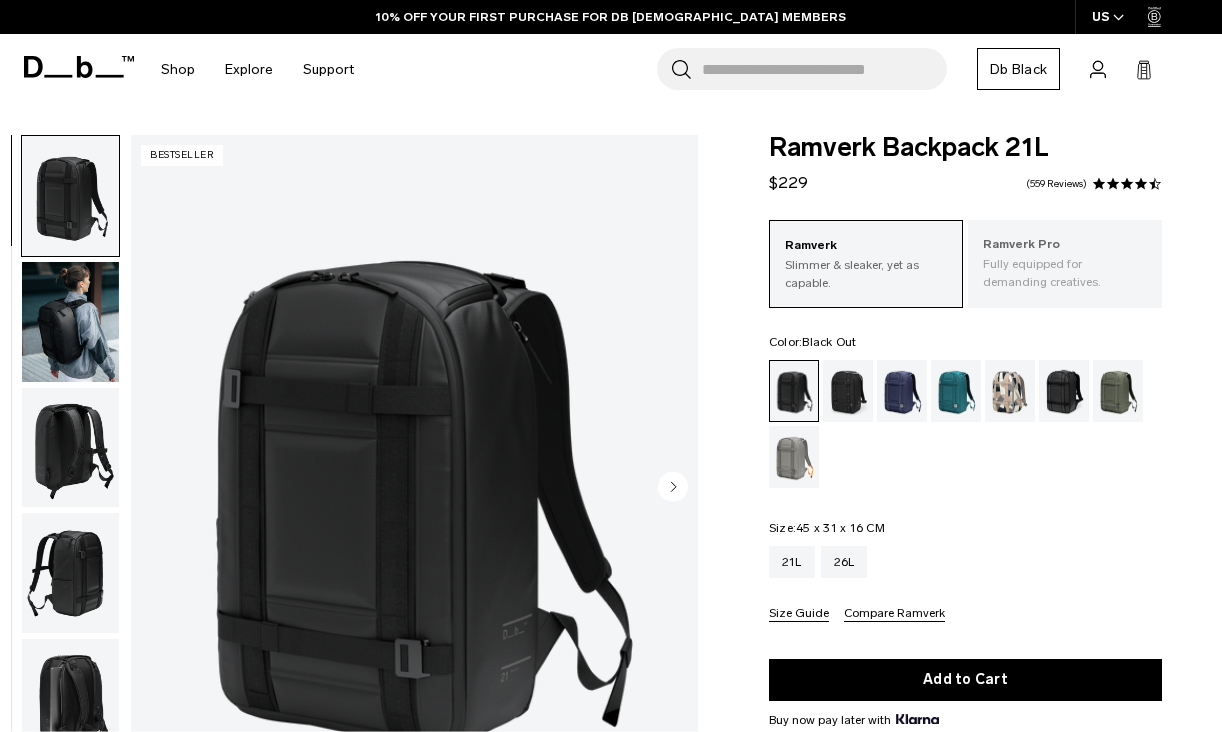click on "Fully equipped for demanding creatives." at bounding box center (1065, 273) 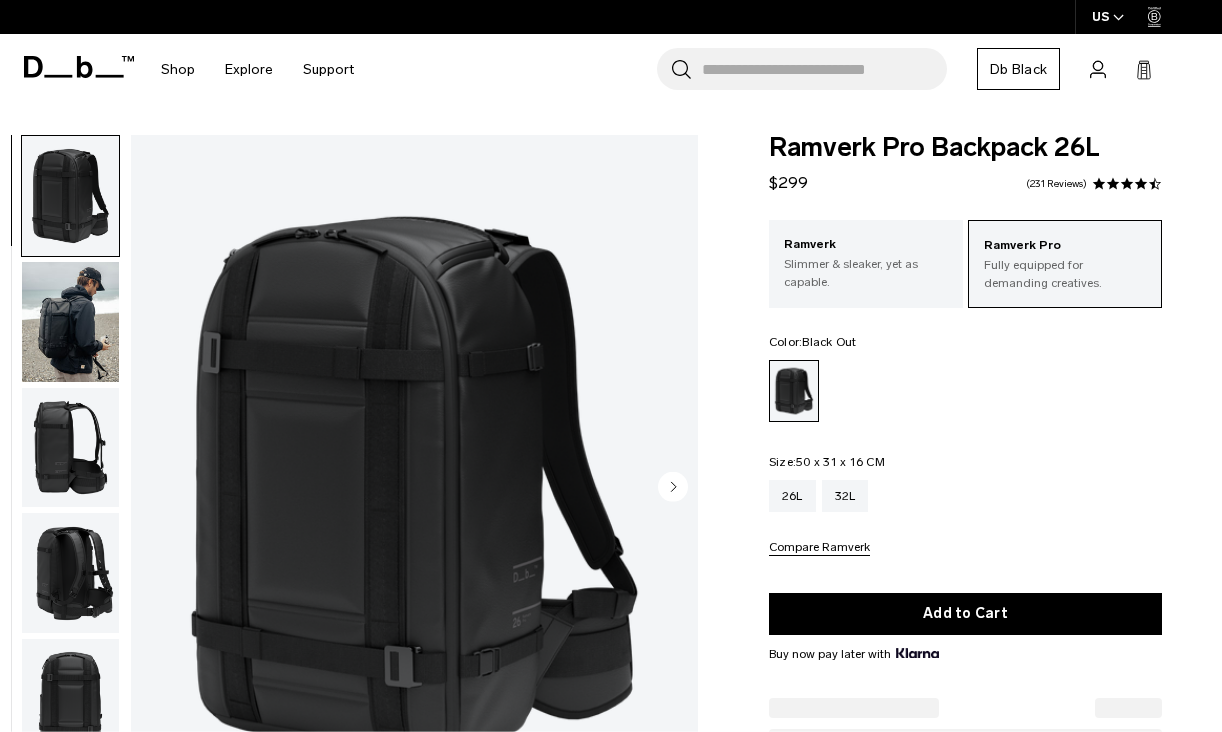 scroll, scrollTop: 0, scrollLeft: 0, axis: both 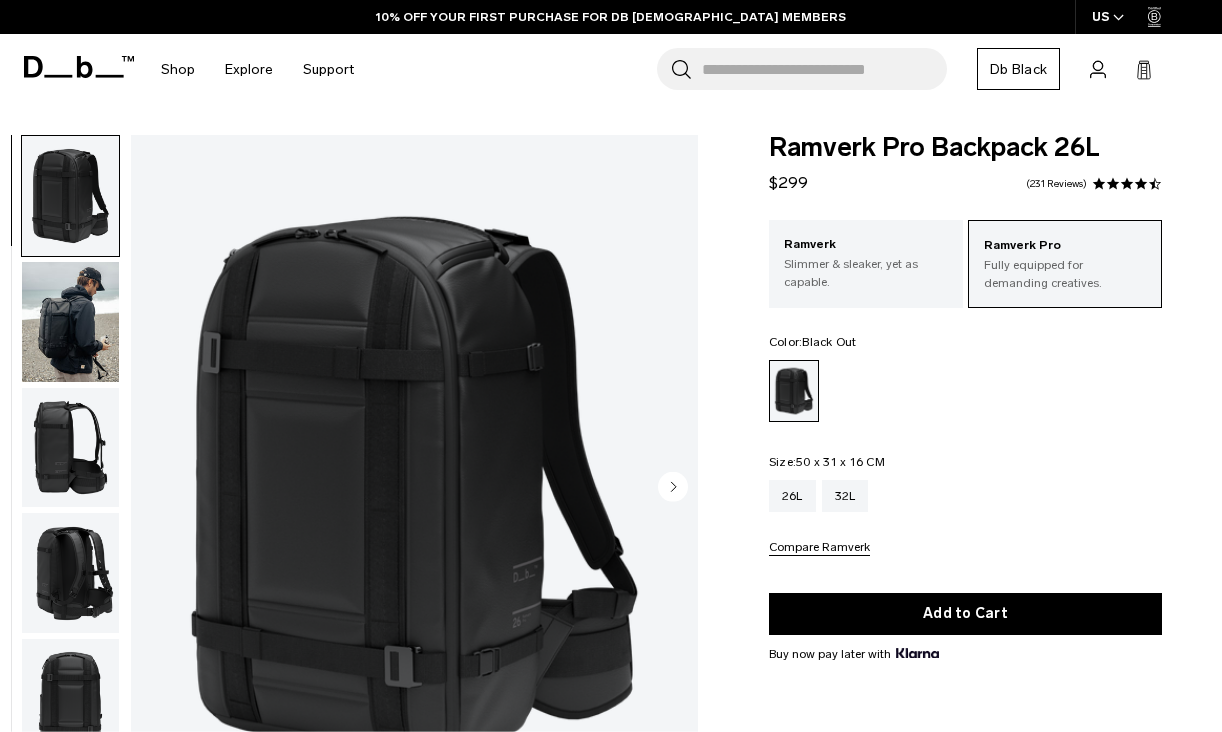 click at bounding box center (70, 448) 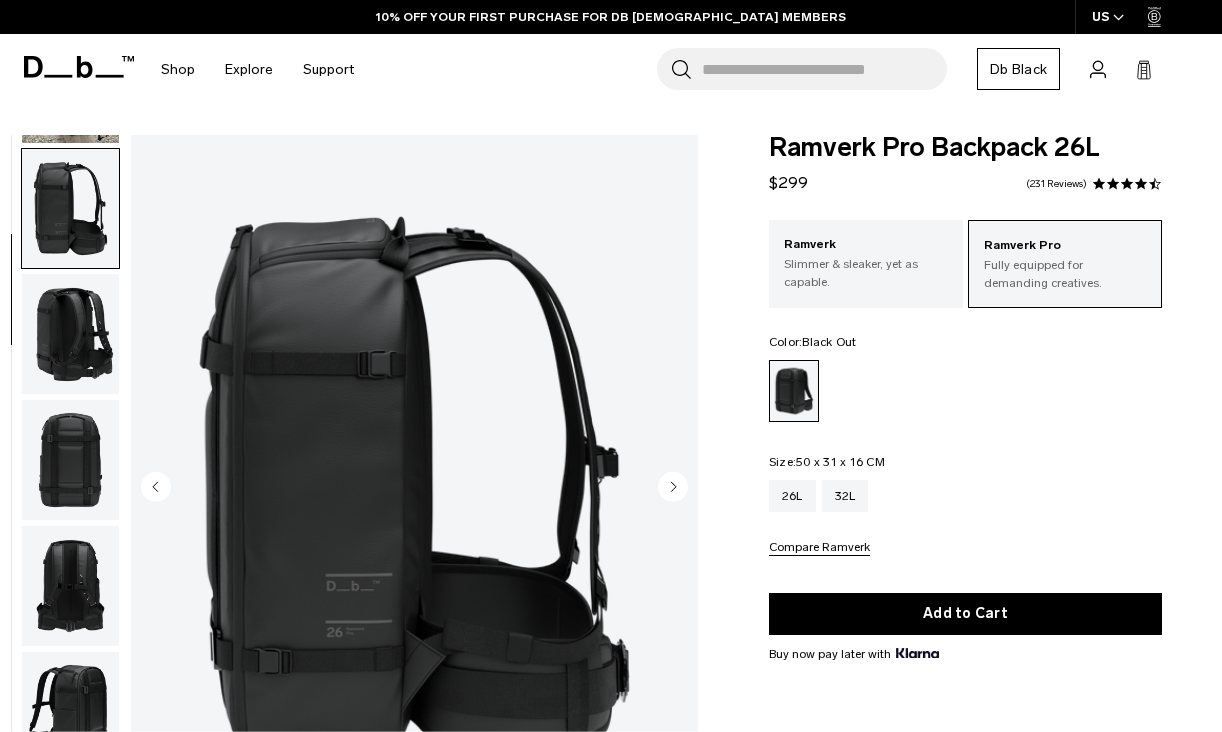 click at bounding box center [70, 460] 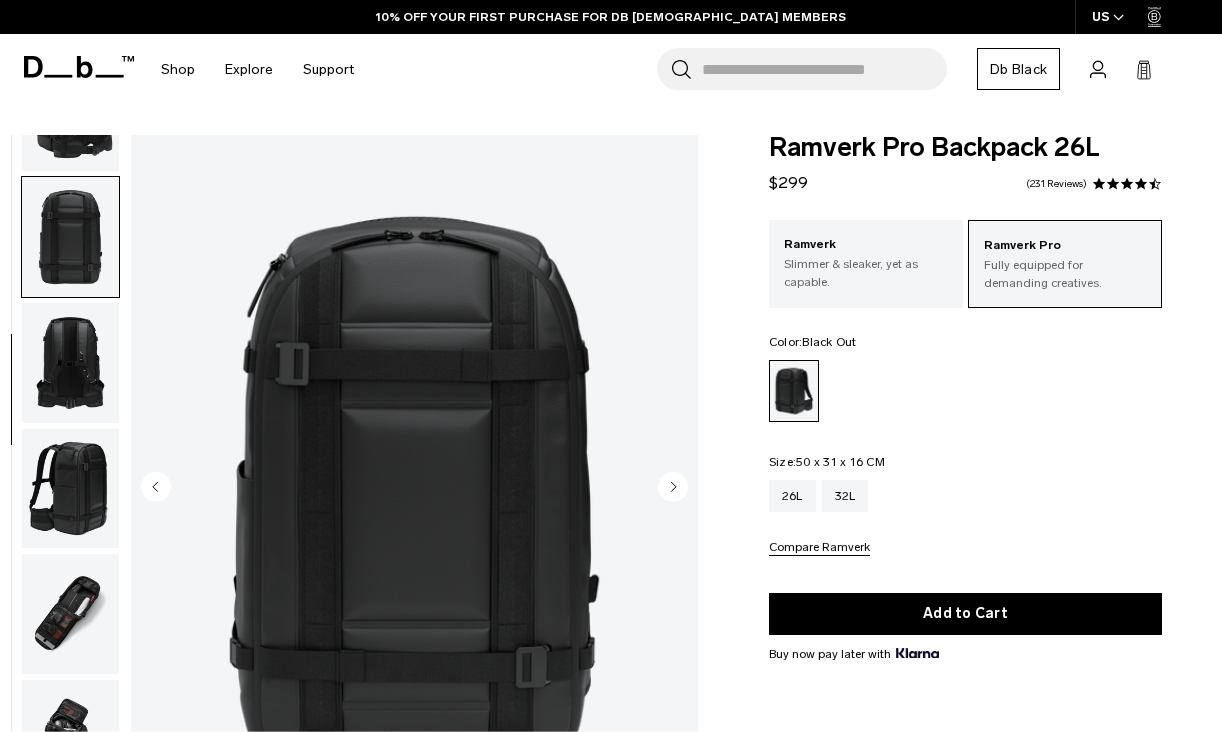 click at bounding box center (70, 489) 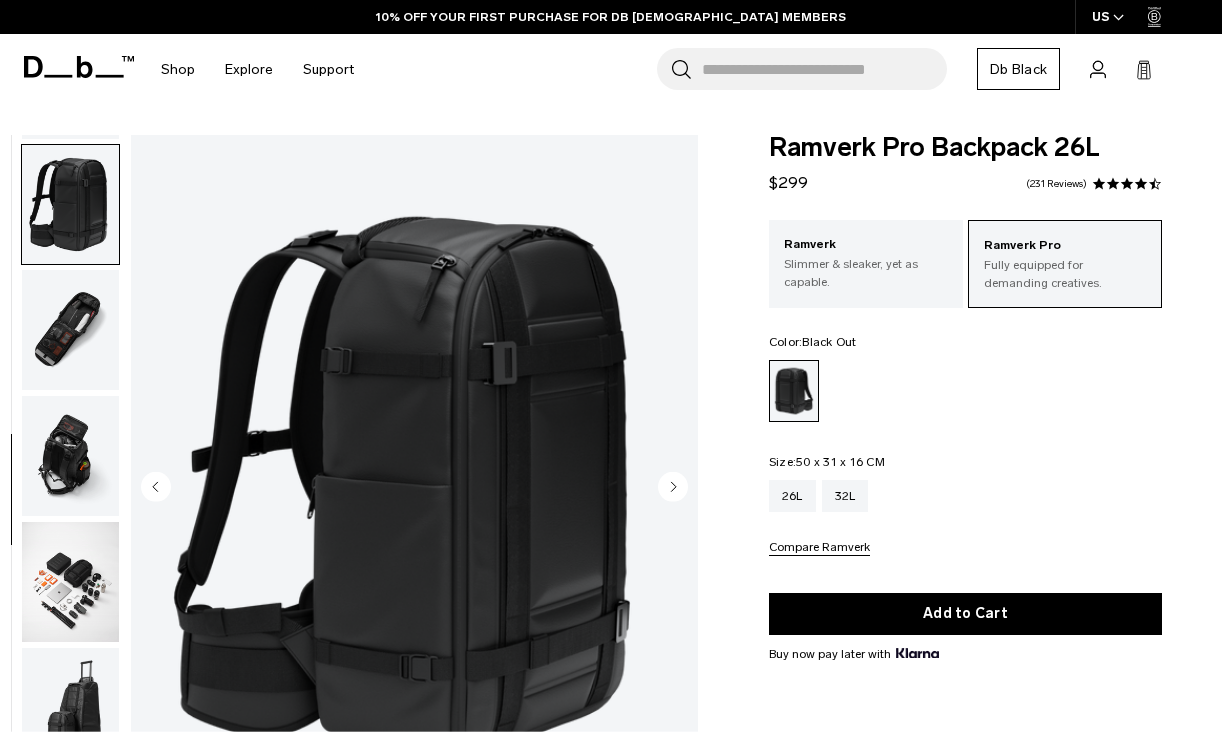scroll, scrollTop: 745, scrollLeft: 0, axis: vertical 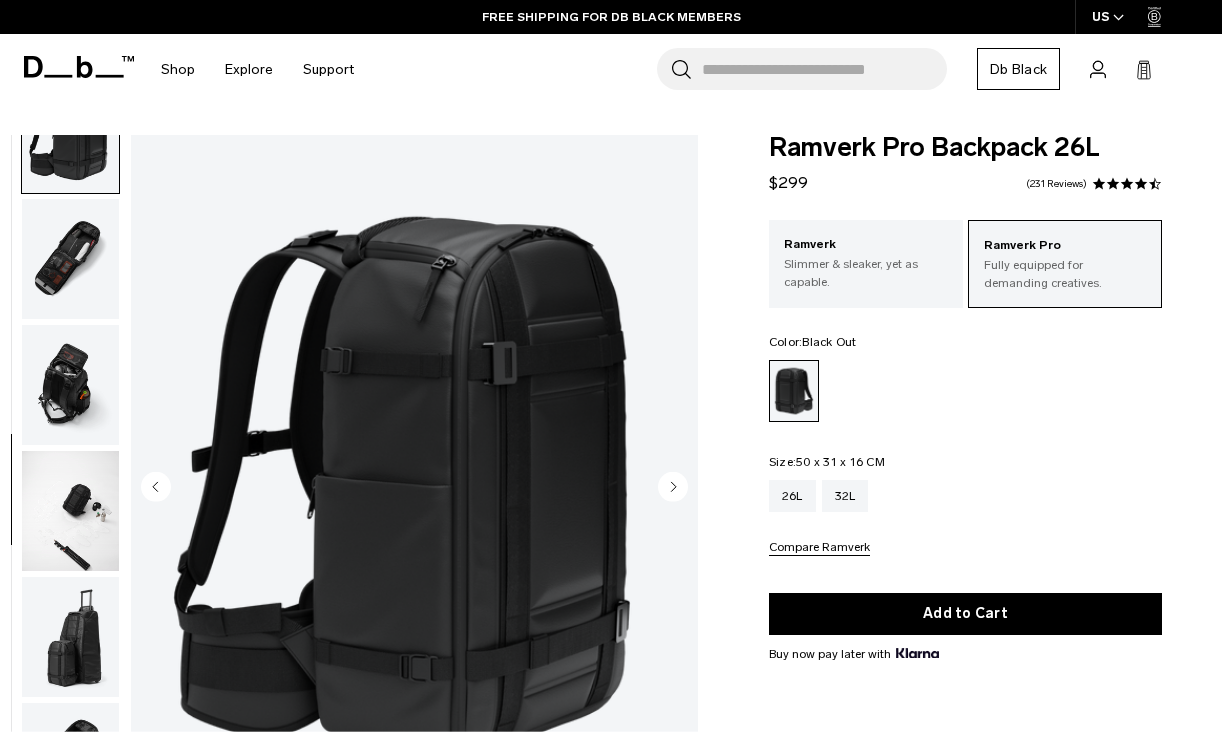 click at bounding box center [70, 511] 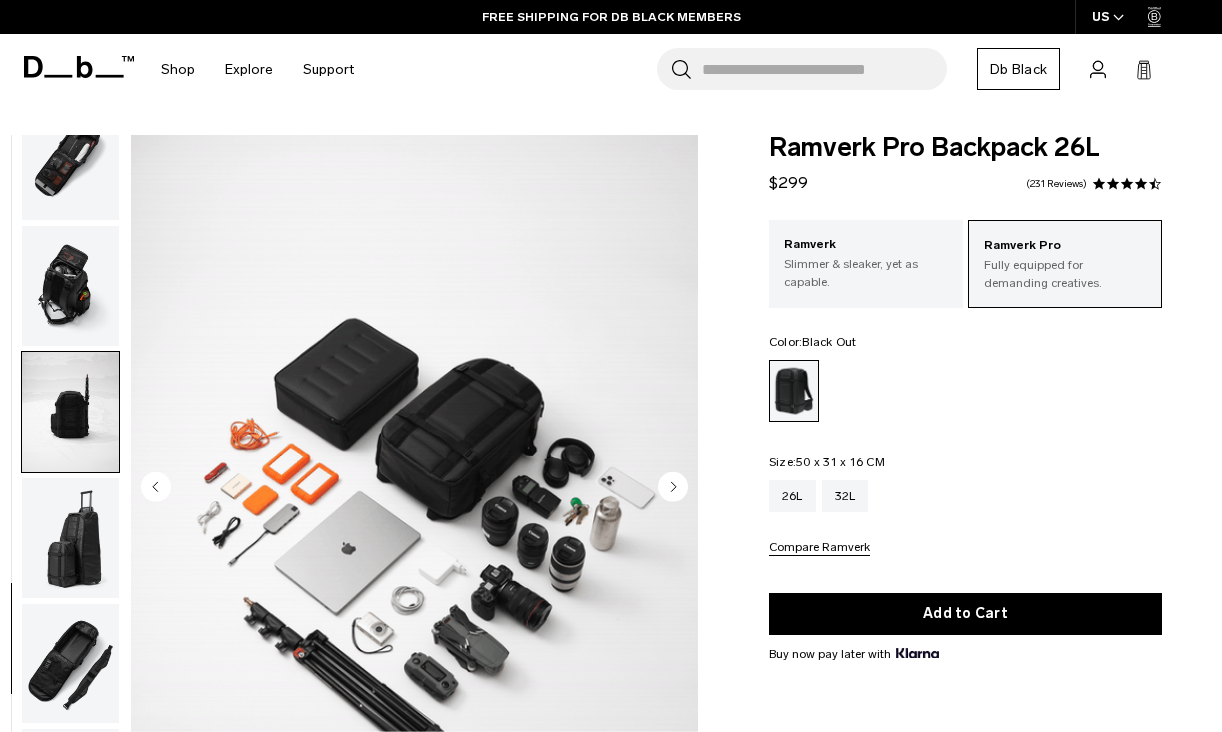 scroll, scrollTop: 923, scrollLeft: 0, axis: vertical 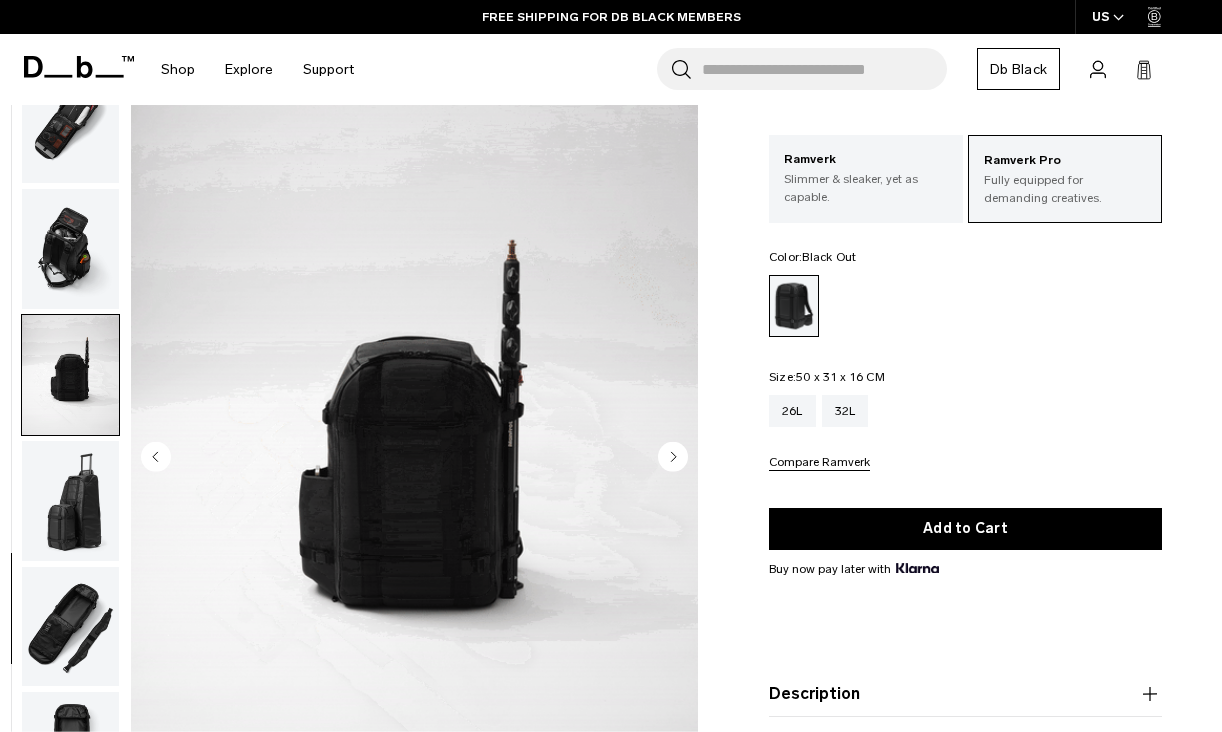 click at bounding box center [70, 501] 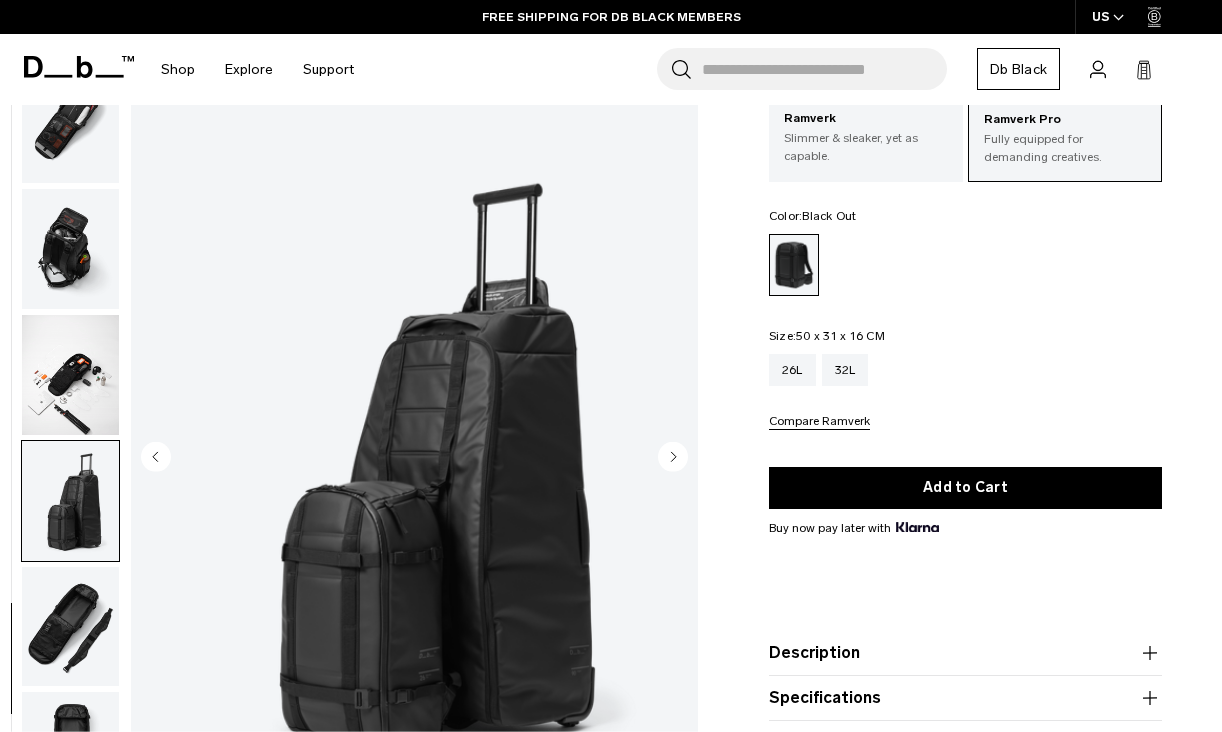 scroll, scrollTop: 0, scrollLeft: 0, axis: both 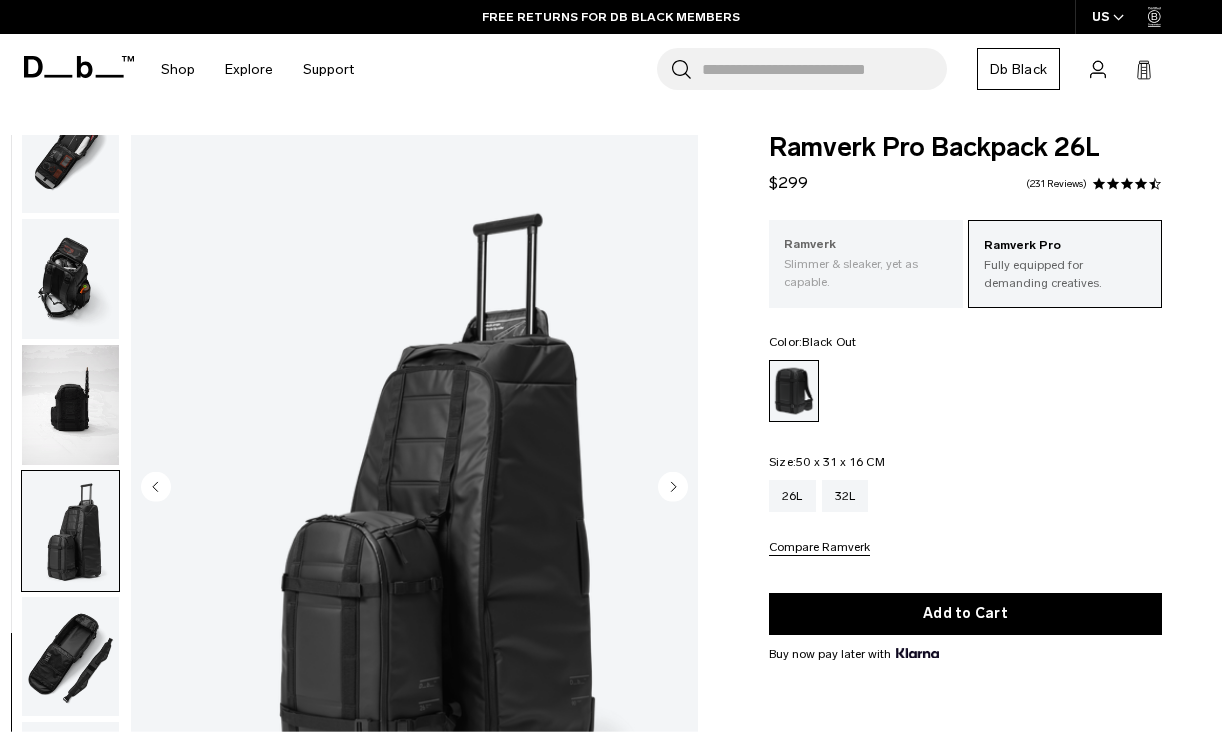 click on "Ramverk" at bounding box center (866, 245) 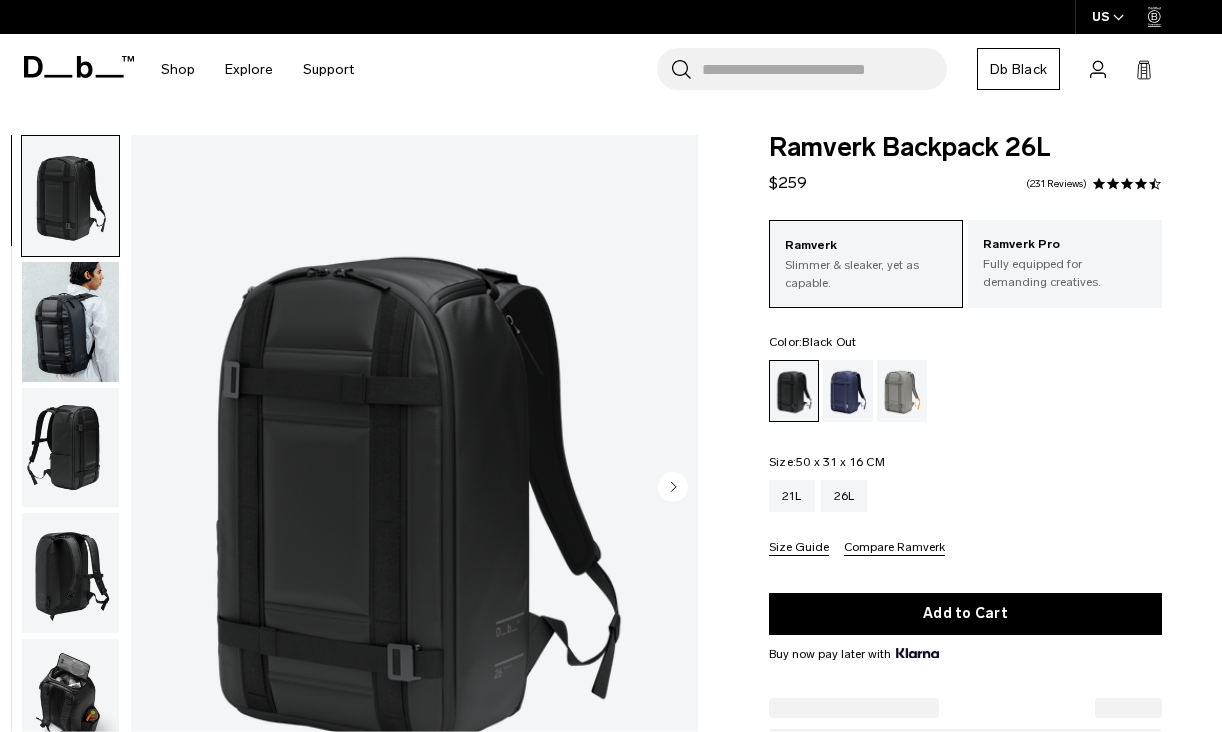 scroll, scrollTop: 0, scrollLeft: 0, axis: both 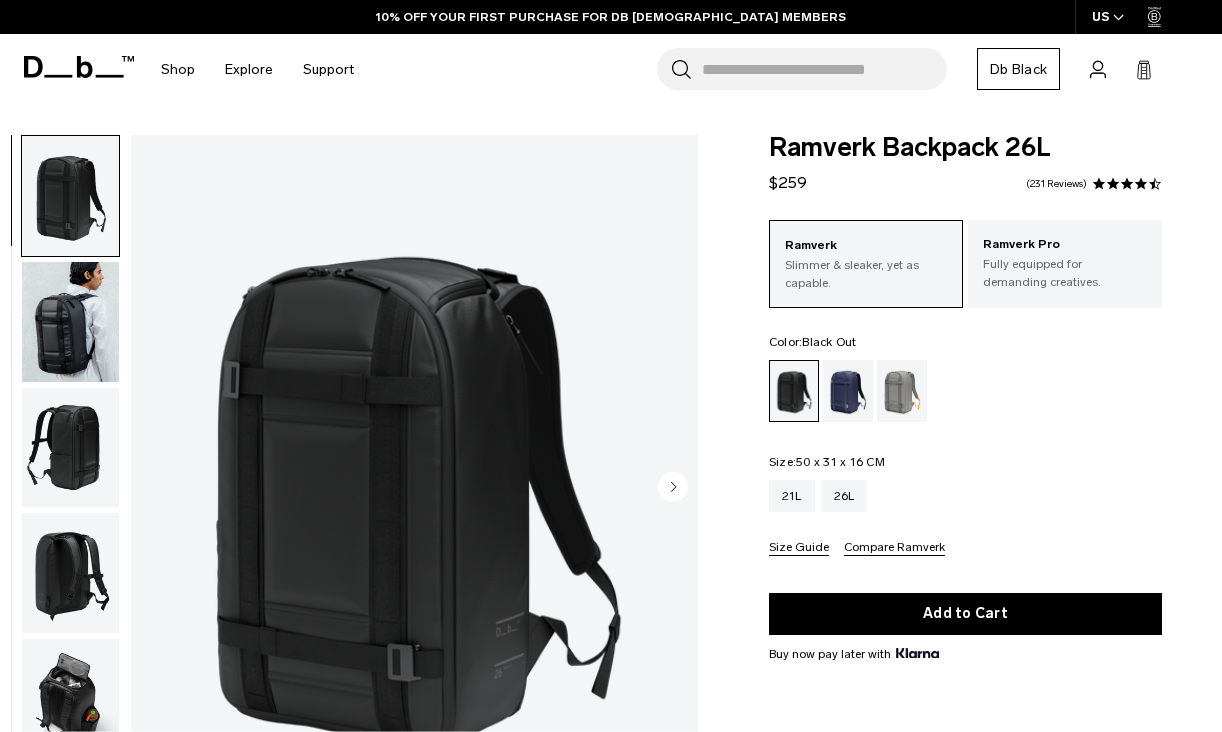 click at bounding box center [70, 322] 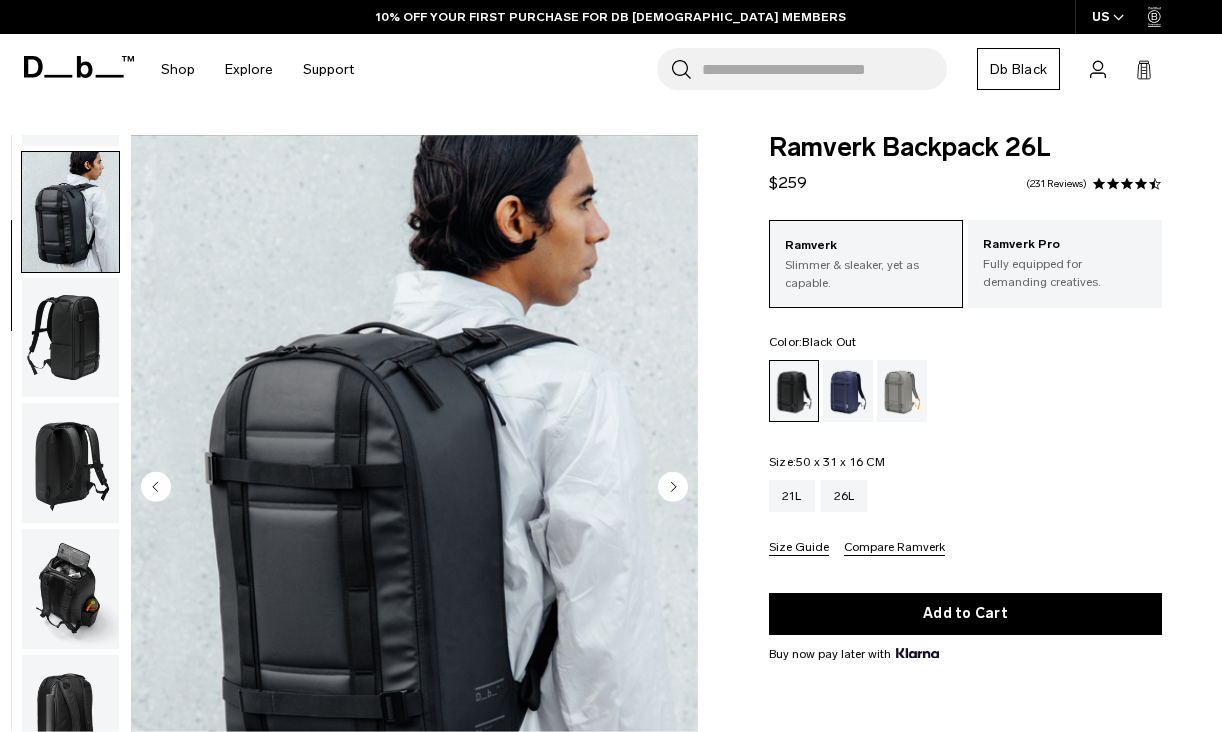 scroll, scrollTop: 126, scrollLeft: 0, axis: vertical 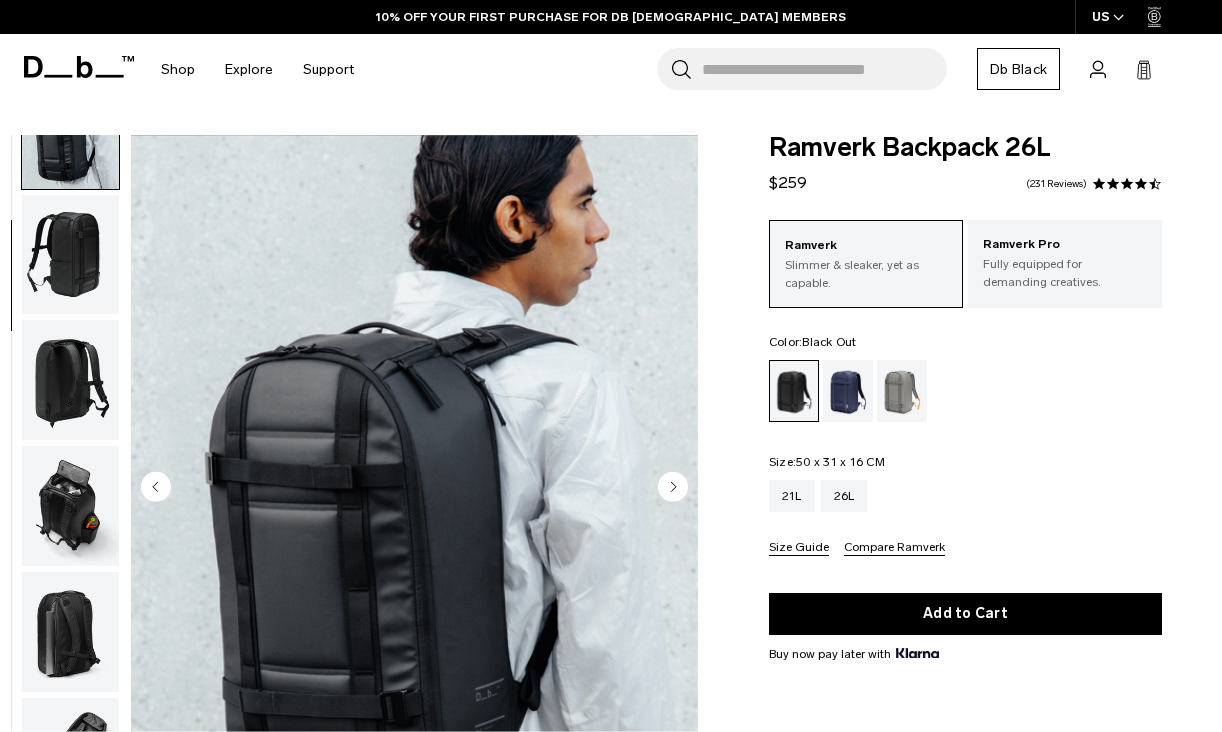 click at bounding box center (70, 380) 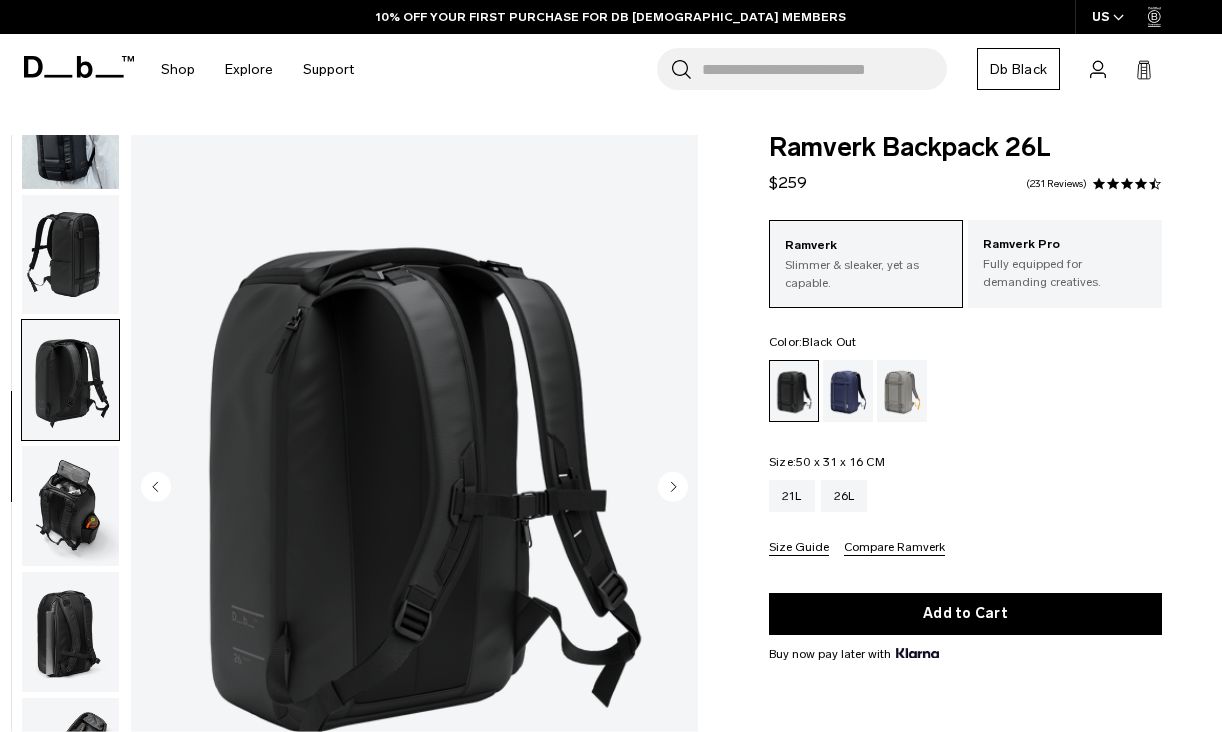 scroll, scrollTop: 294, scrollLeft: 0, axis: vertical 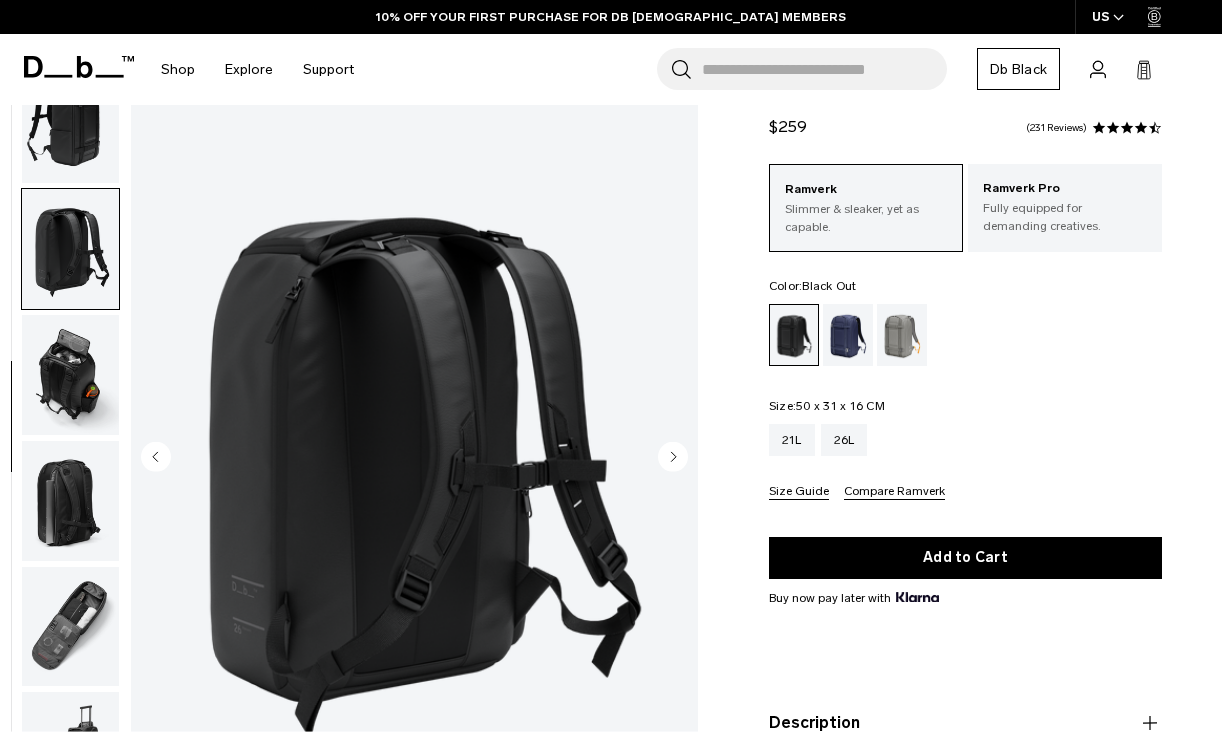 click at bounding box center (70, 375) 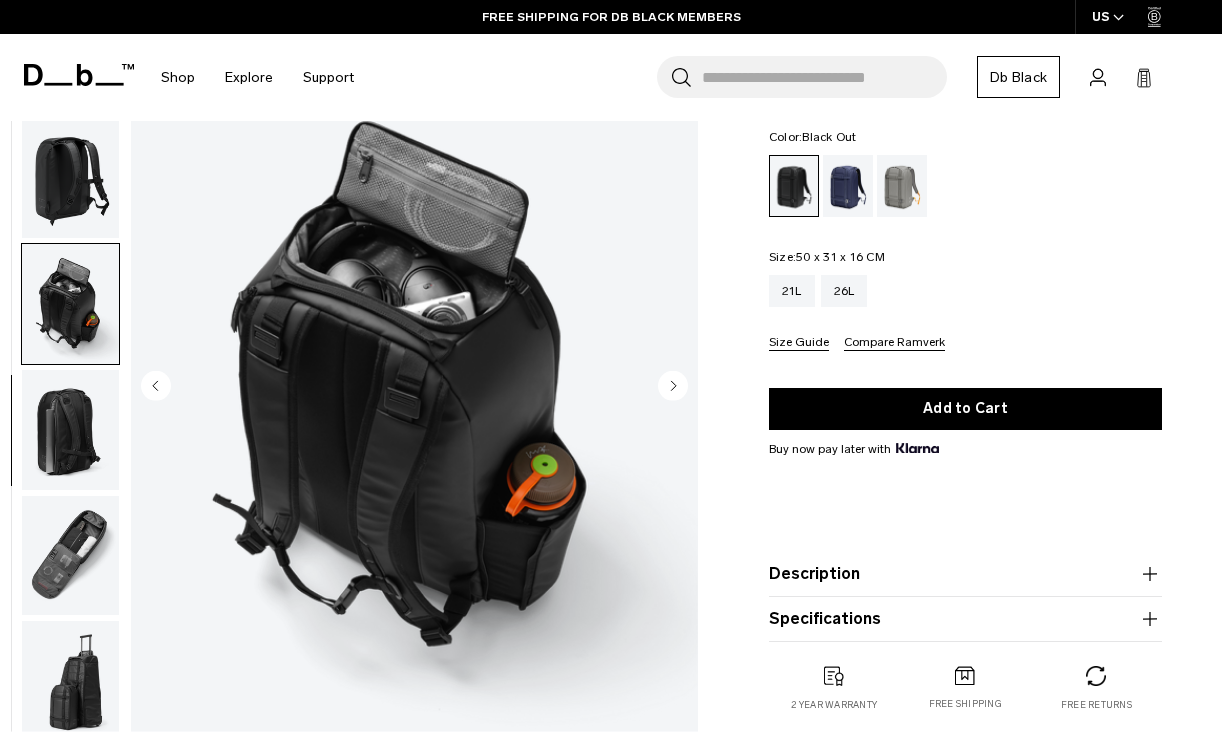 scroll, scrollTop: 208, scrollLeft: 0, axis: vertical 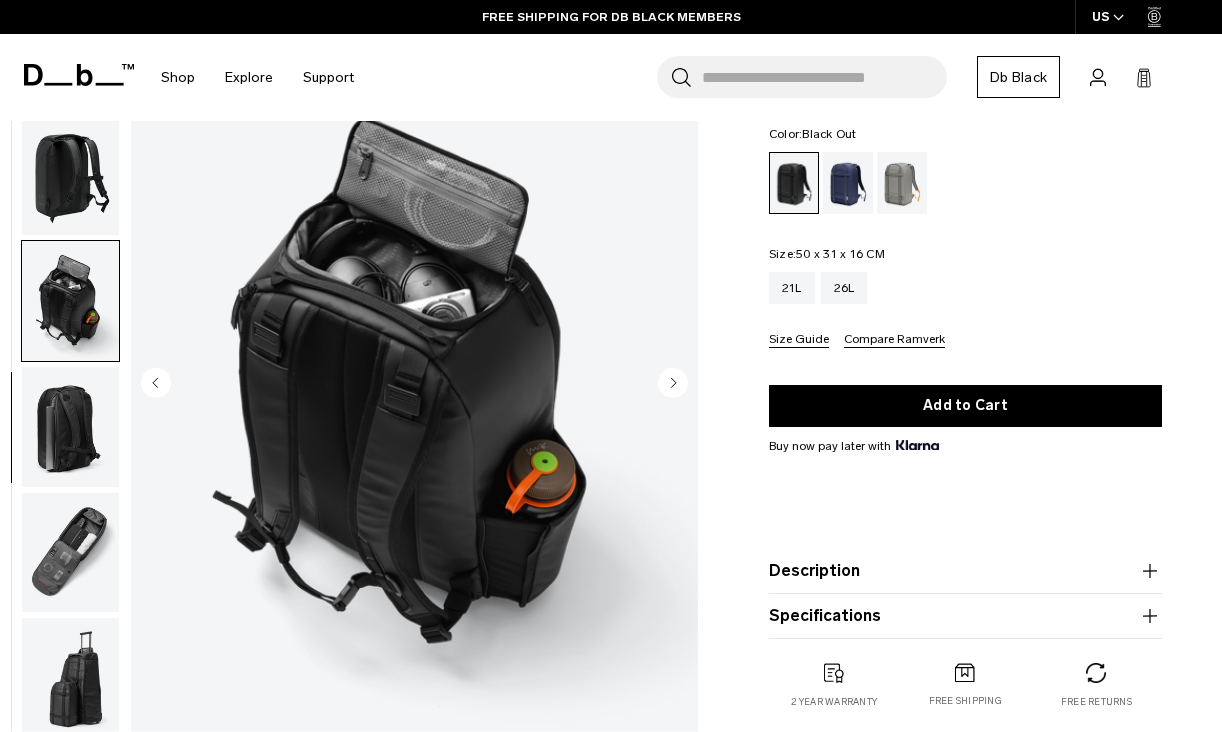 click at bounding box center [70, 427] 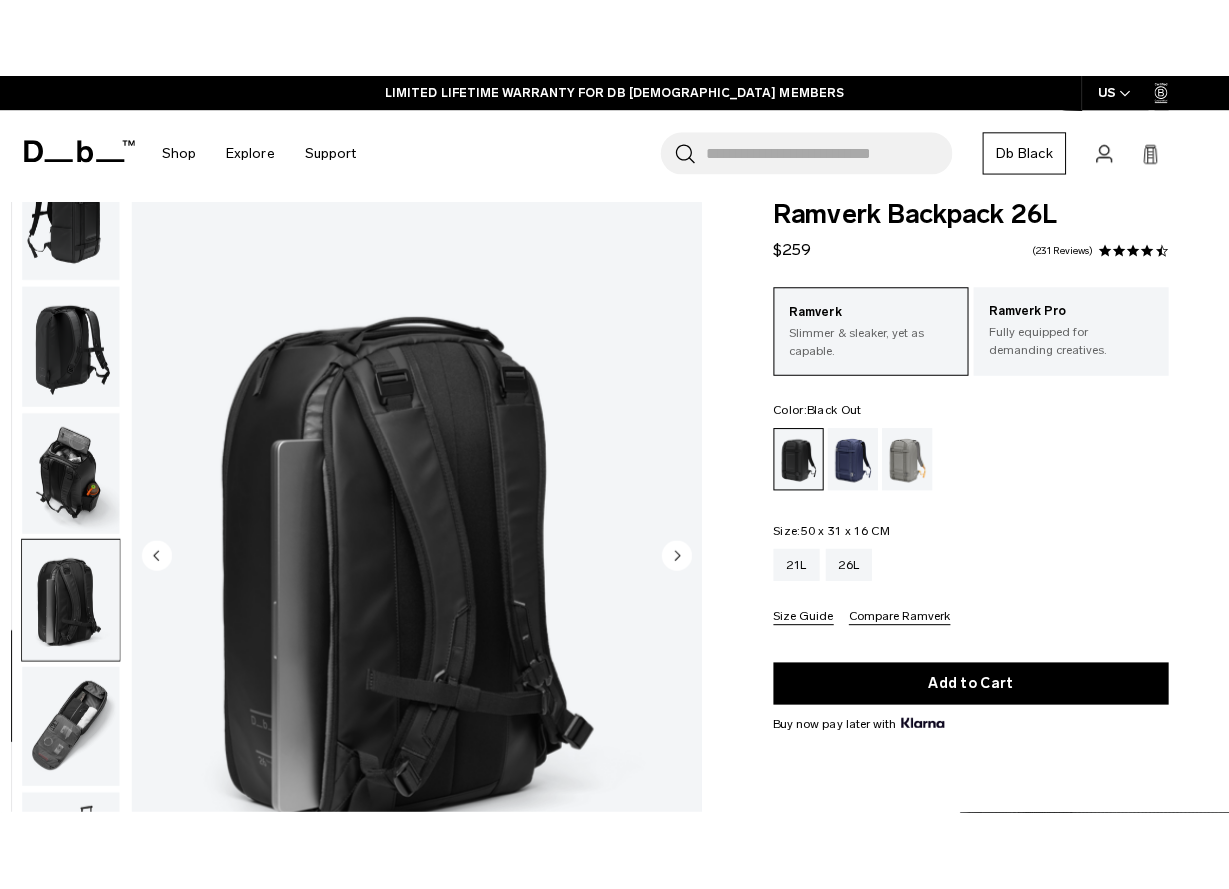 scroll, scrollTop: 0, scrollLeft: 0, axis: both 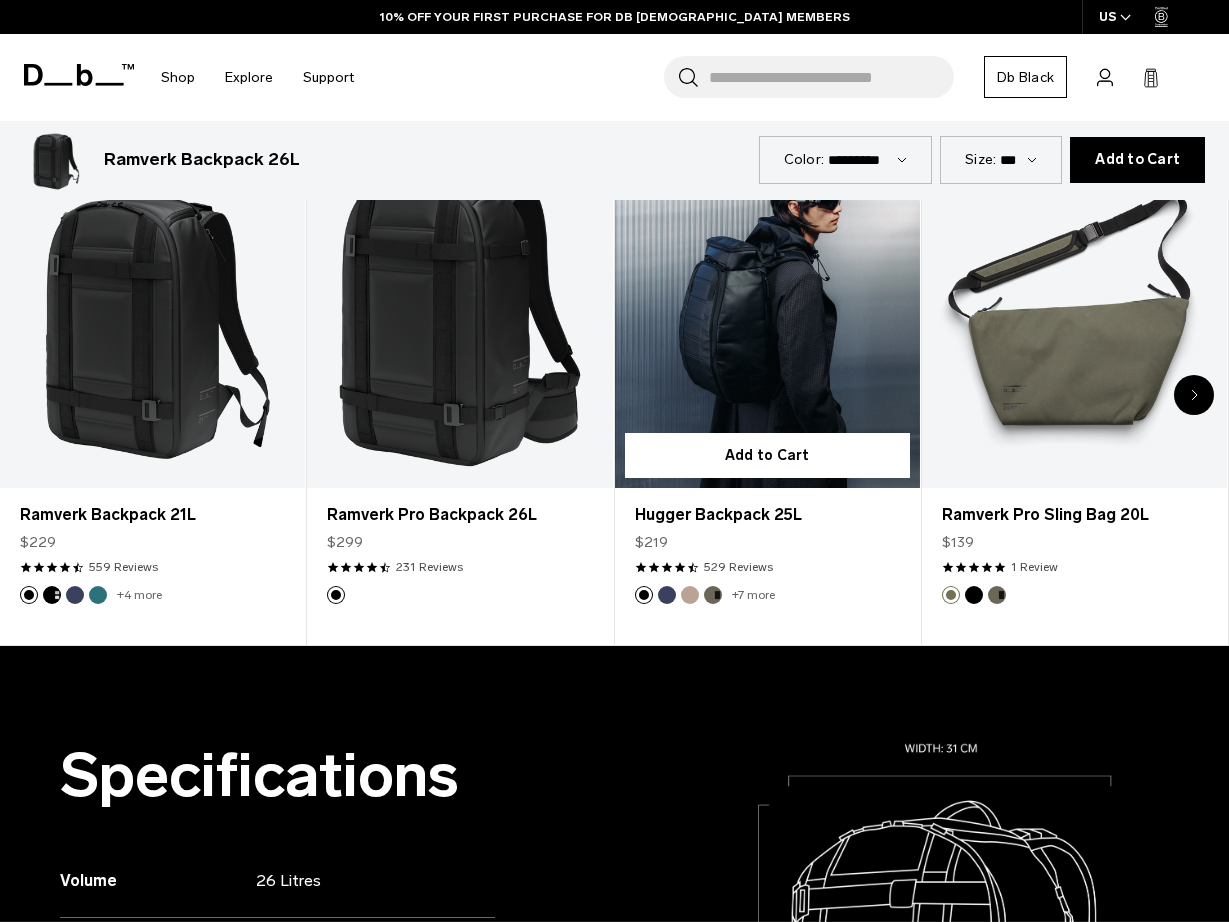 click at bounding box center [767, 318] 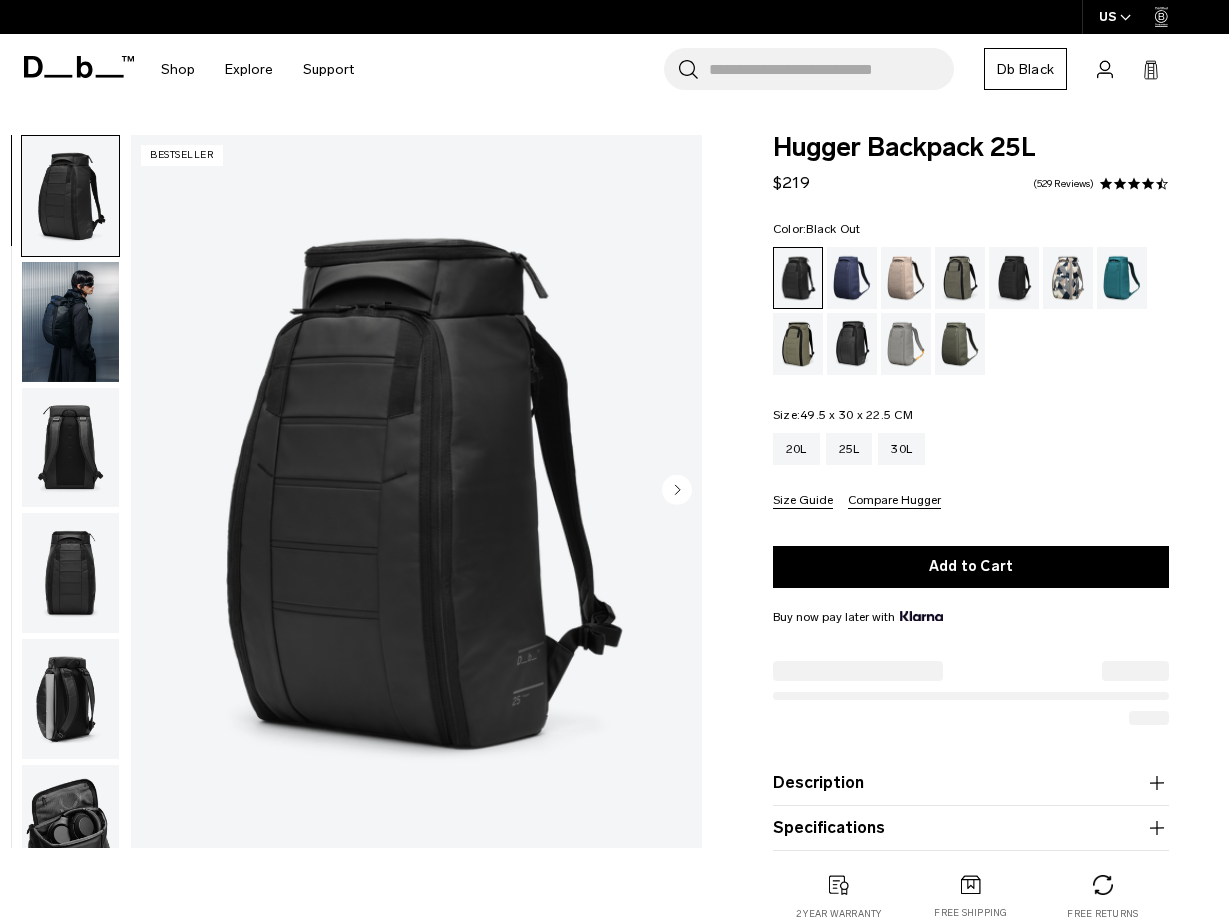 scroll, scrollTop: 0, scrollLeft: 0, axis: both 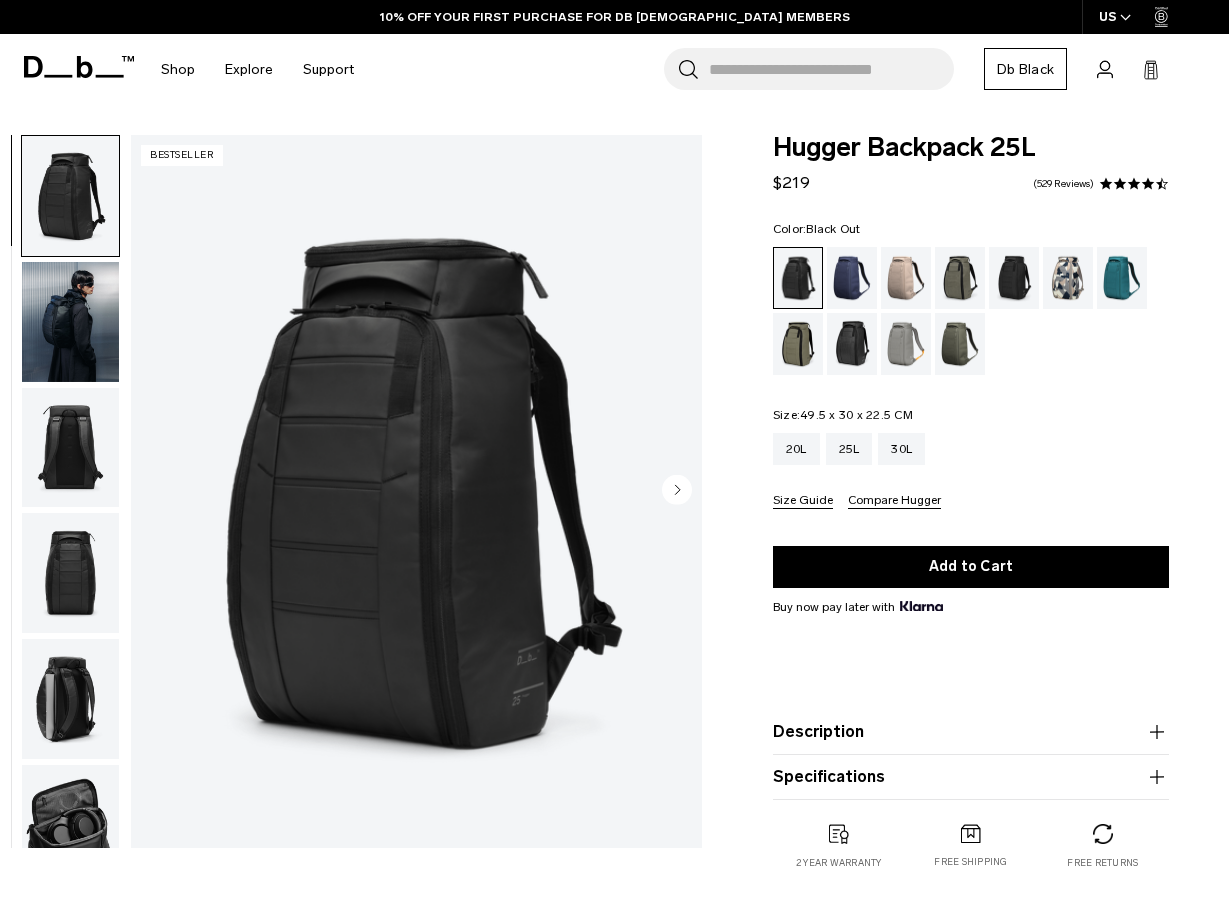 click at bounding box center [70, 448] 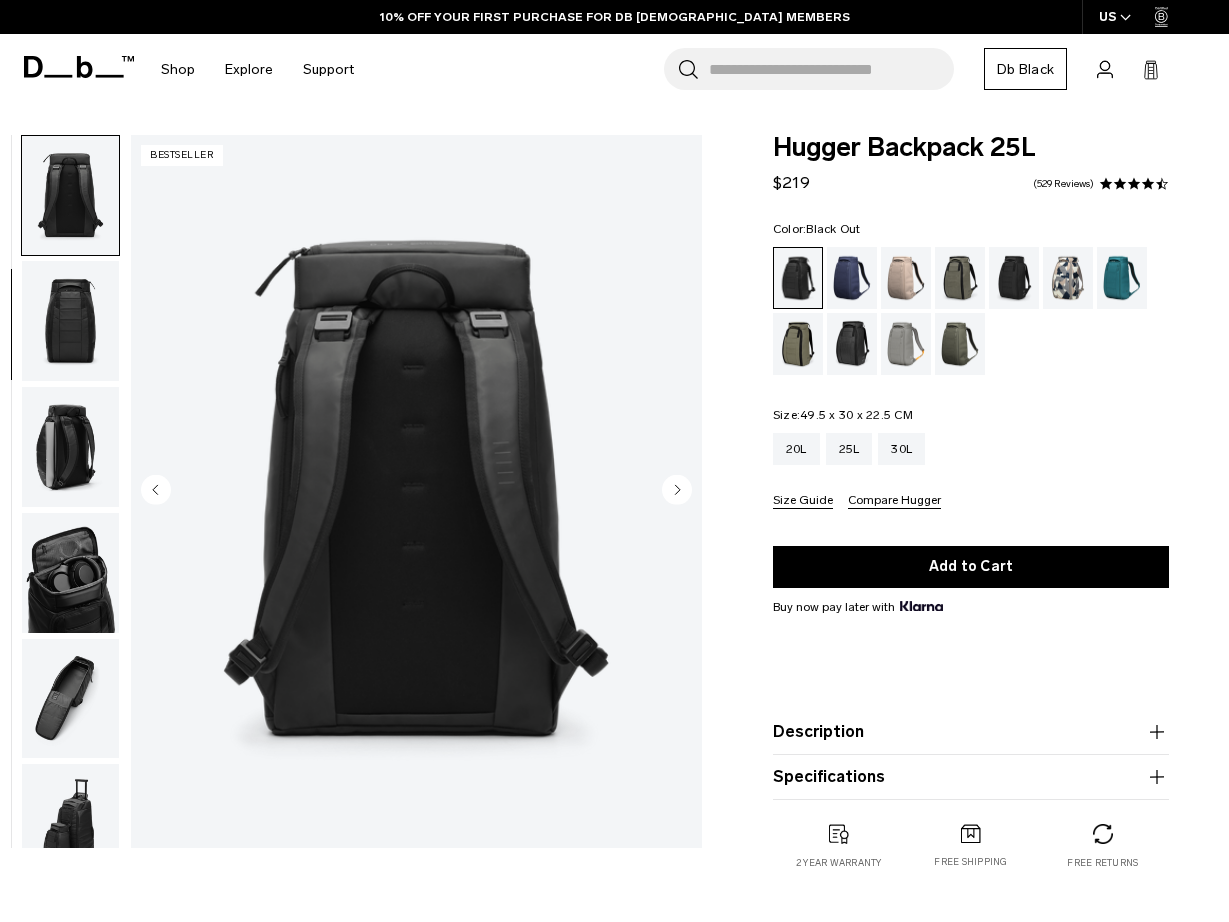 click at bounding box center (70, 447) 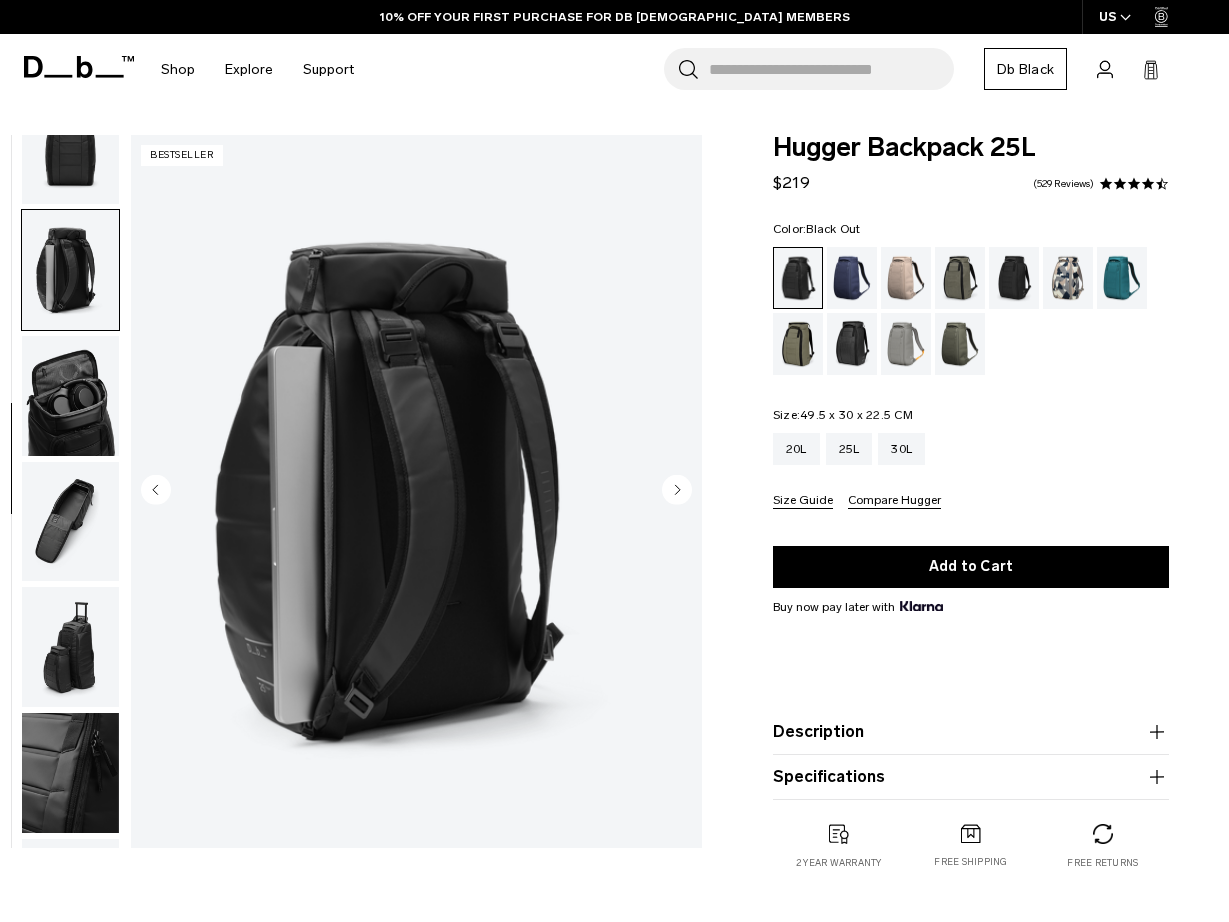 scroll, scrollTop: 503, scrollLeft: 0, axis: vertical 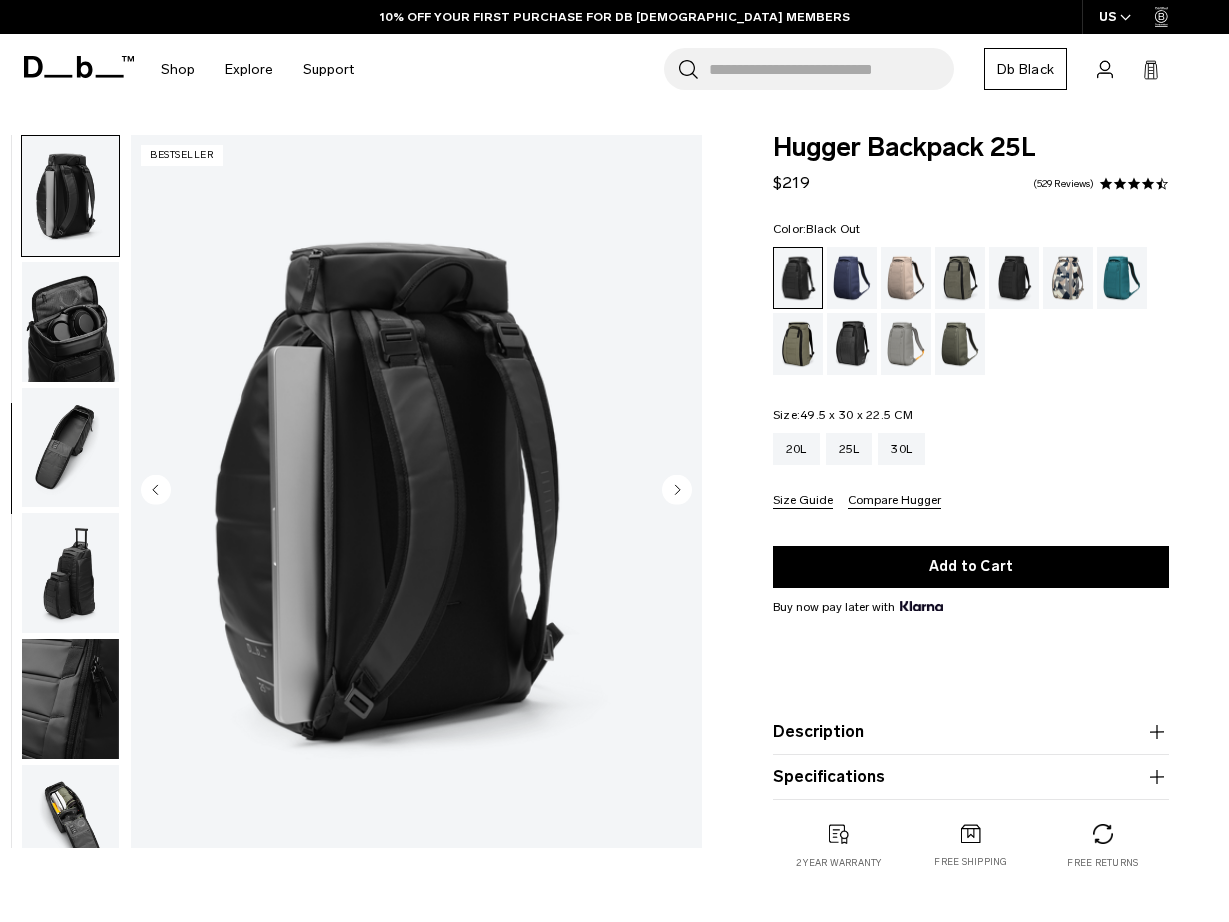 click at bounding box center (70, 448) 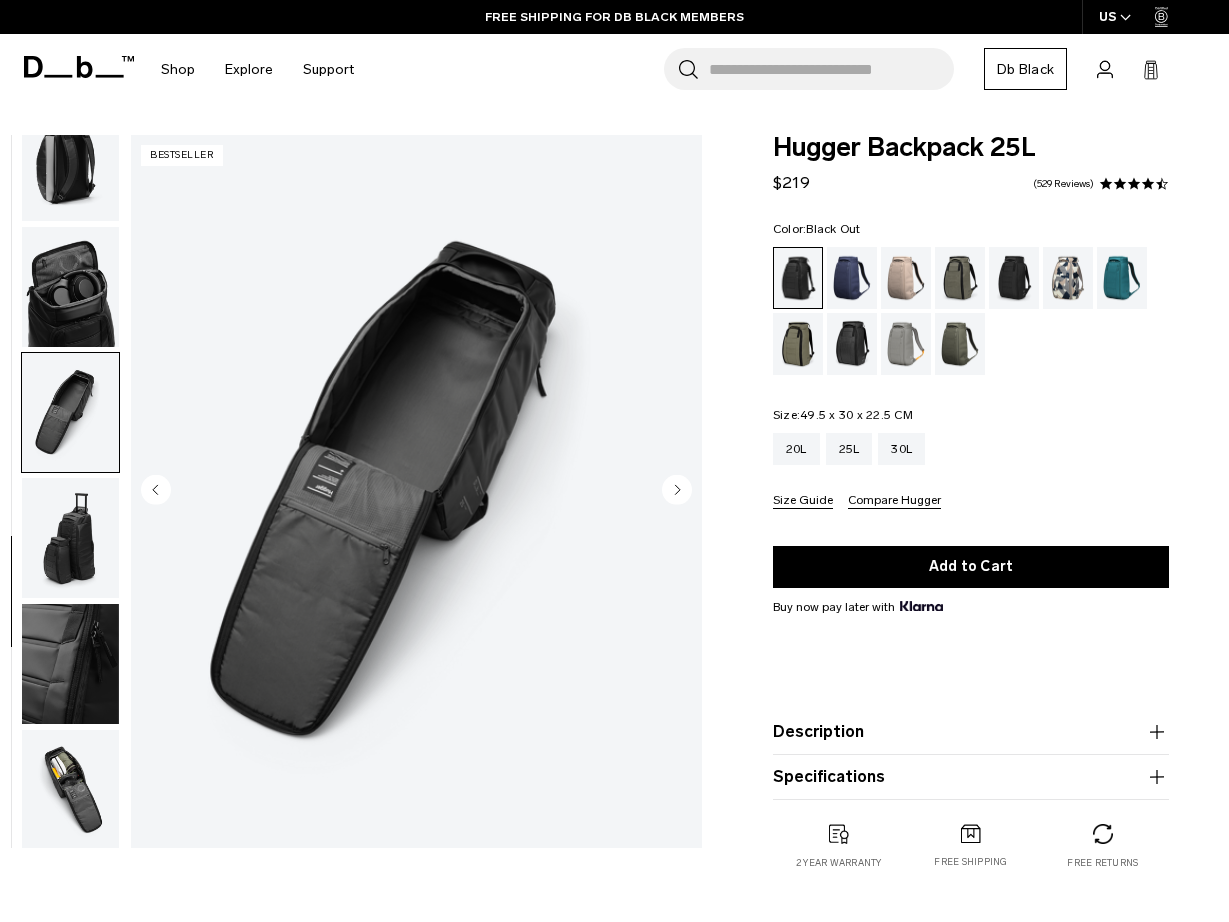 scroll, scrollTop: 541, scrollLeft: 0, axis: vertical 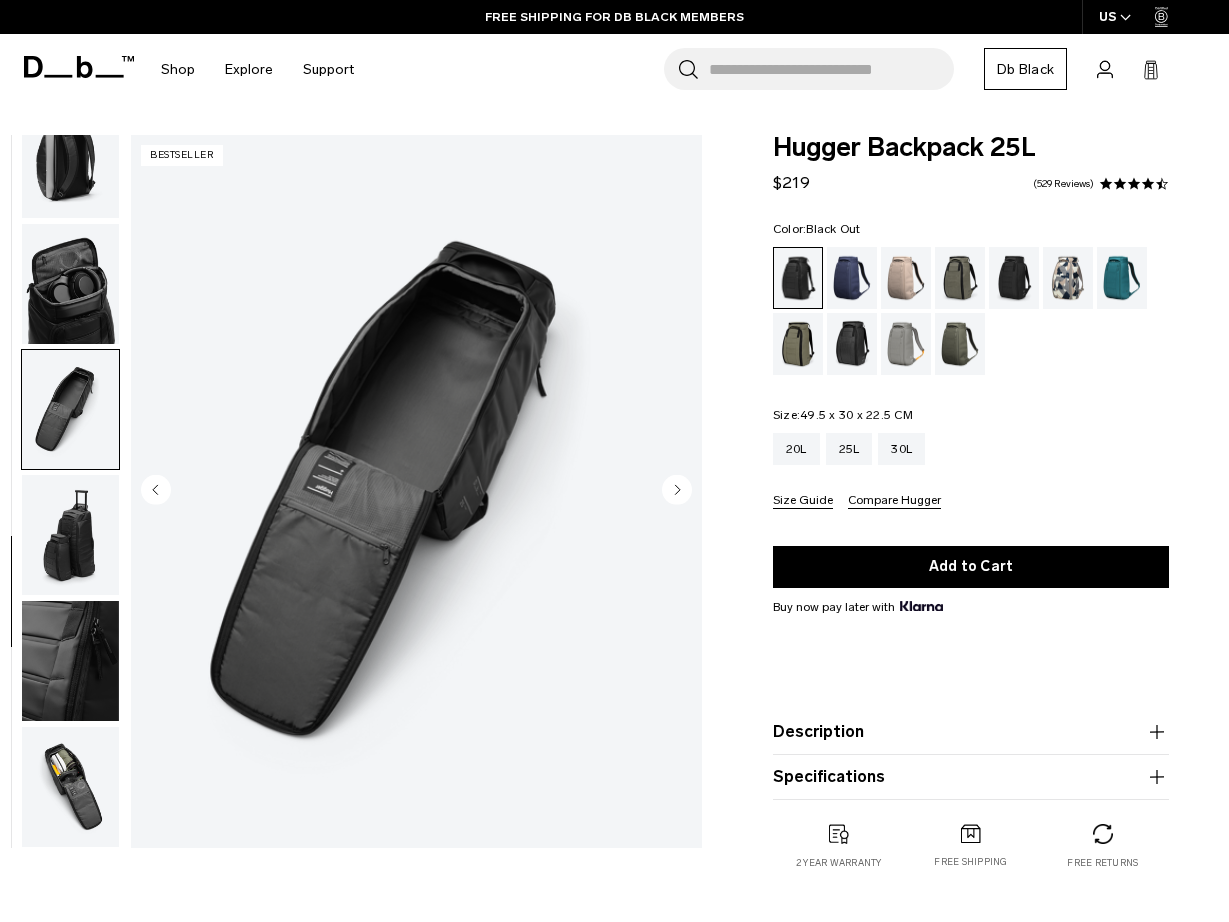 click at bounding box center [70, 535] 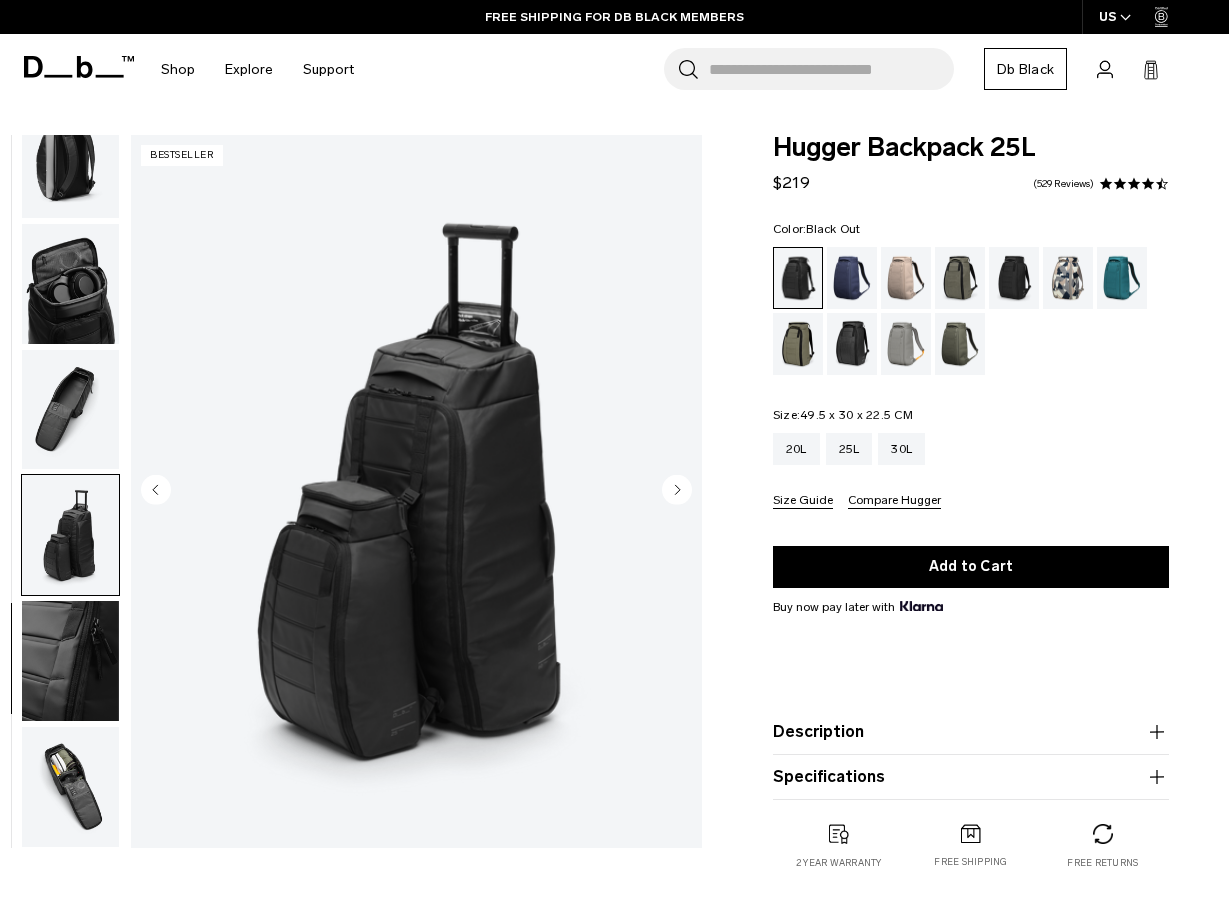 click at bounding box center (70, 661) 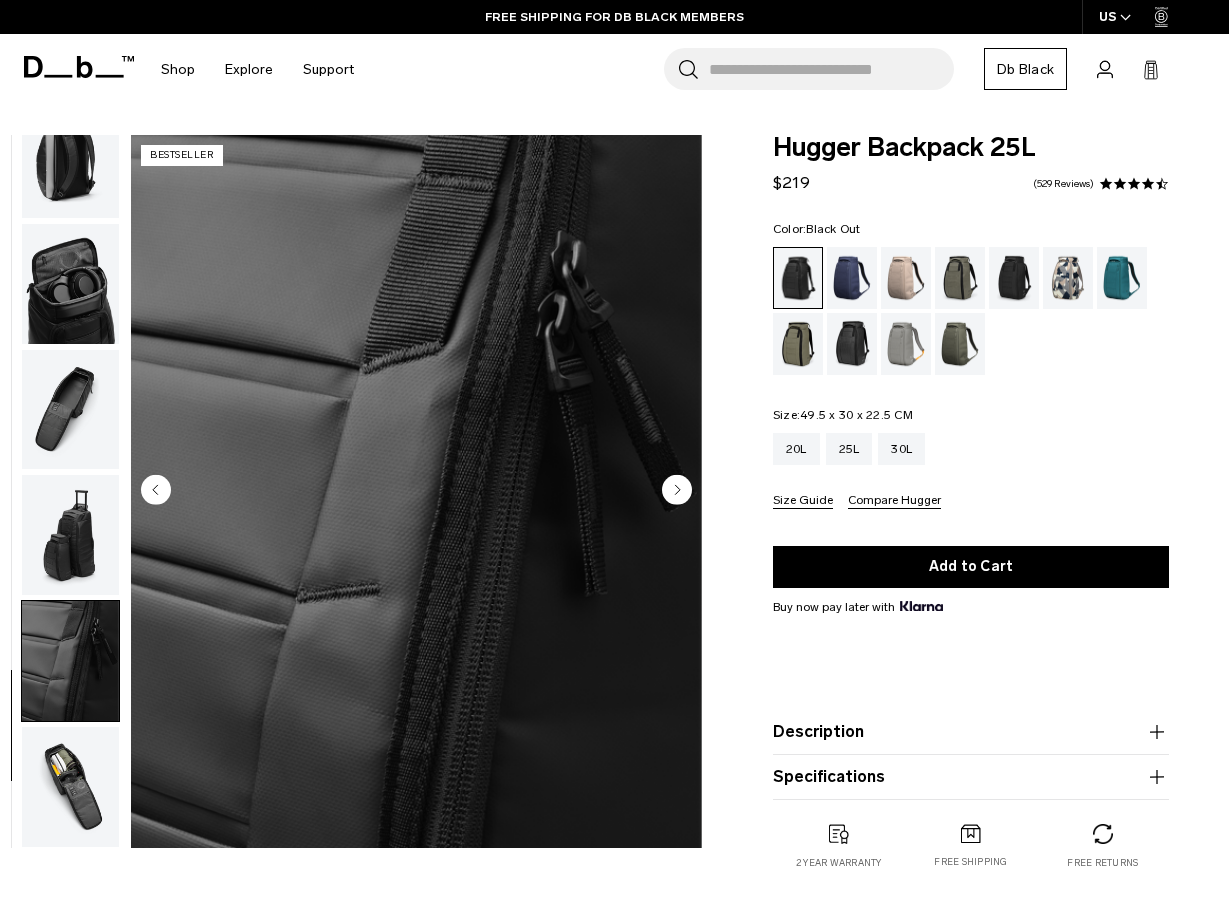 click at bounding box center (70, 787) 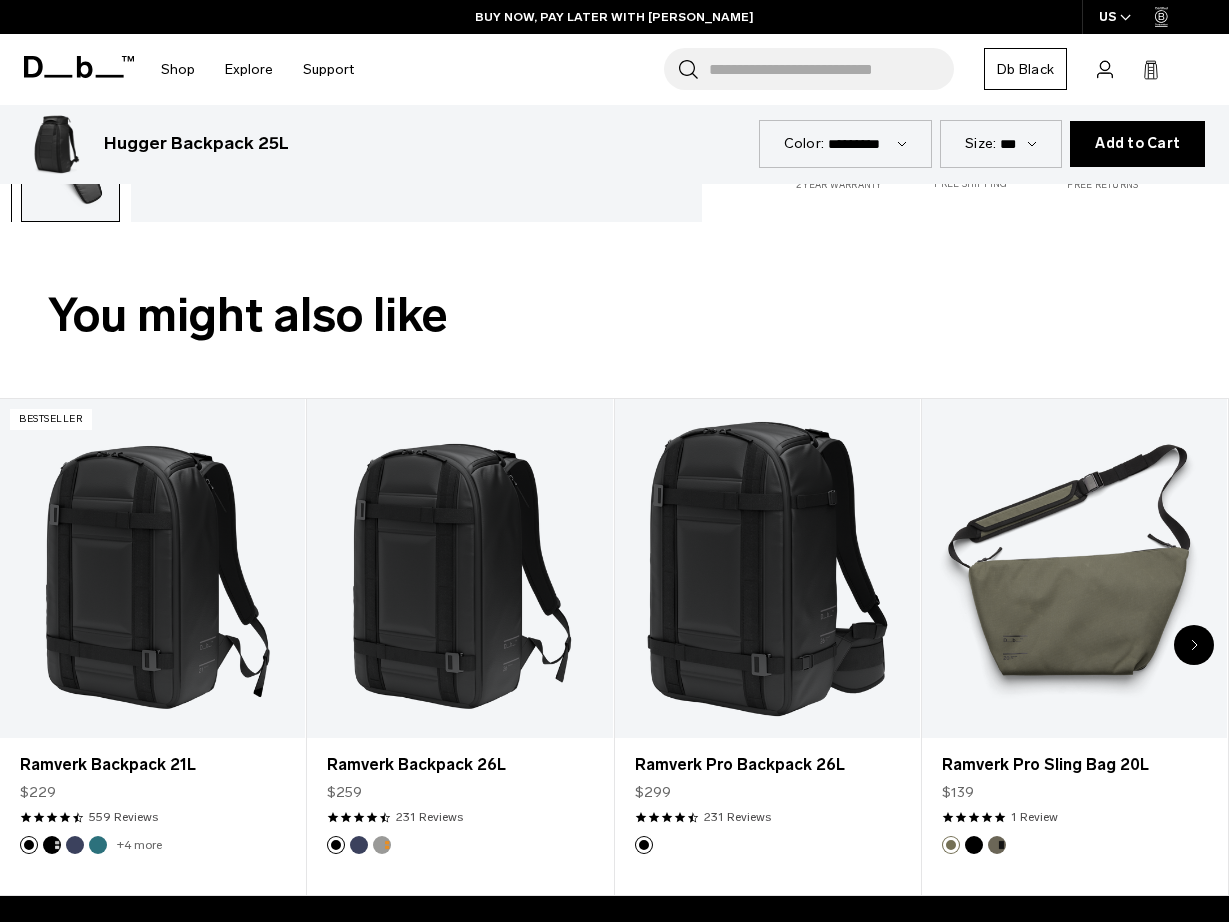 scroll, scrollTop: 687, scrollLeft: 0, axis: vertical 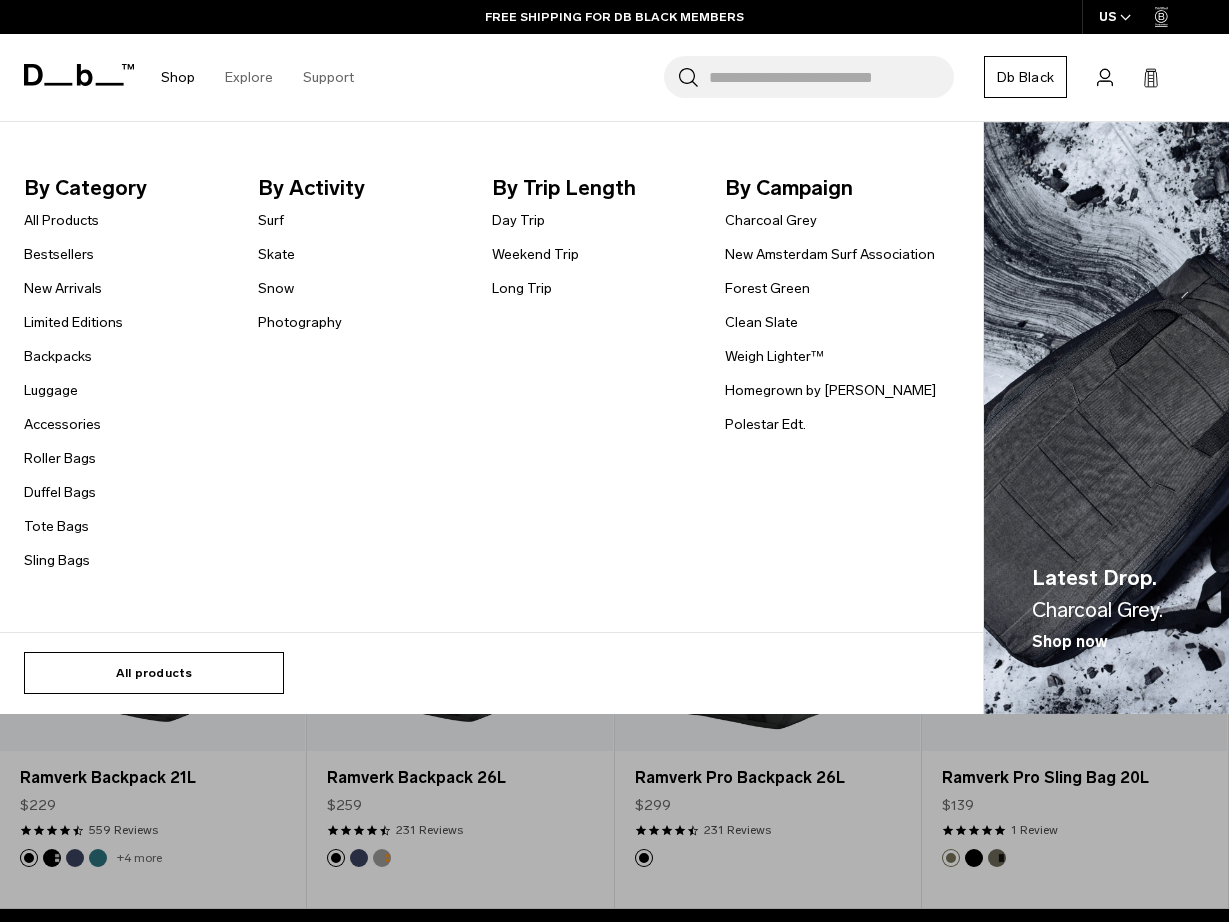 click on "All products" at bounding box center (154, 673) 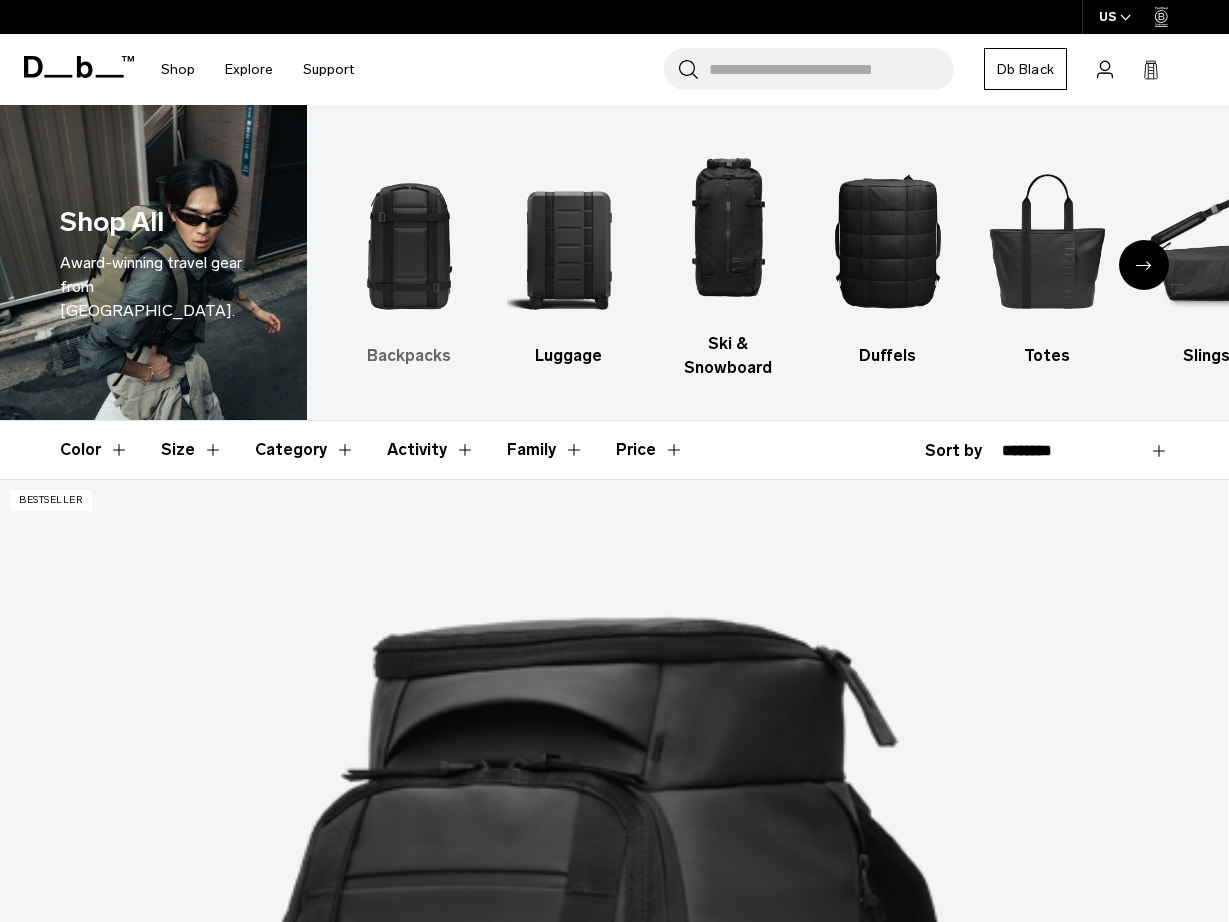 scroll, scrollTop: 0, scrollLeft: 0, axis: both 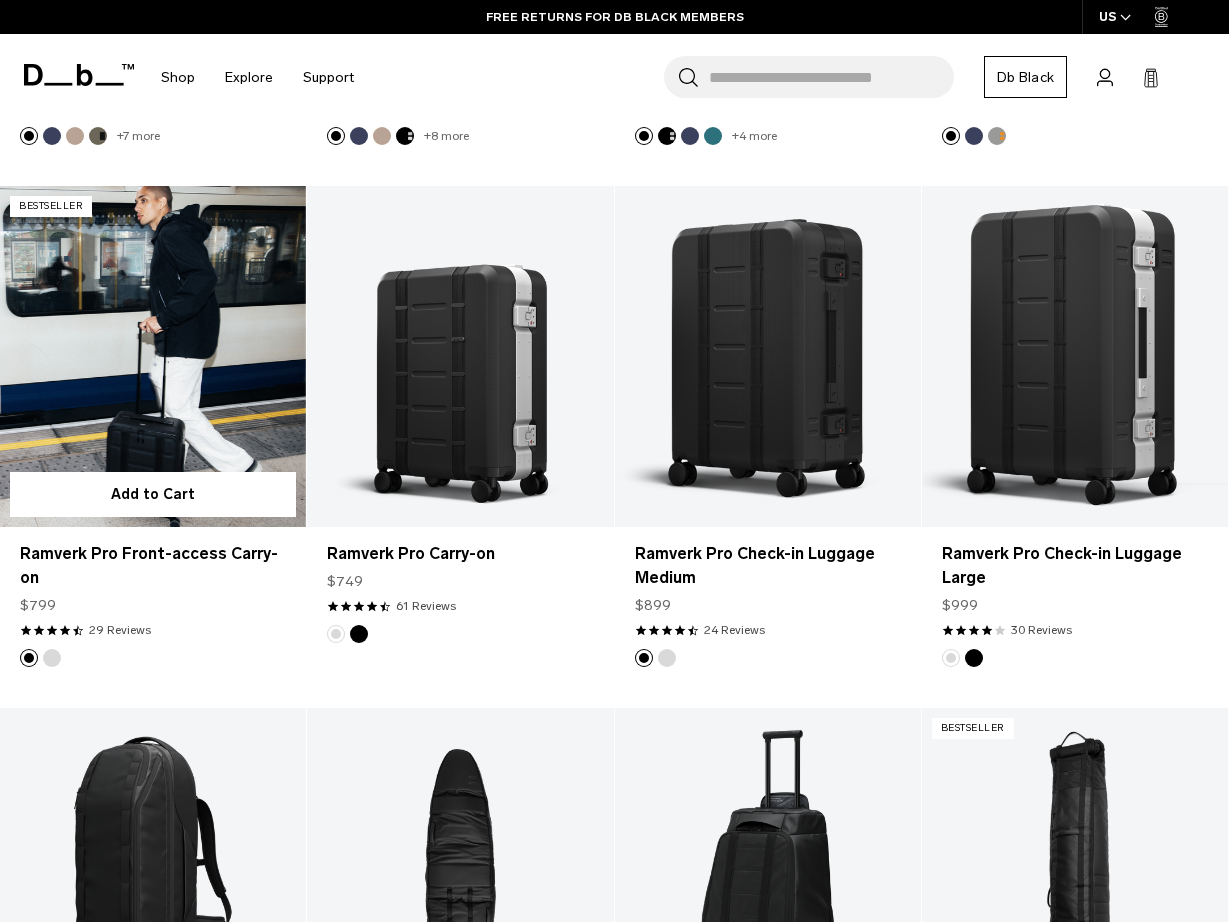 click at bounding box center (153, 356) 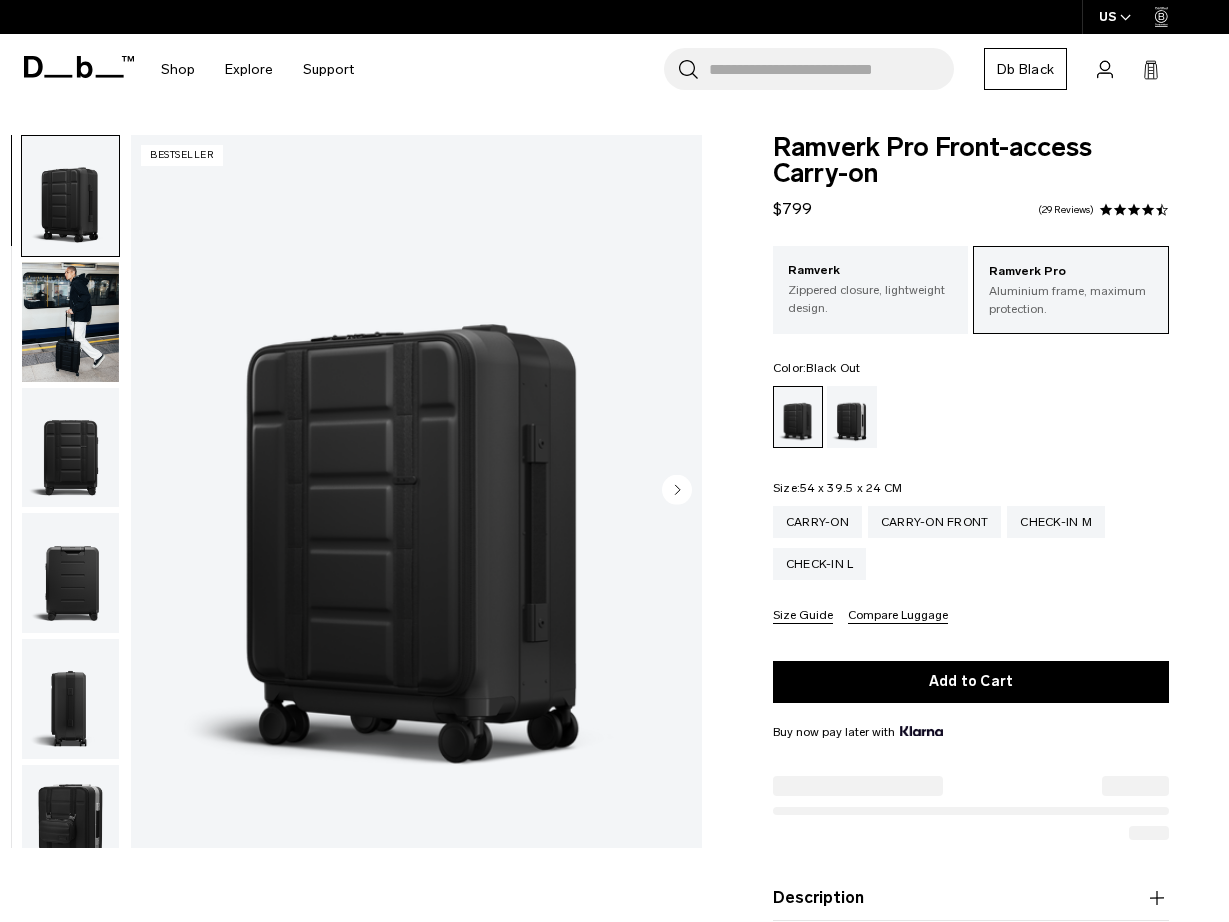 scroll, scrollTop: 0, scrollLeft: 0, axis: both 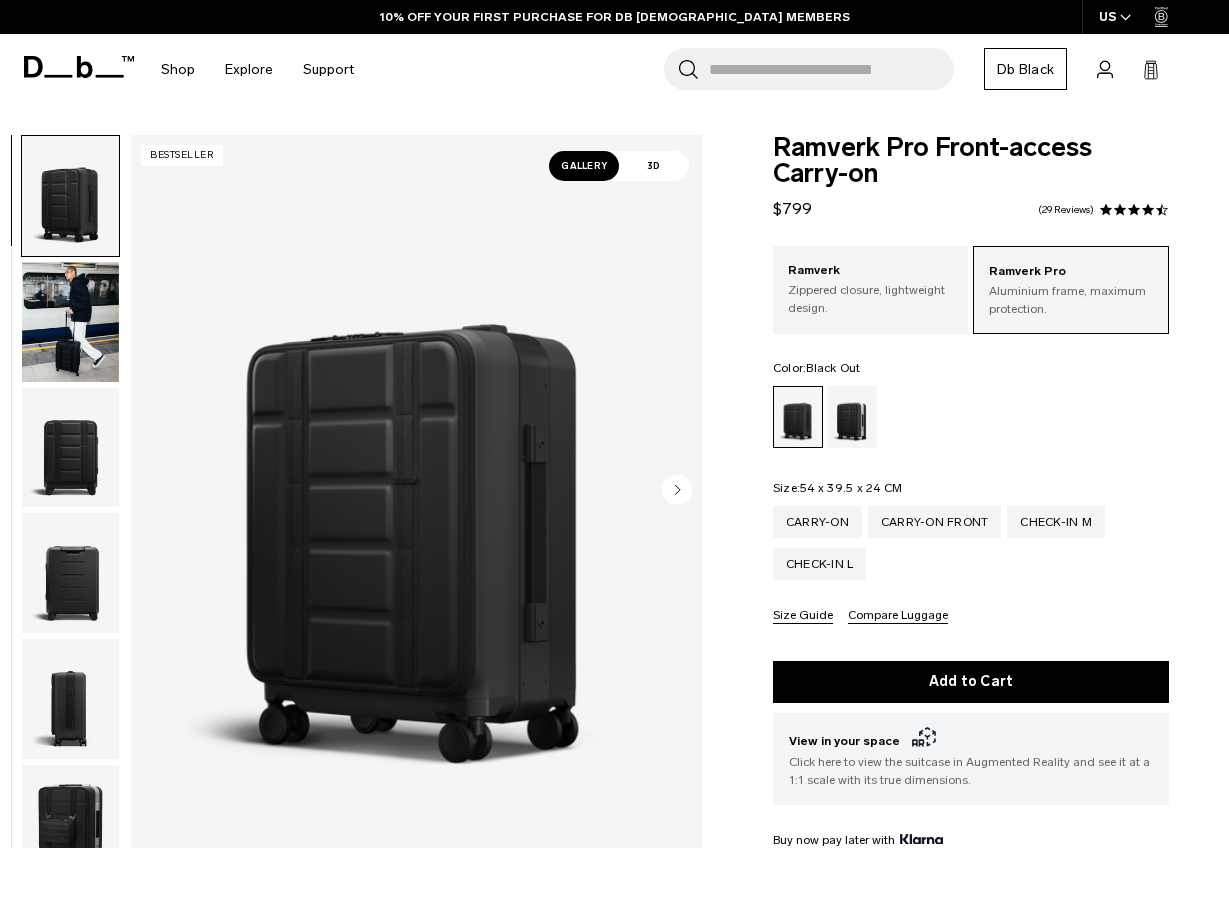 click at bounding box center [70, 448] 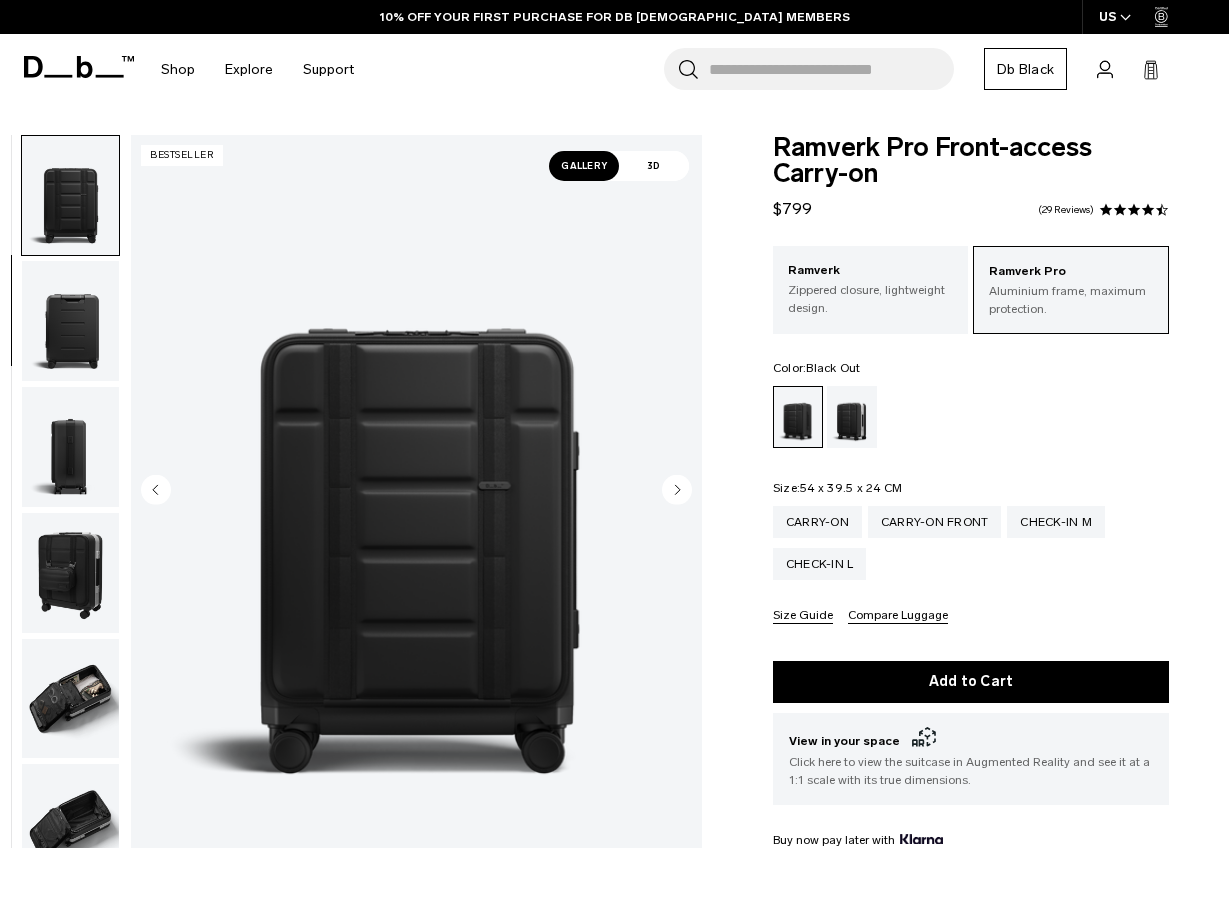 click at bounding box center (70, 447) 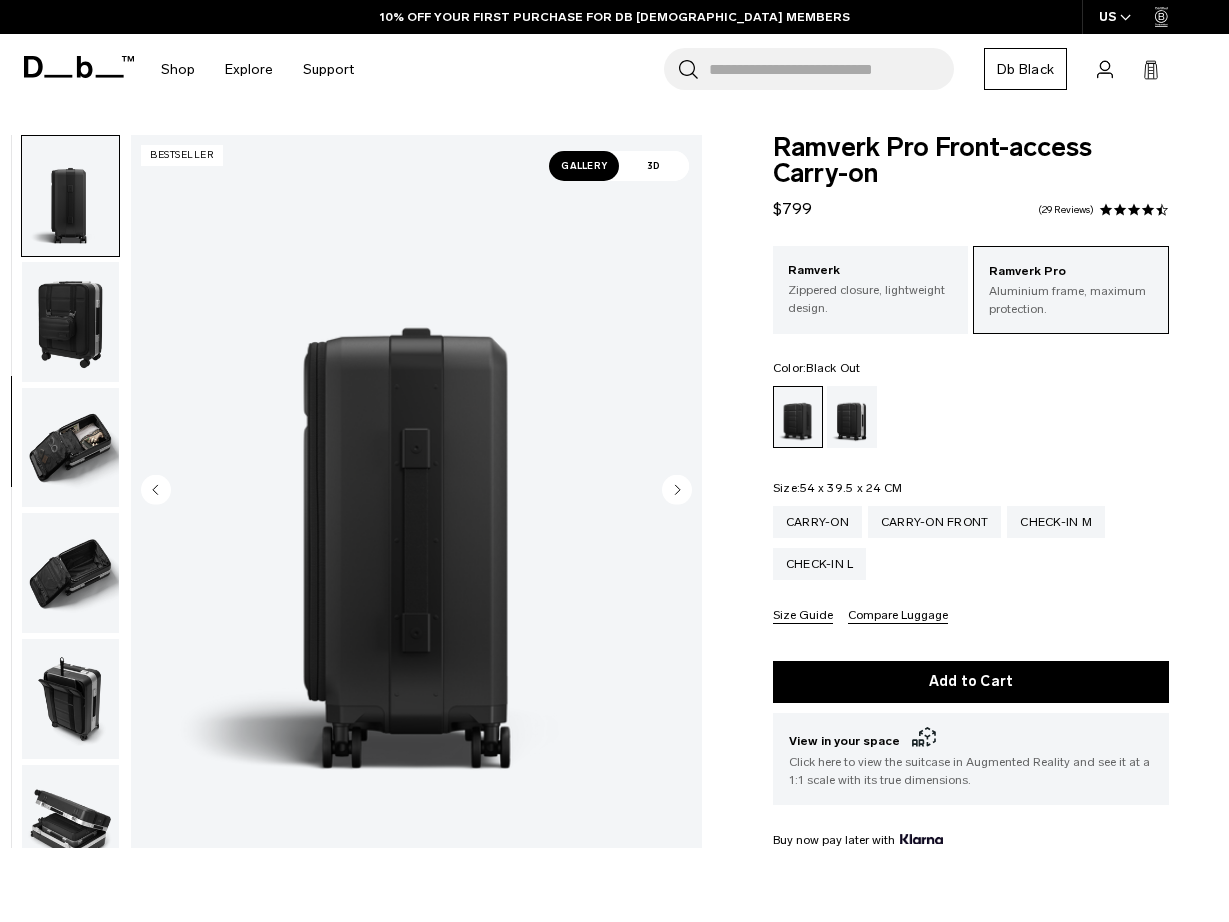 click at bounding box center (70, 448) 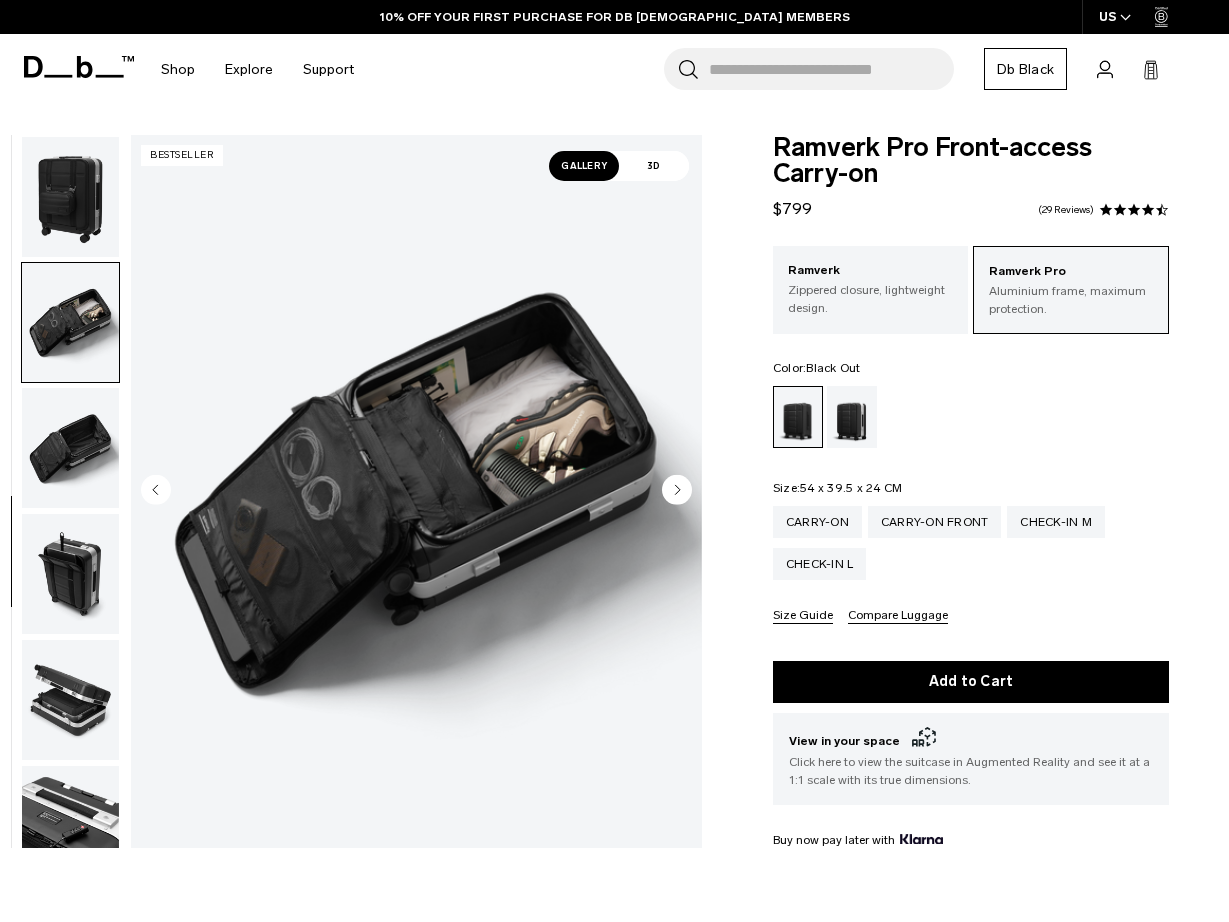scroll, scrollTop: 666, scrollLeft: 0, axis: vertical 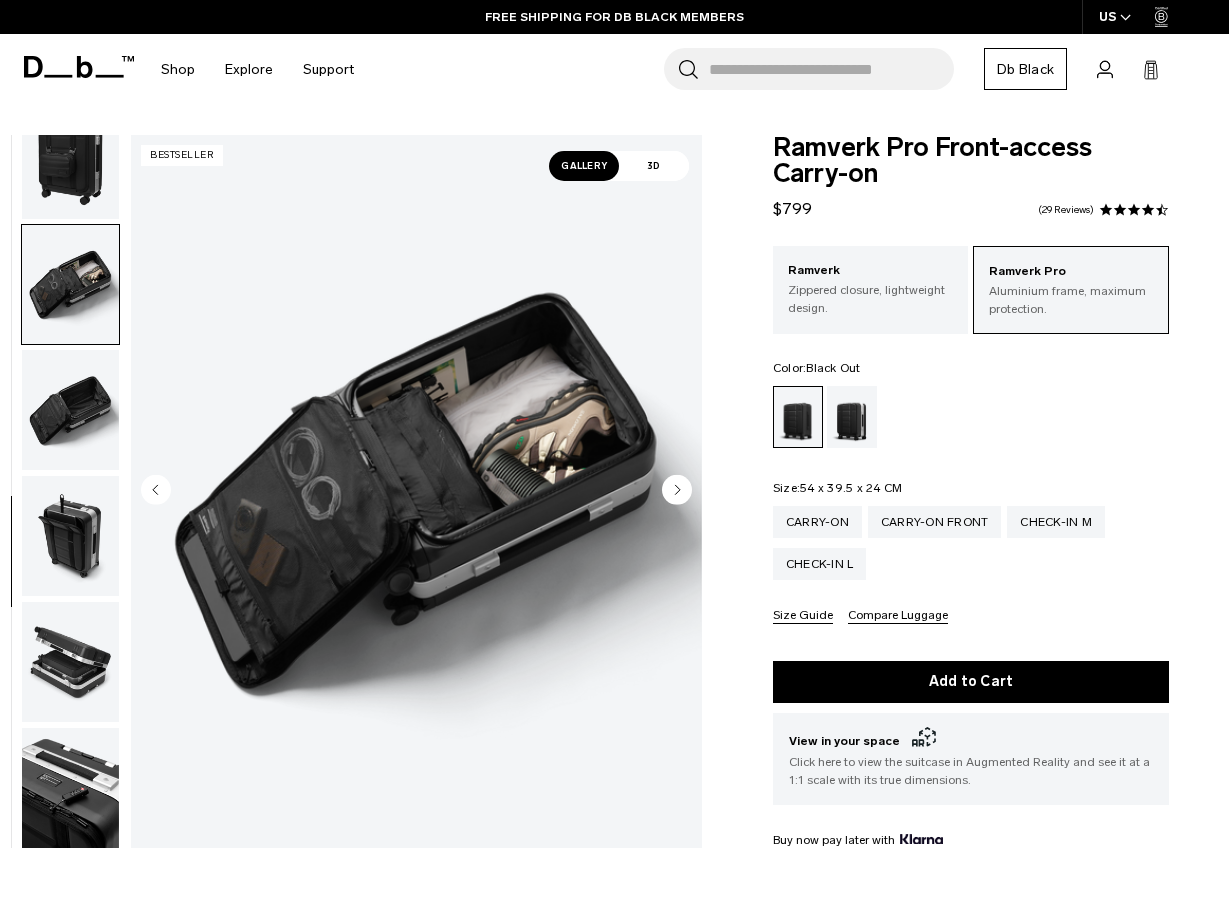 click at bounding box center [70, 536] 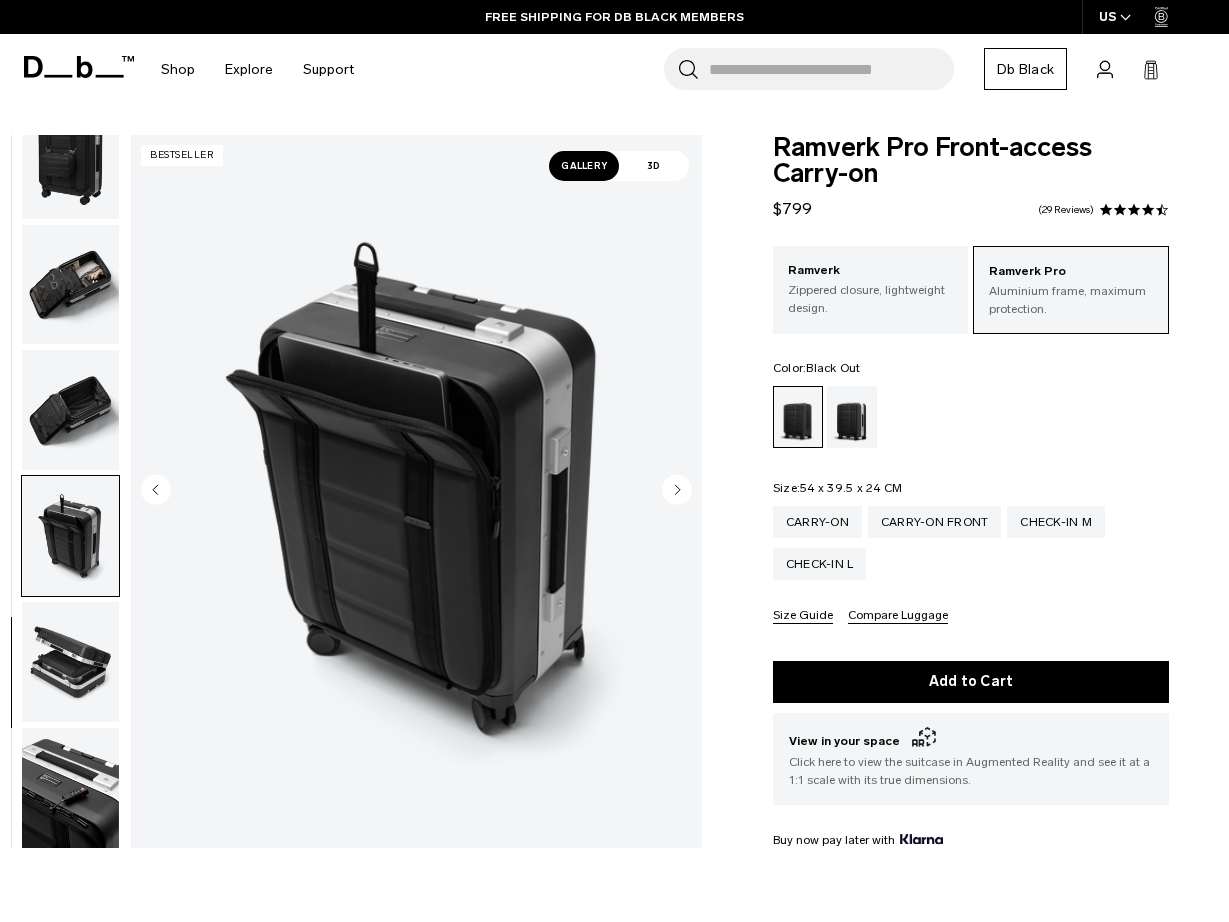click at bounding box center (70, 662) 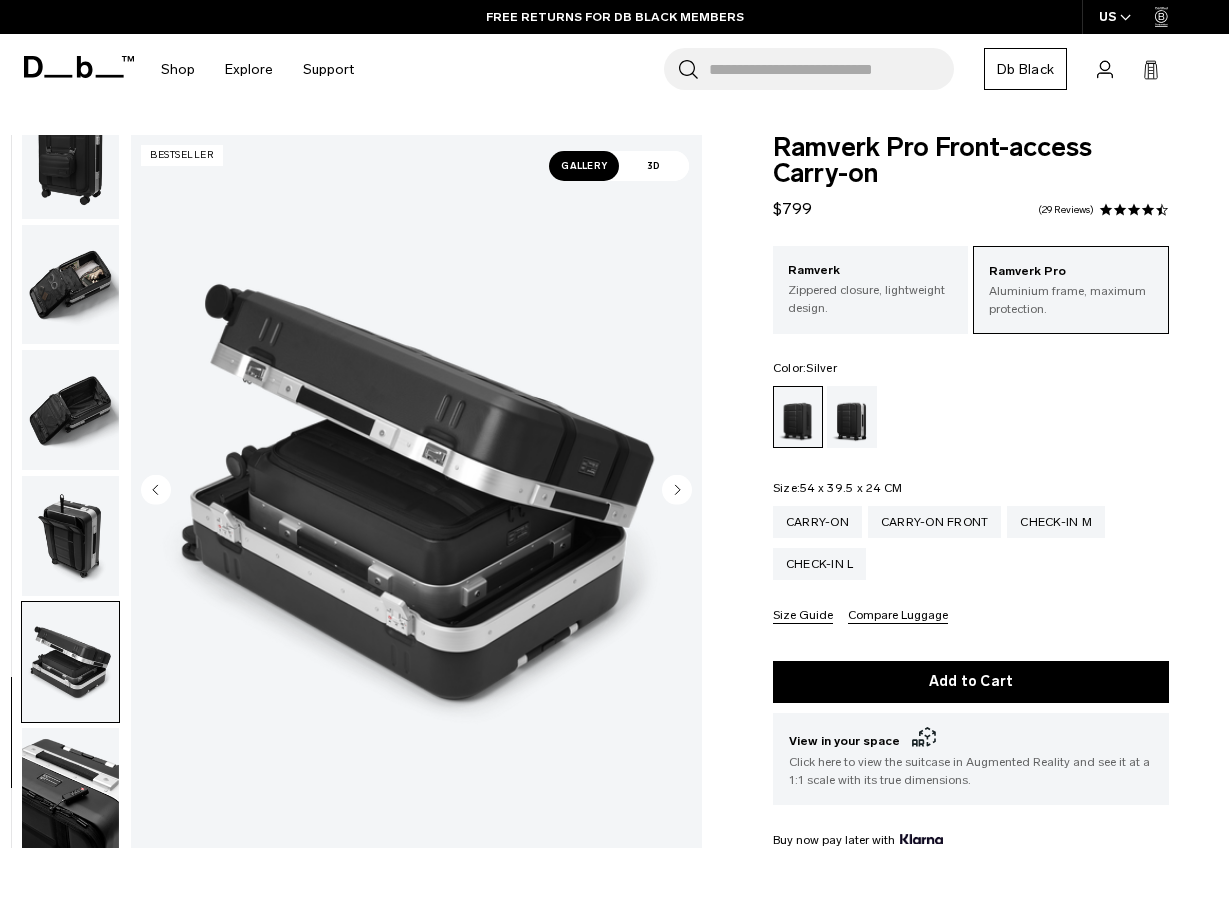 click at bounding box center (852, 417) 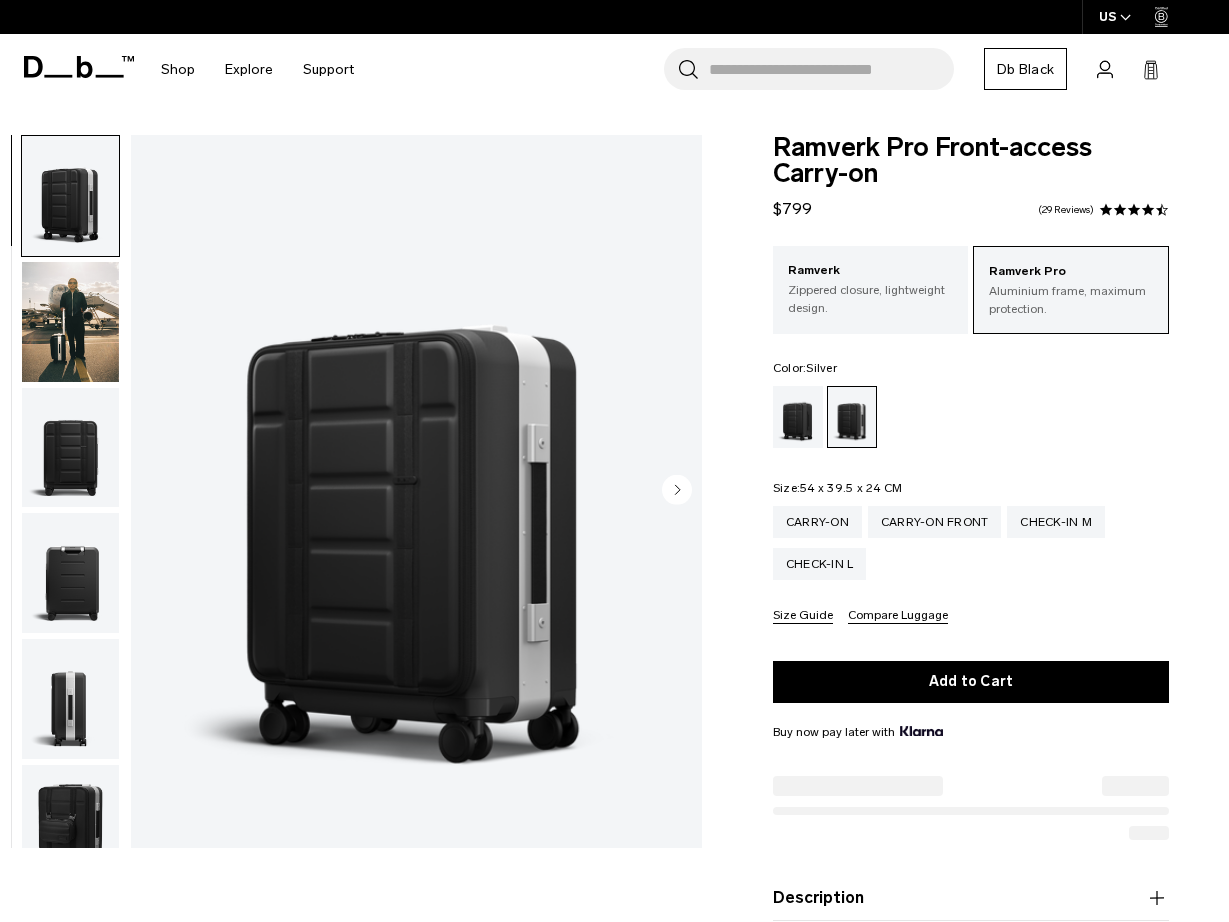 scroll, scrollTop: 0, scrollLeft: 0, axis: both 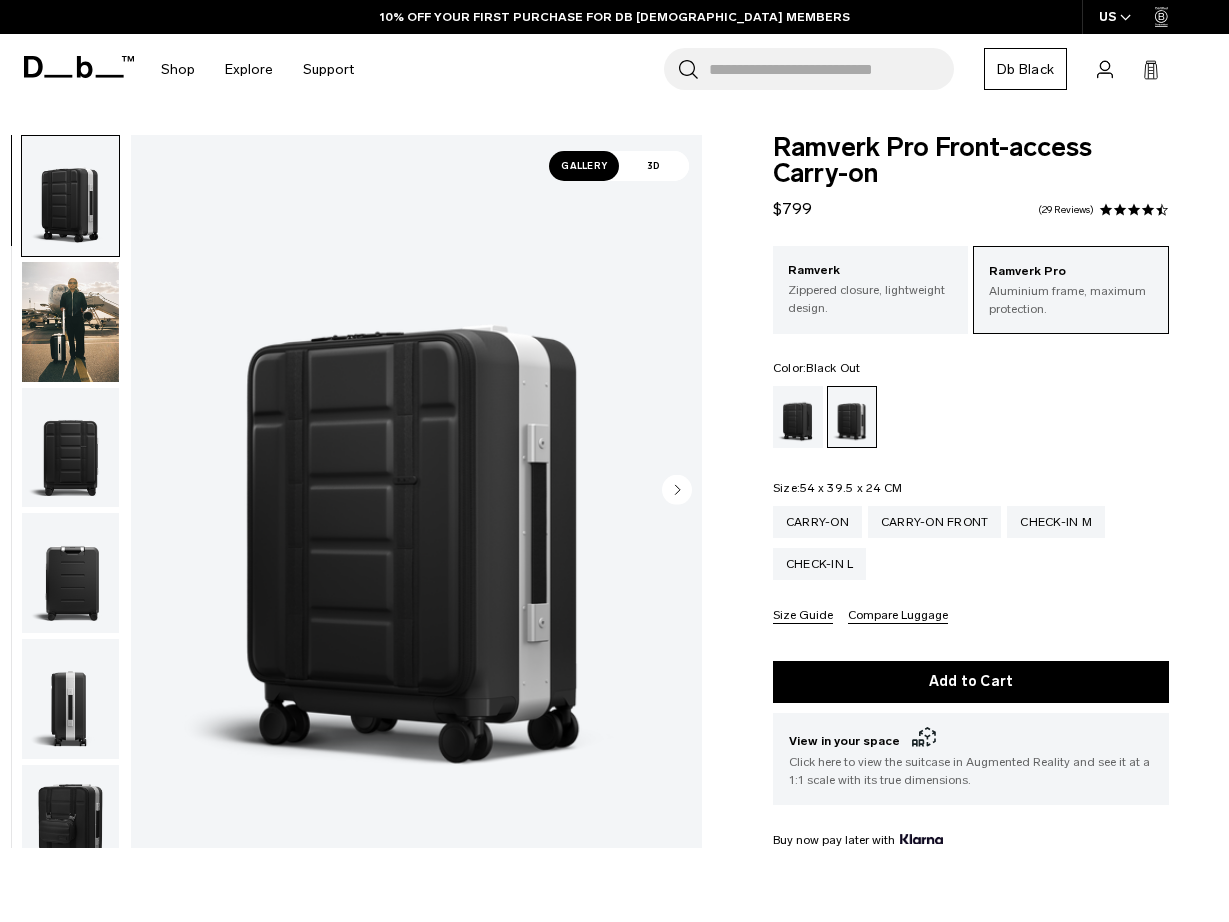 click at bounding box center (798, 417) 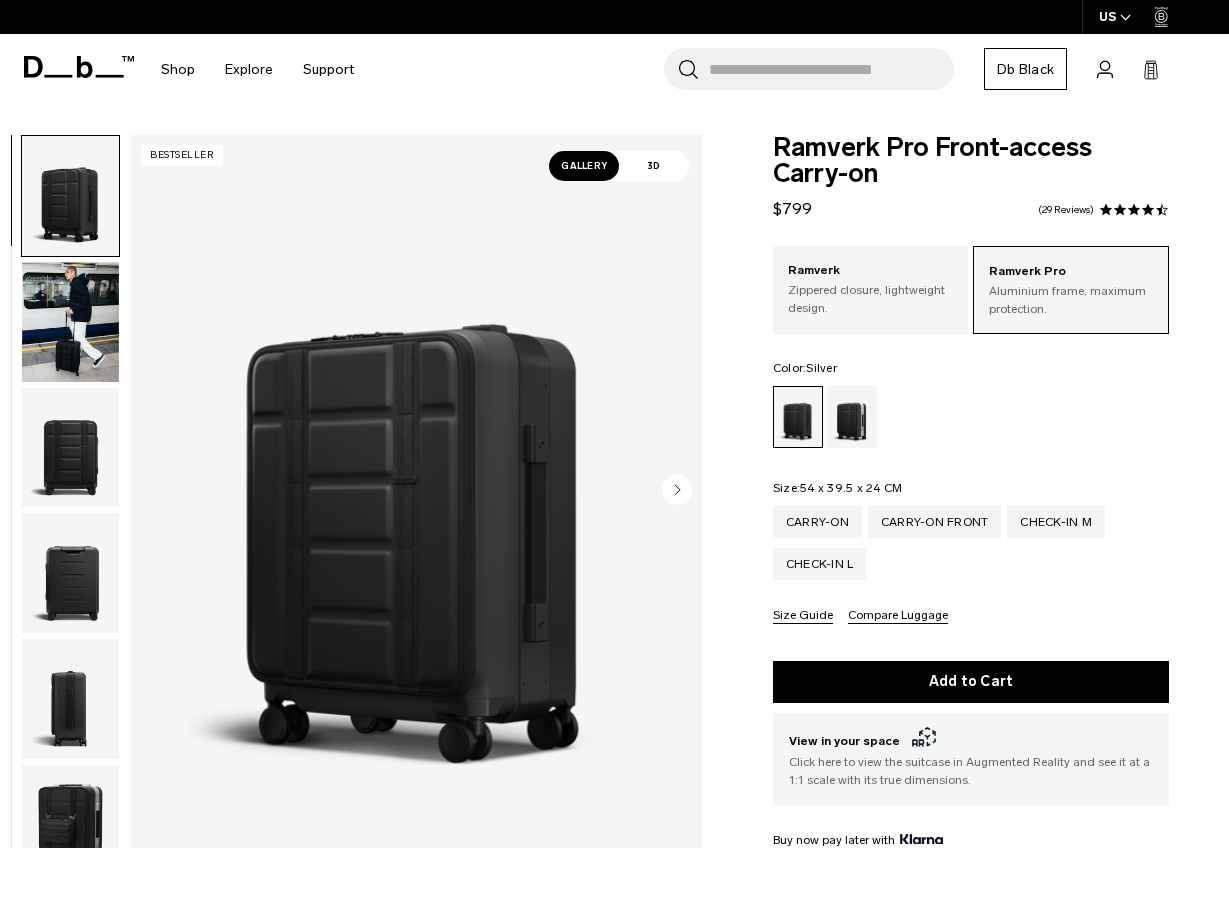 scroll, scrollTop: 0, scrollLeft: 0, axis: both 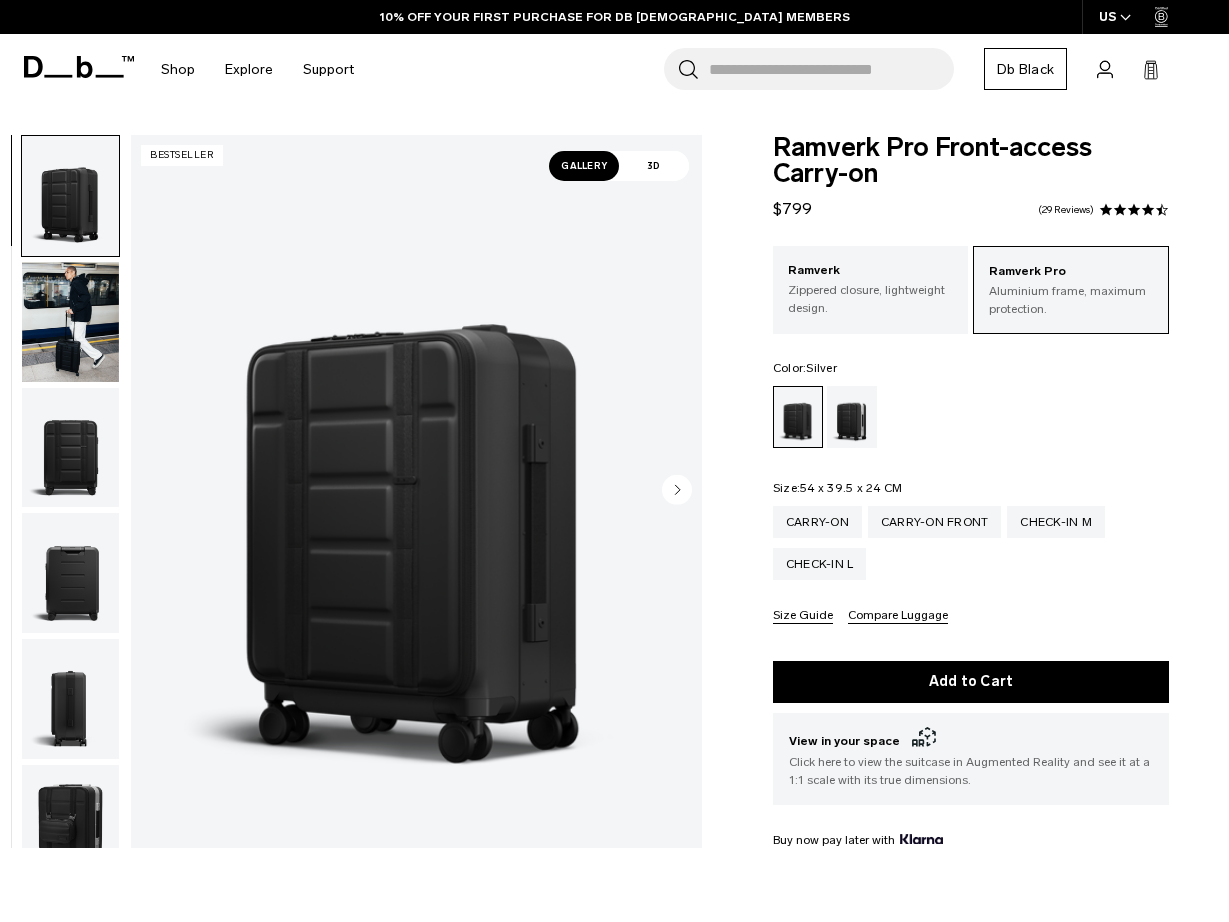 click at bounding box center [852, 417] 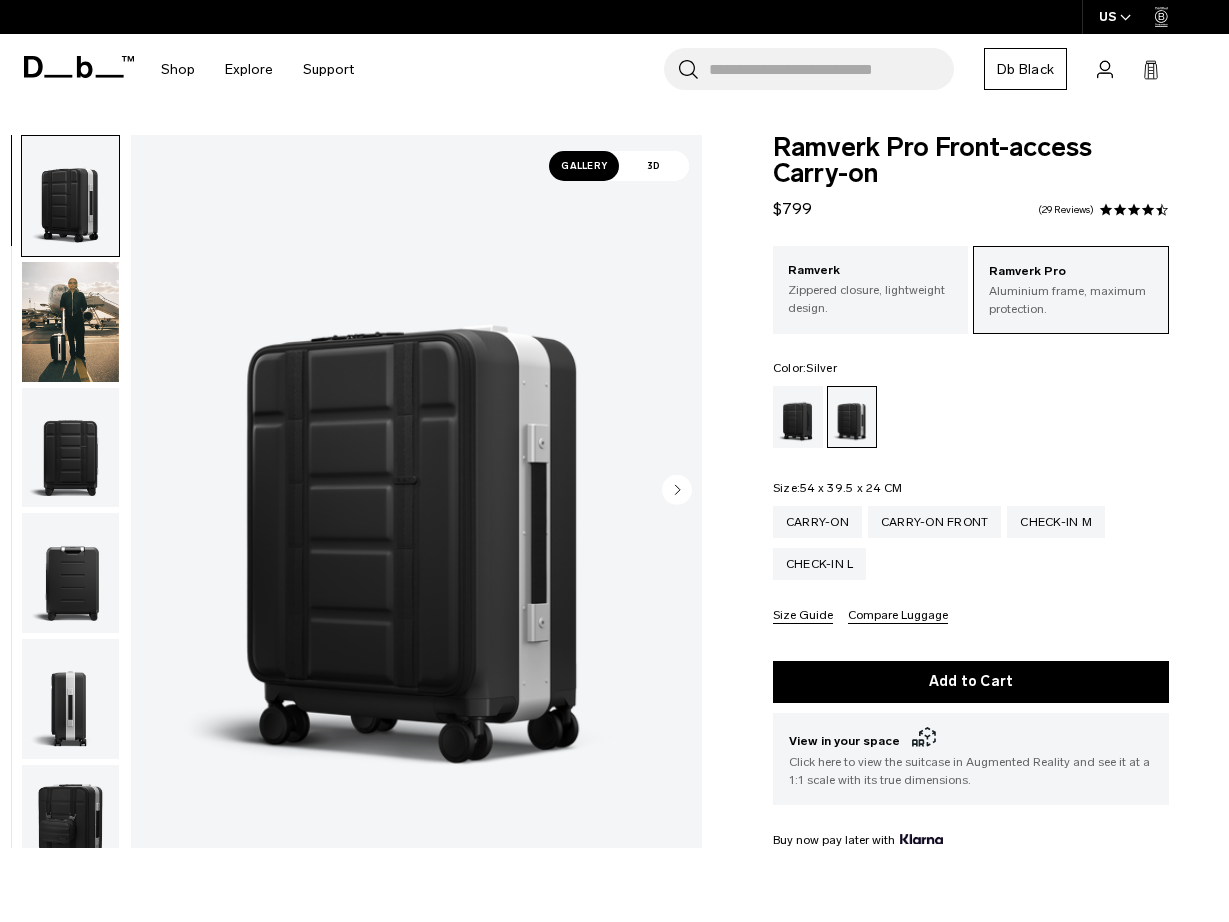 scroll, scrollTop: 0, scrollLeft: 0, axis: both 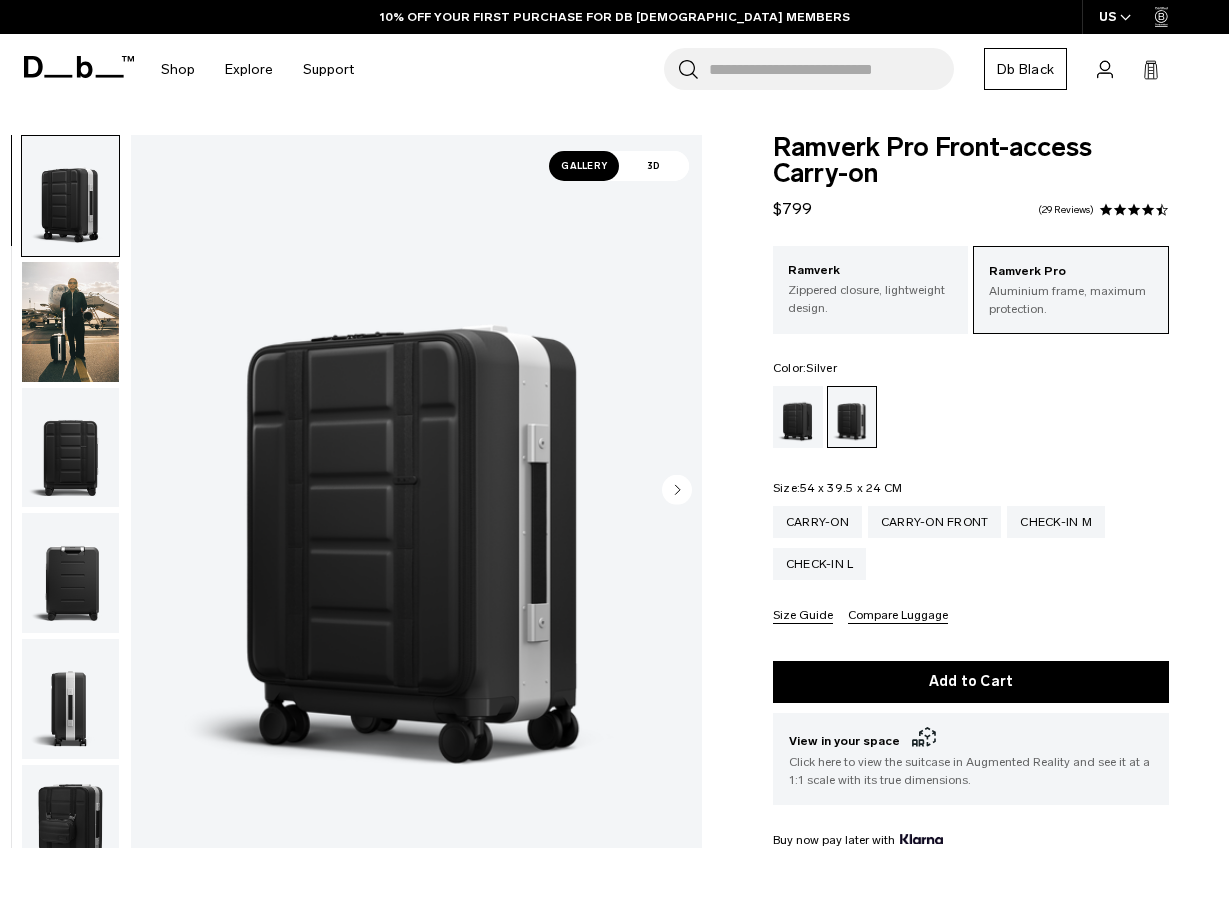 click at bounding box center (70, 322) 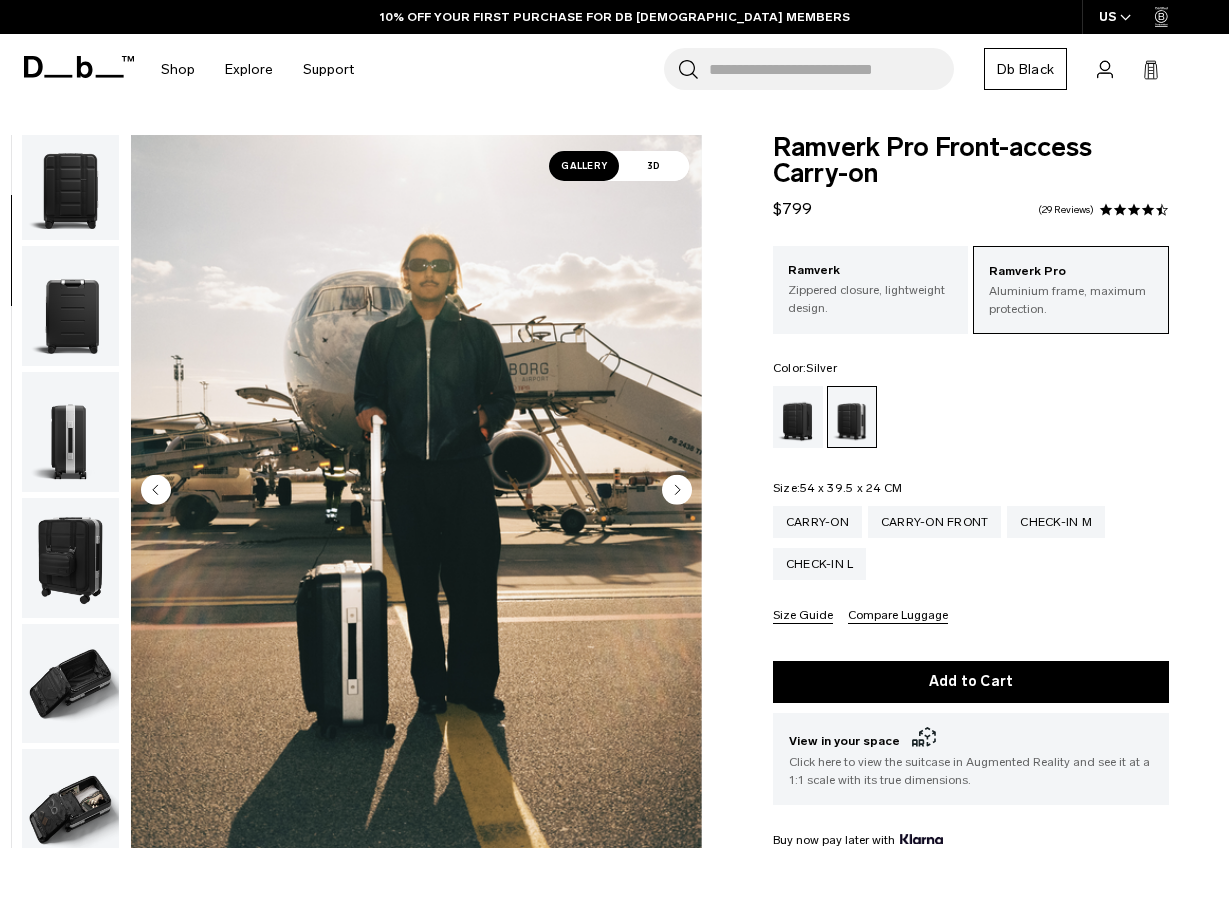 click at bounding box center (70, 306) 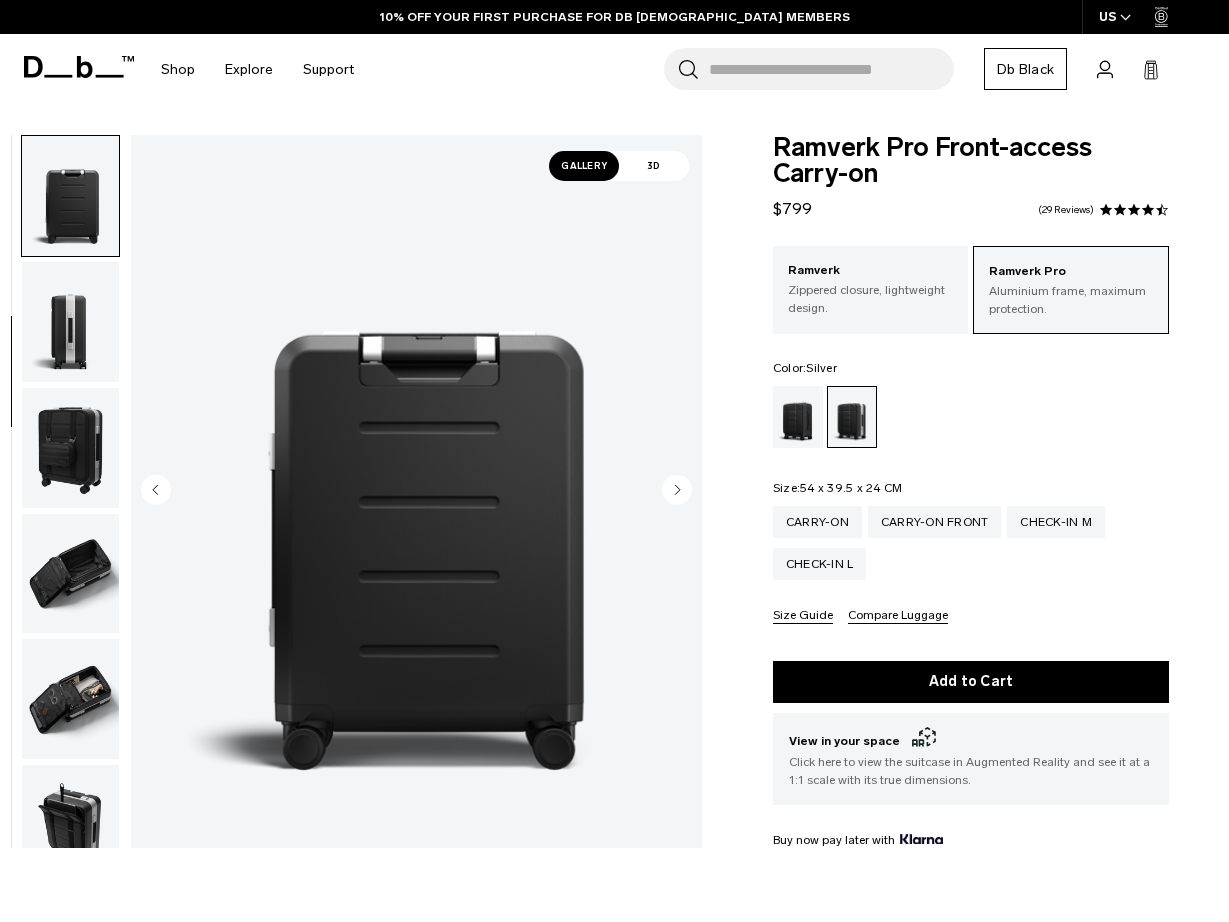 click at bounding box center (70, 448) 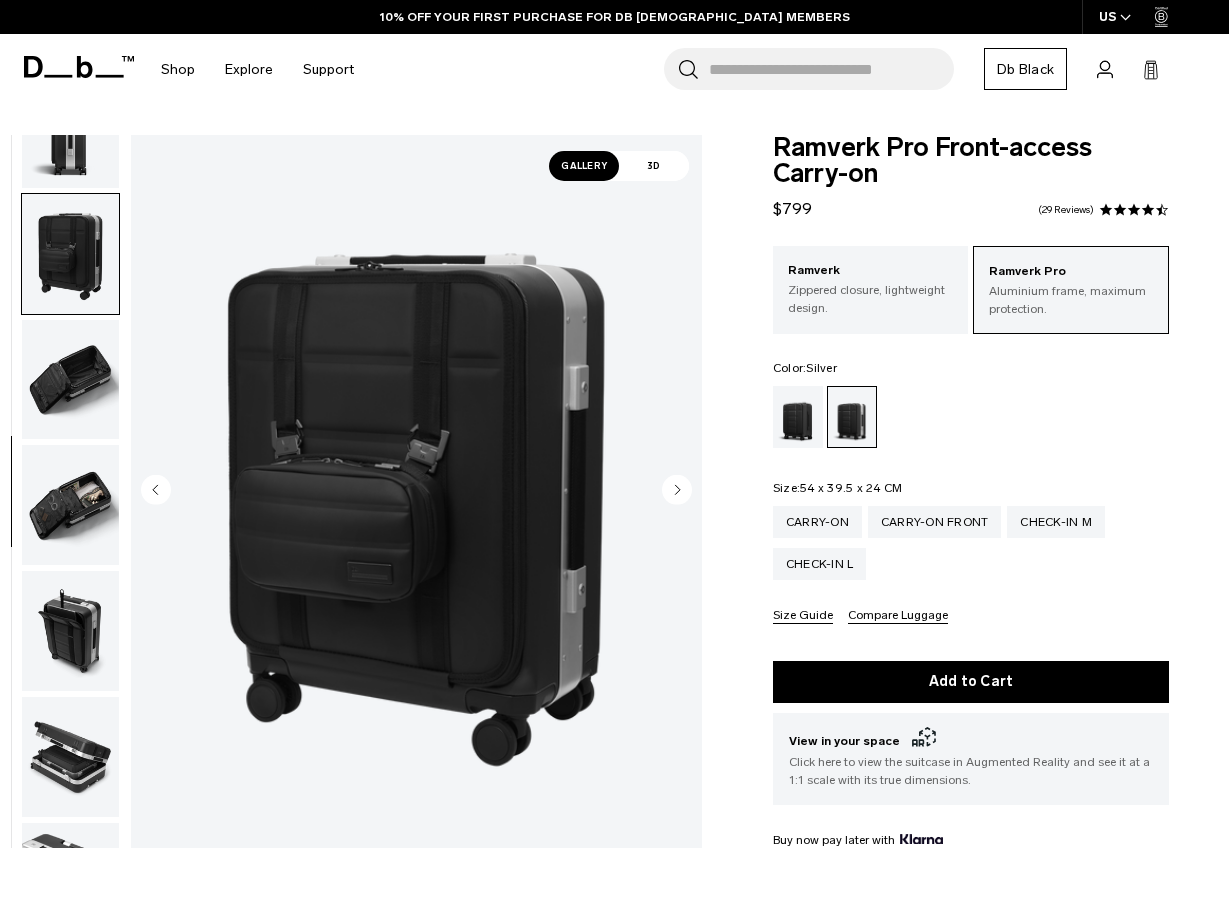 scroll, scrollTop: 629, scrollLeft: 0, axis: vertical 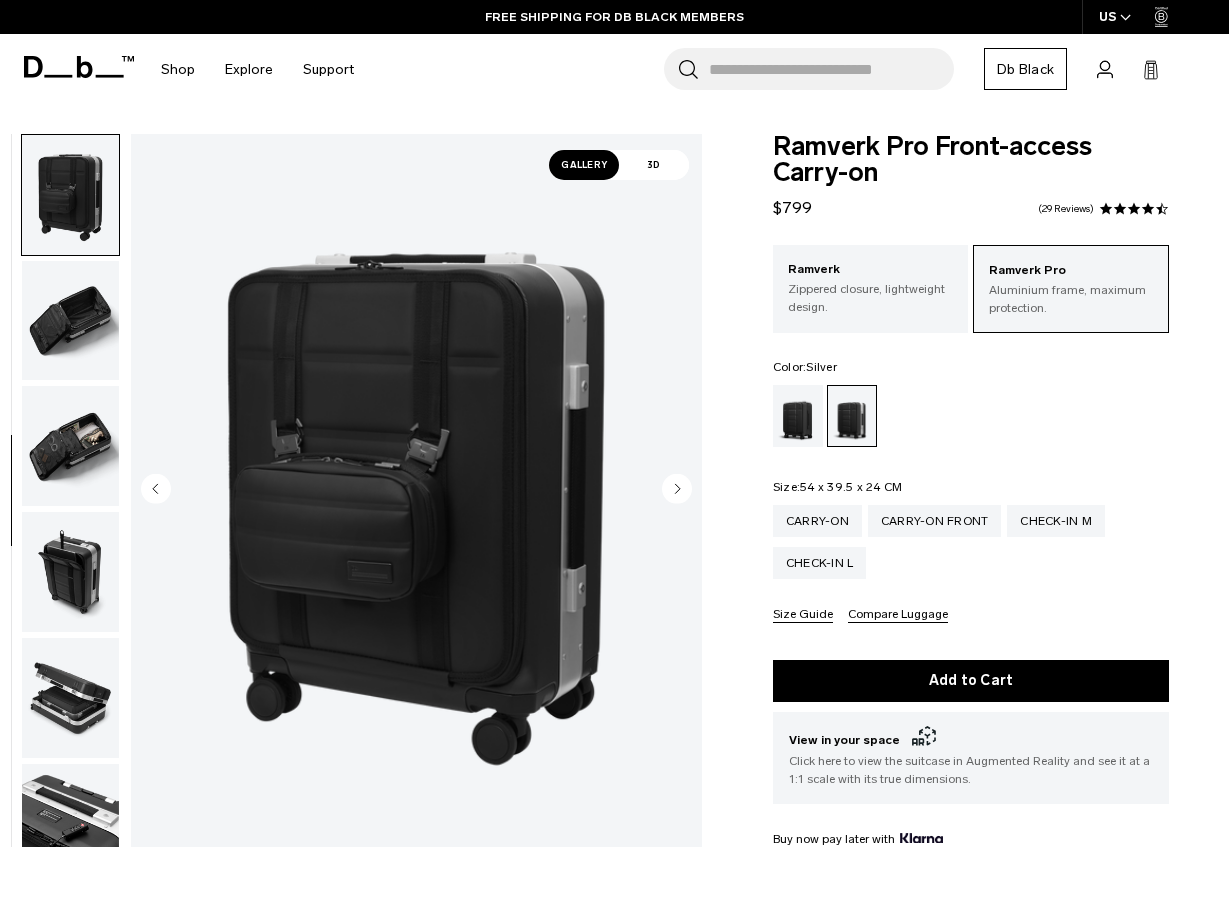 click at bounding box center (70, 446) 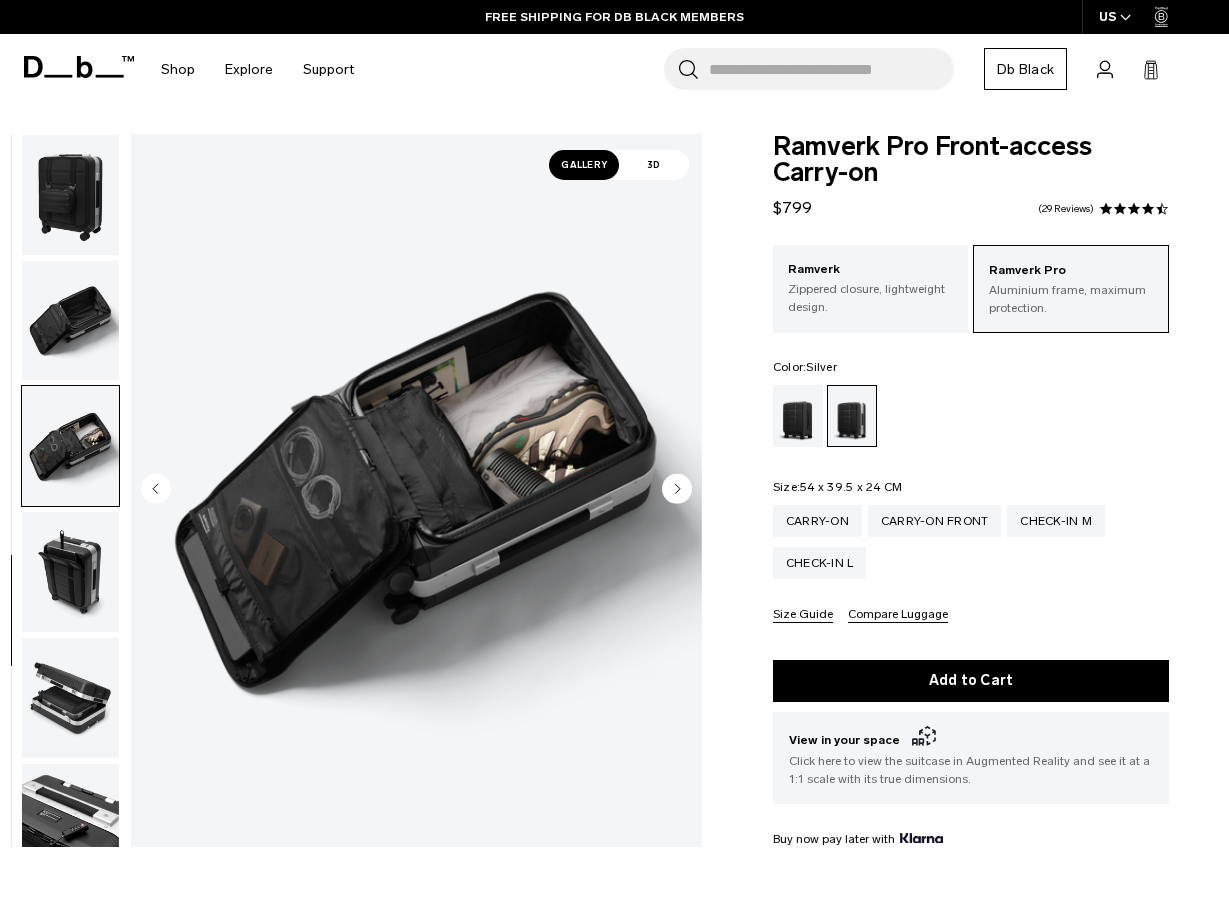scroll, scrollTop: 4, scrollLeft: 0, axis: vertical 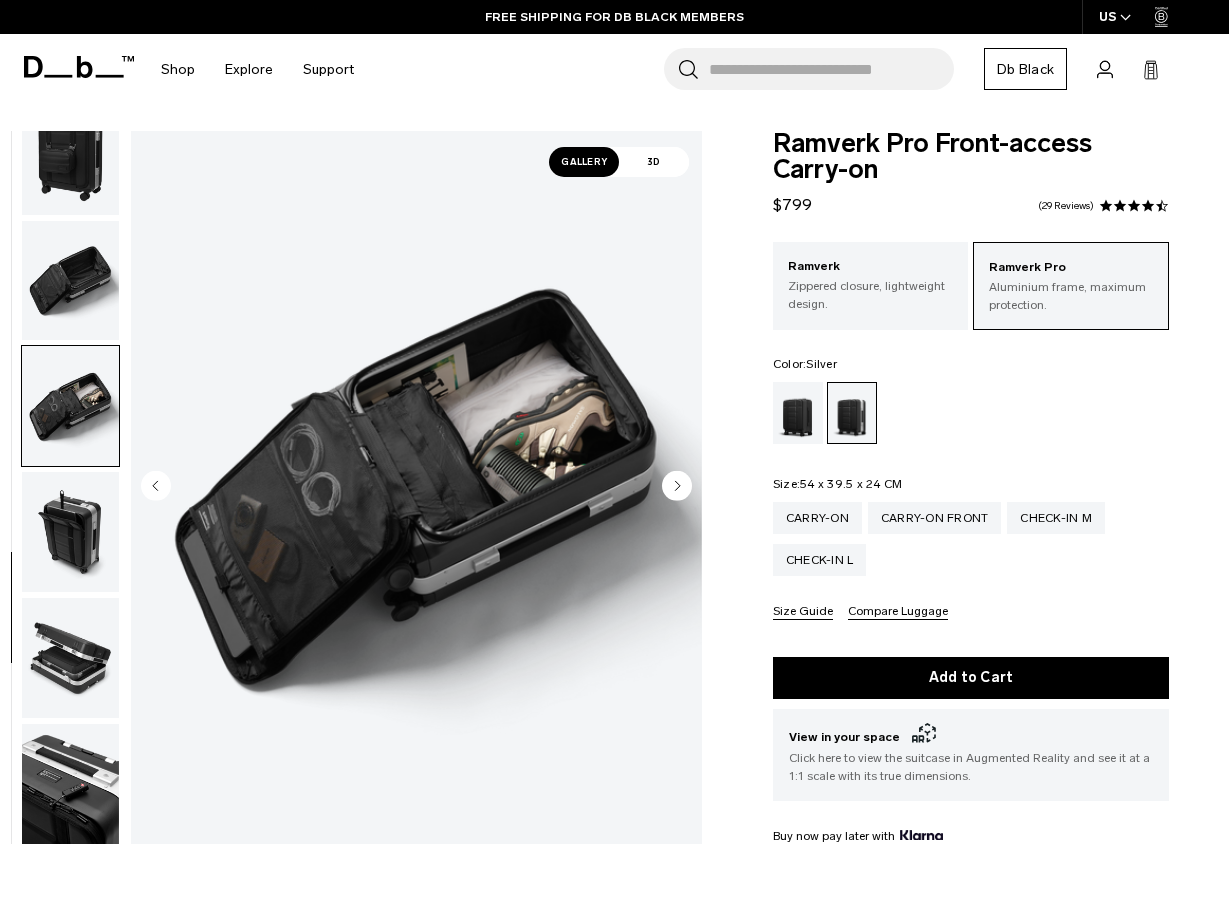 click at bounding box center [70, 281] 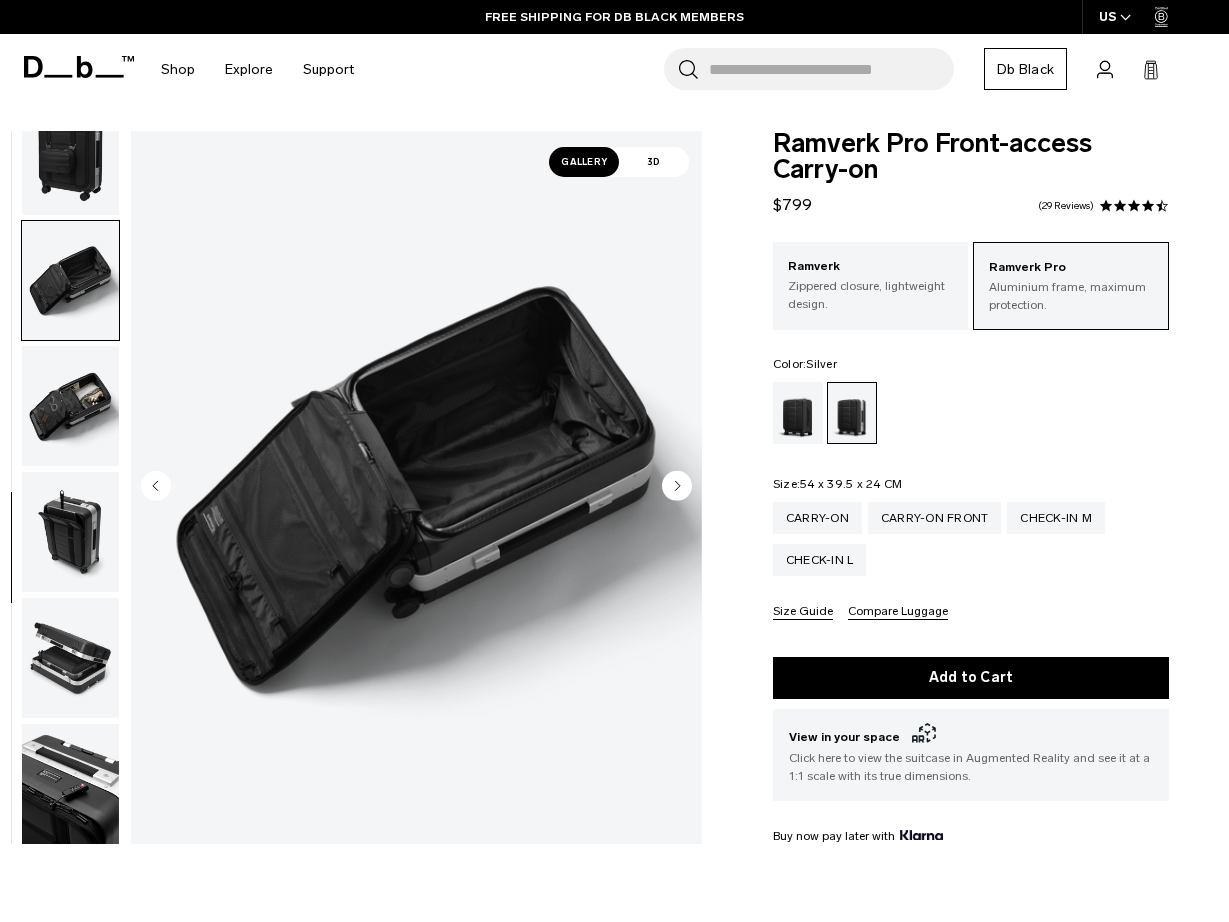 click at bounding box center [70, 406] 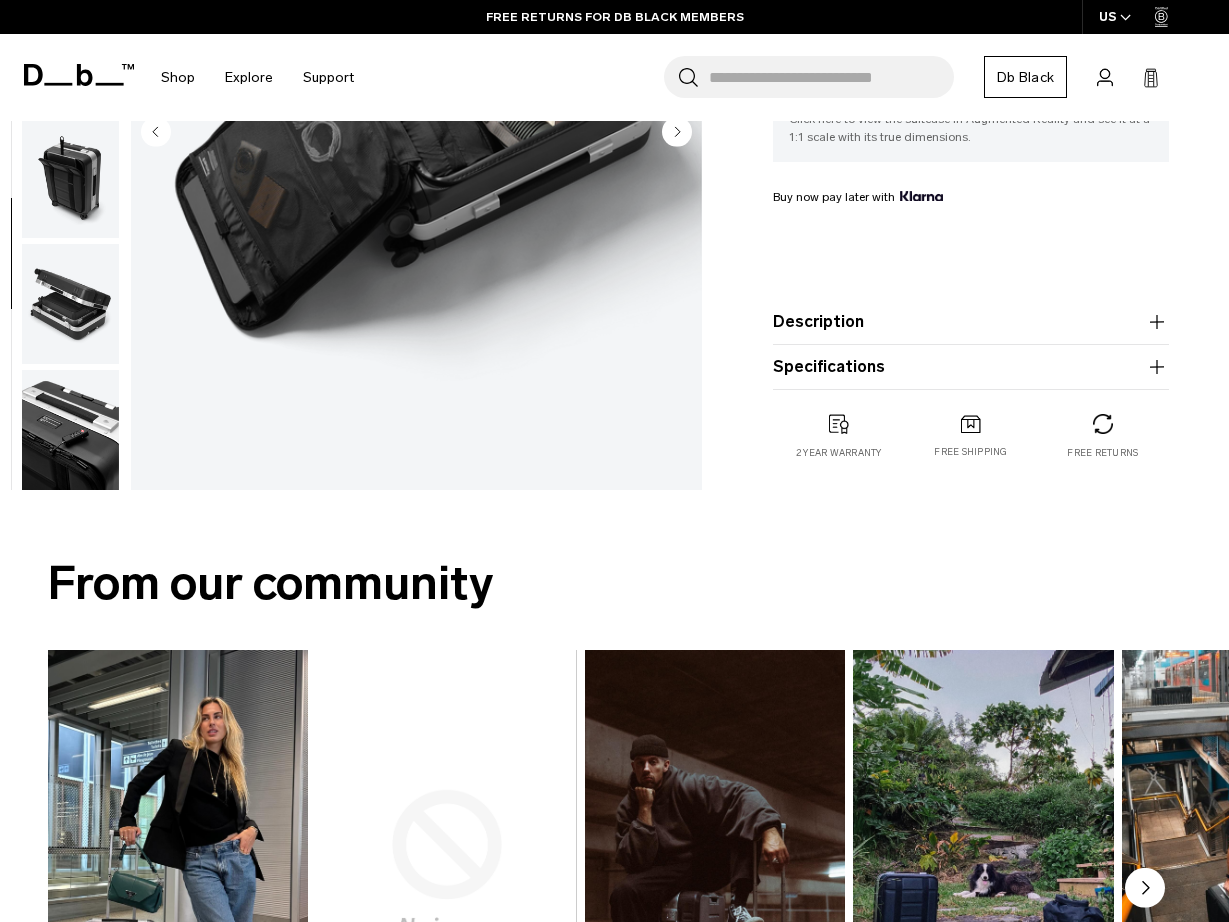 scroll, scrollTop: 651, scrollLeft: 0, axis: vertical 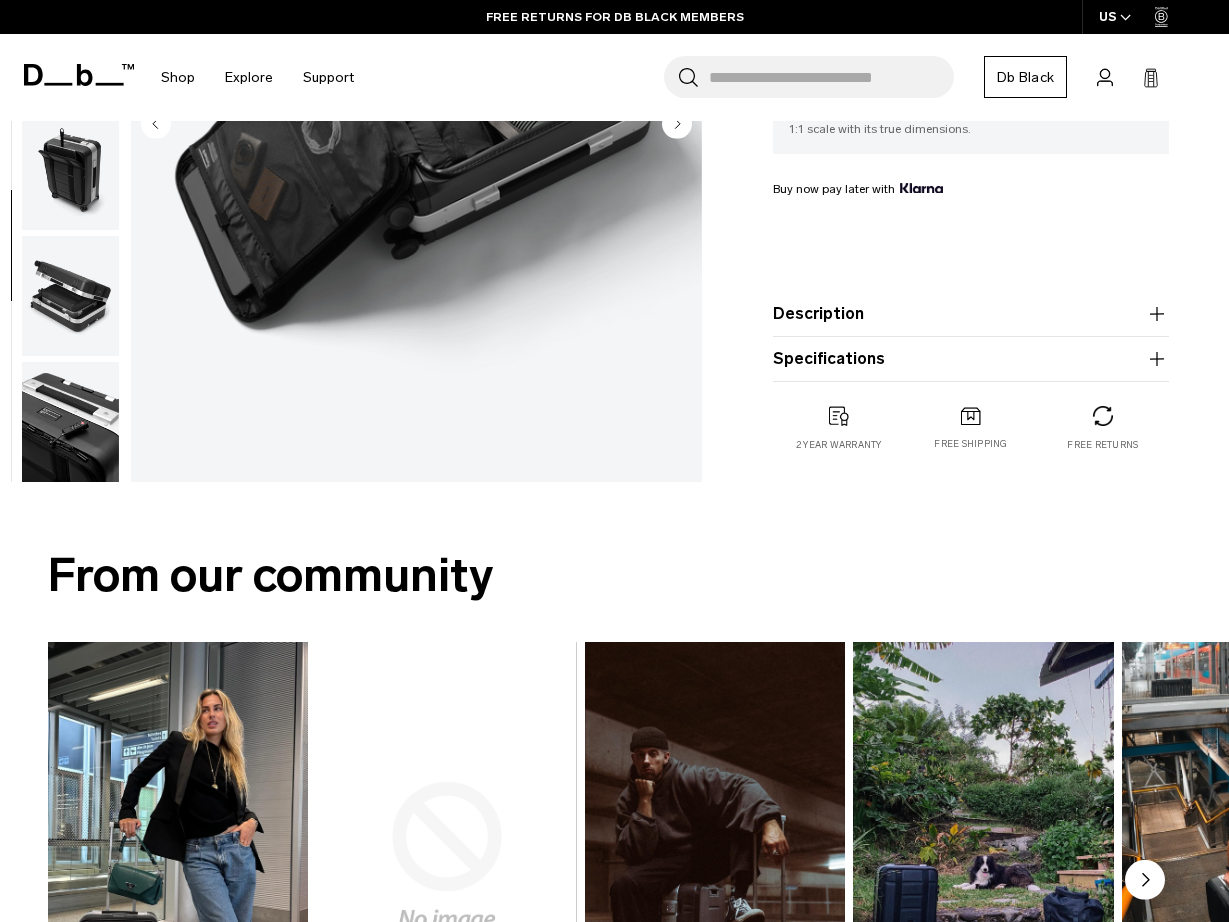 click at bounding box center [70, 296] 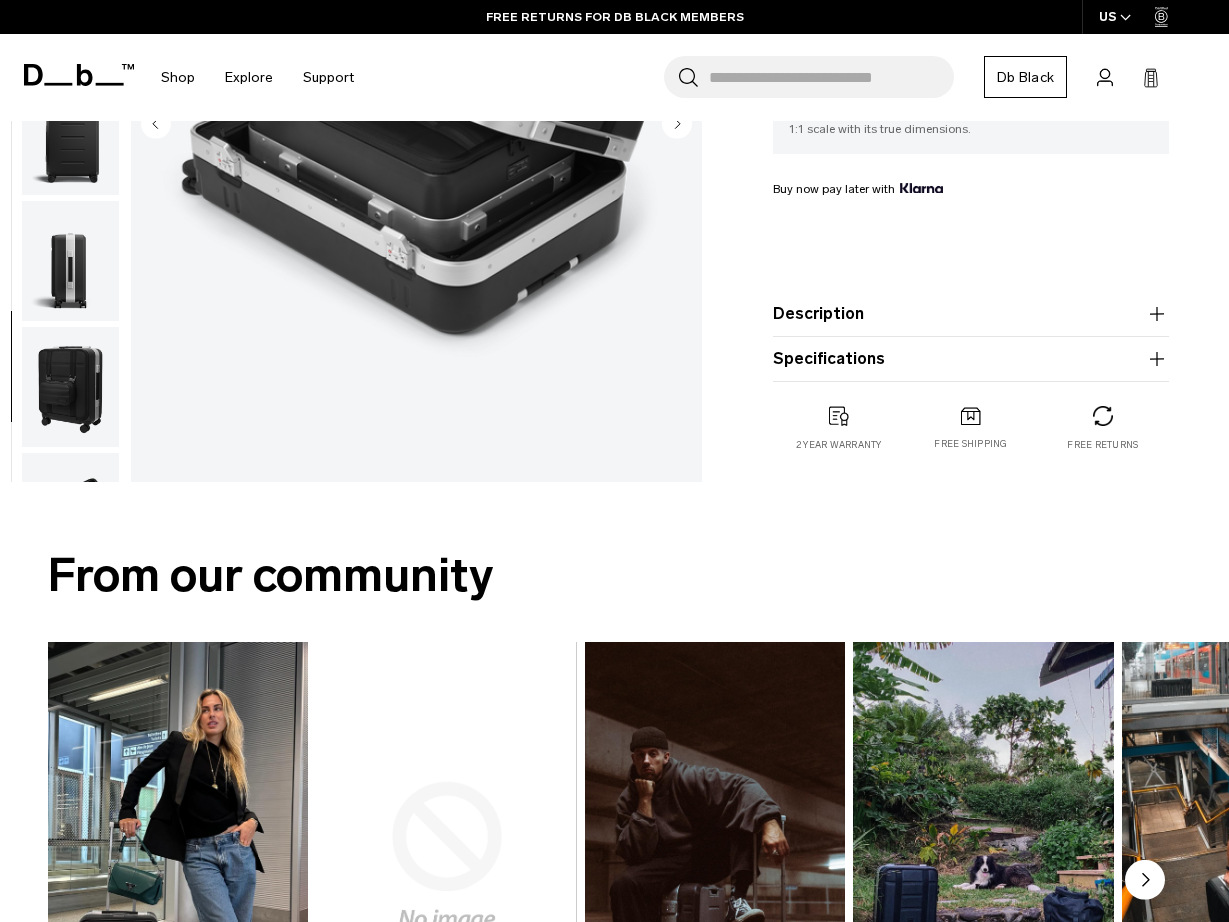 scroll, scrollTop: 0, scrollLeft: 0, axis: both 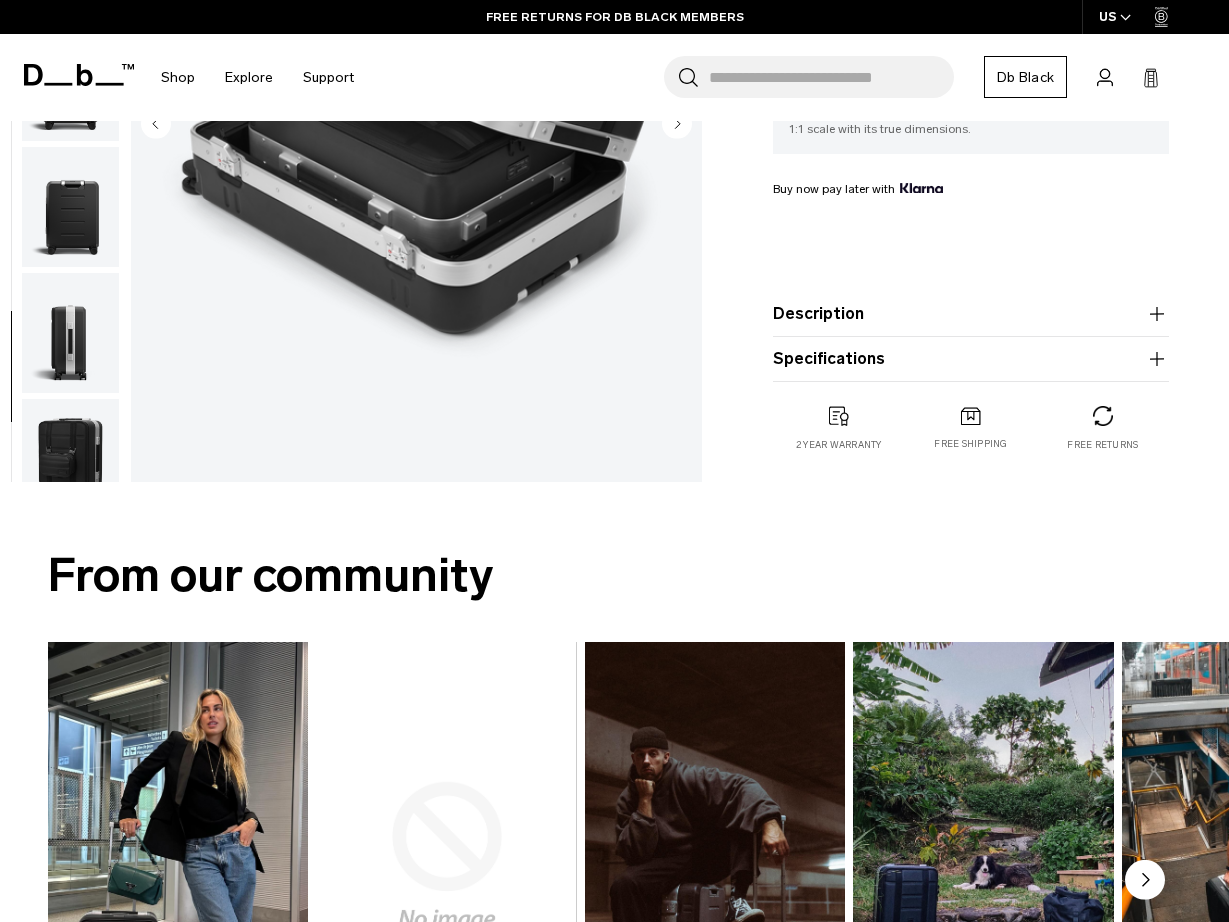 click at bounding box center [70, 333] 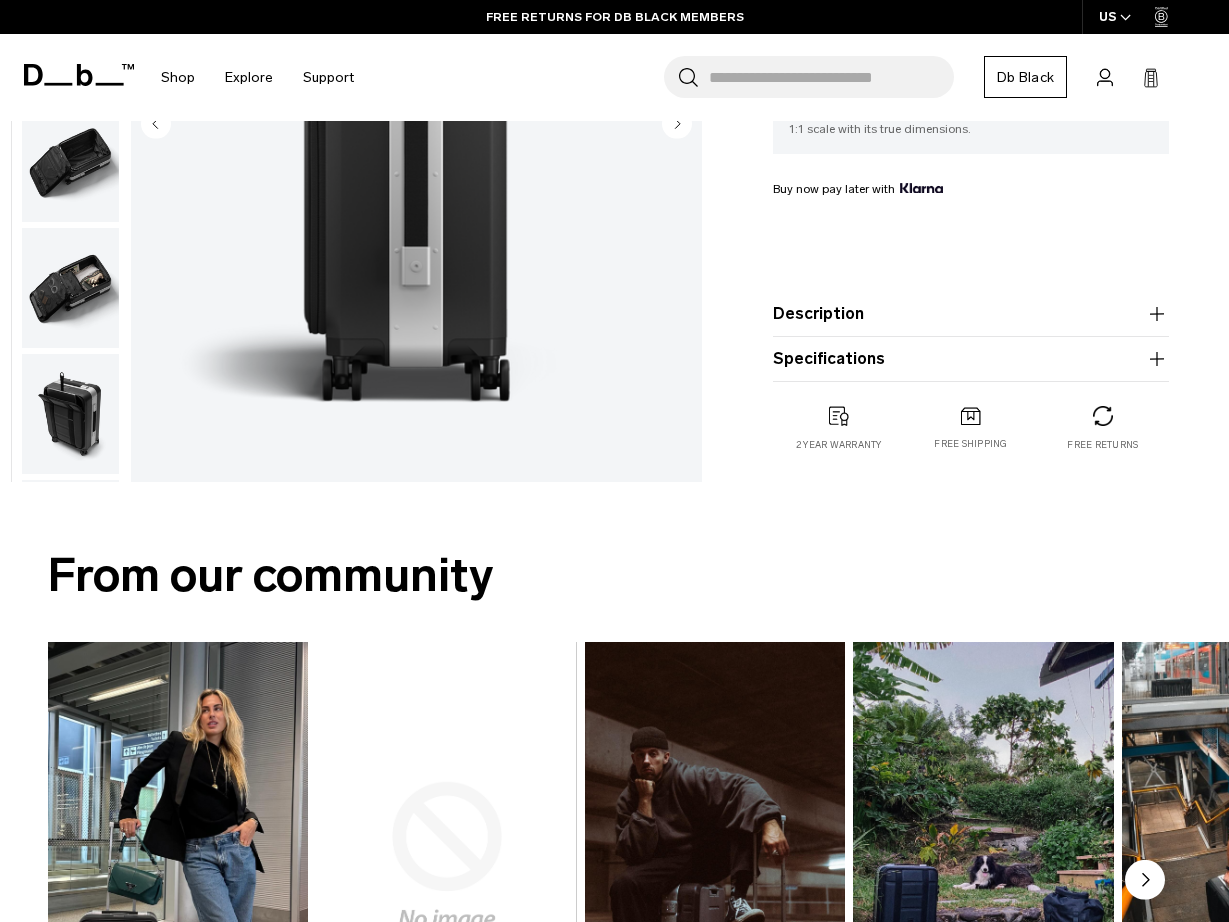 scroll, scrollTop: 0, scrollLeft: 0, axis: both 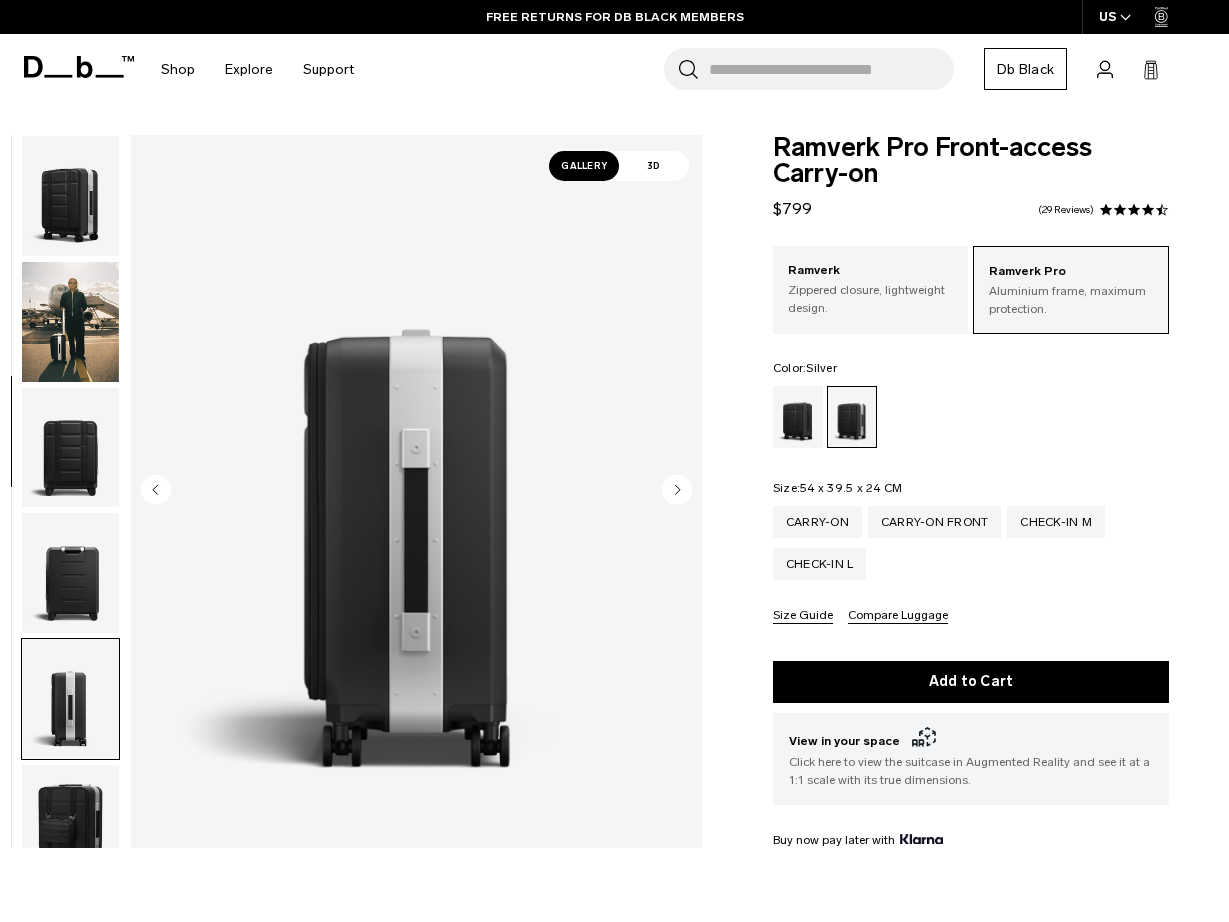 click at bounding box center (70, 322) 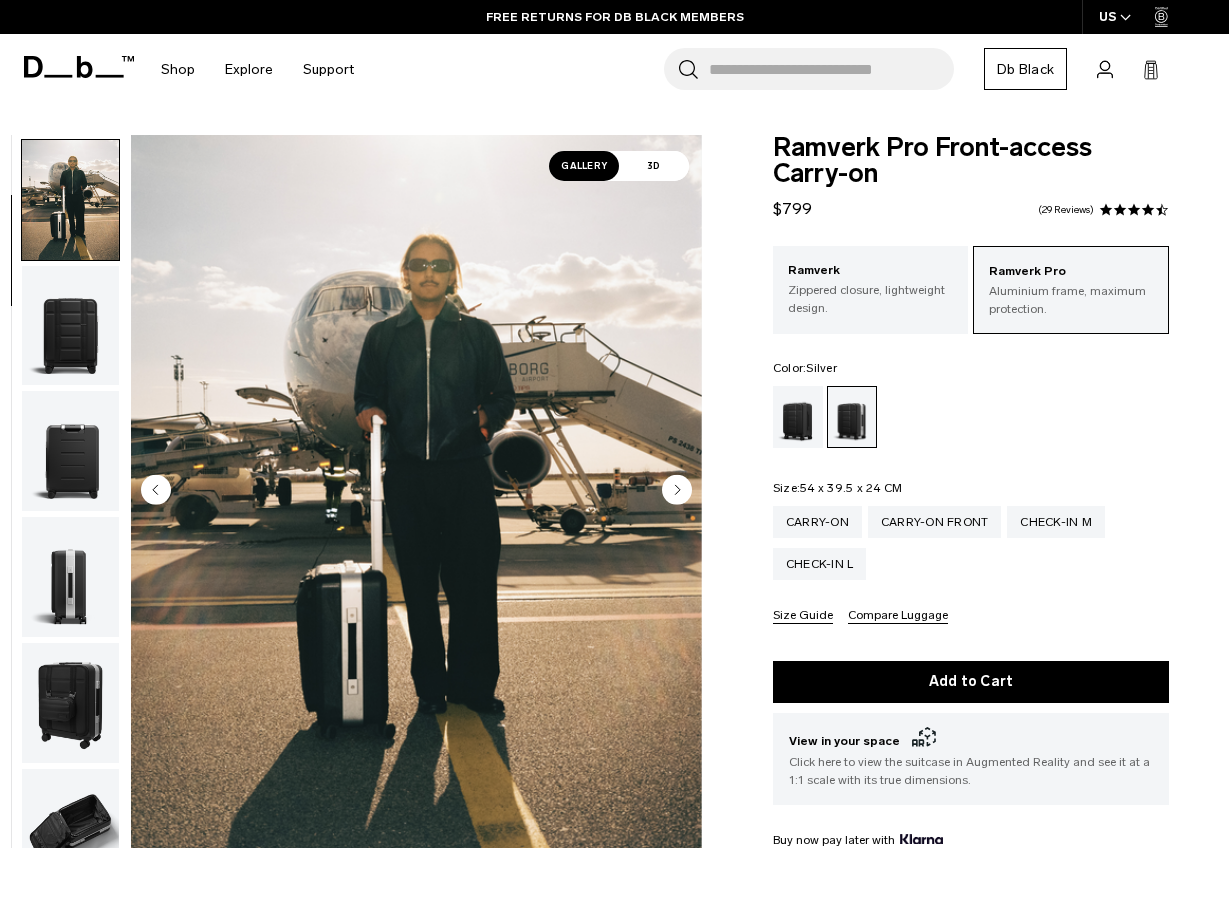 scroll, scrollTop: 126, scrollLeft: 0, axis: vertical 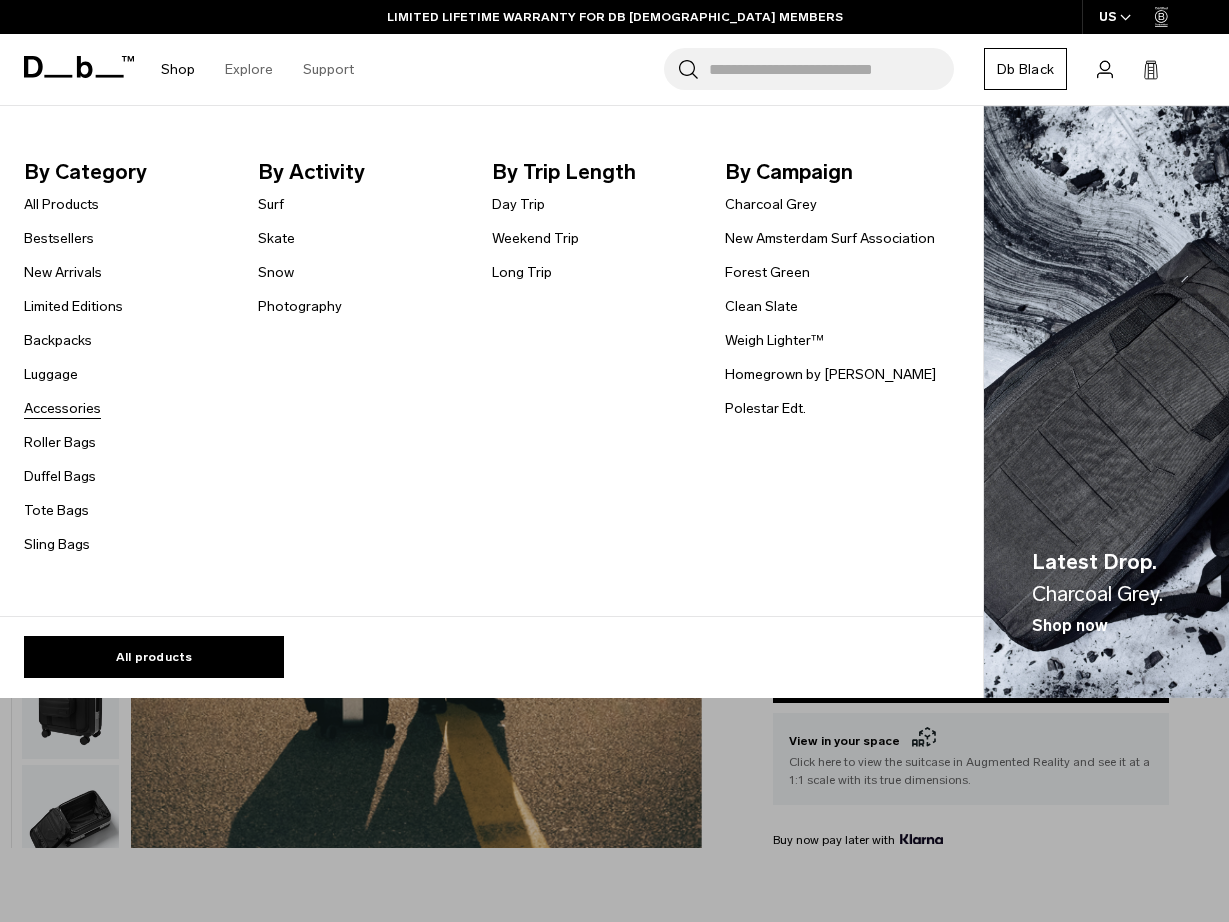 click on "Accessories" at bounding box center (62, 408) 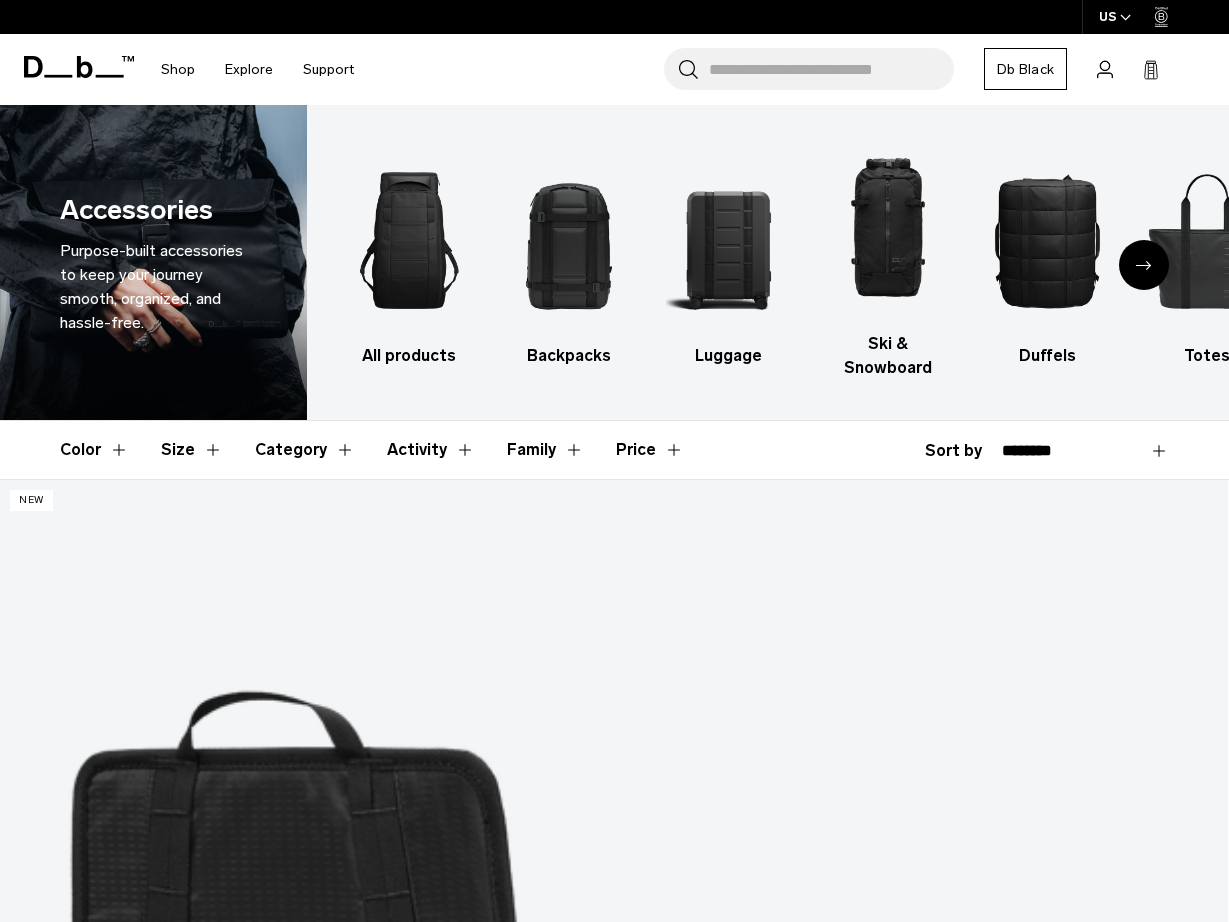 scroll, scrollTop: 0, scrollLeft: 0, axis: both 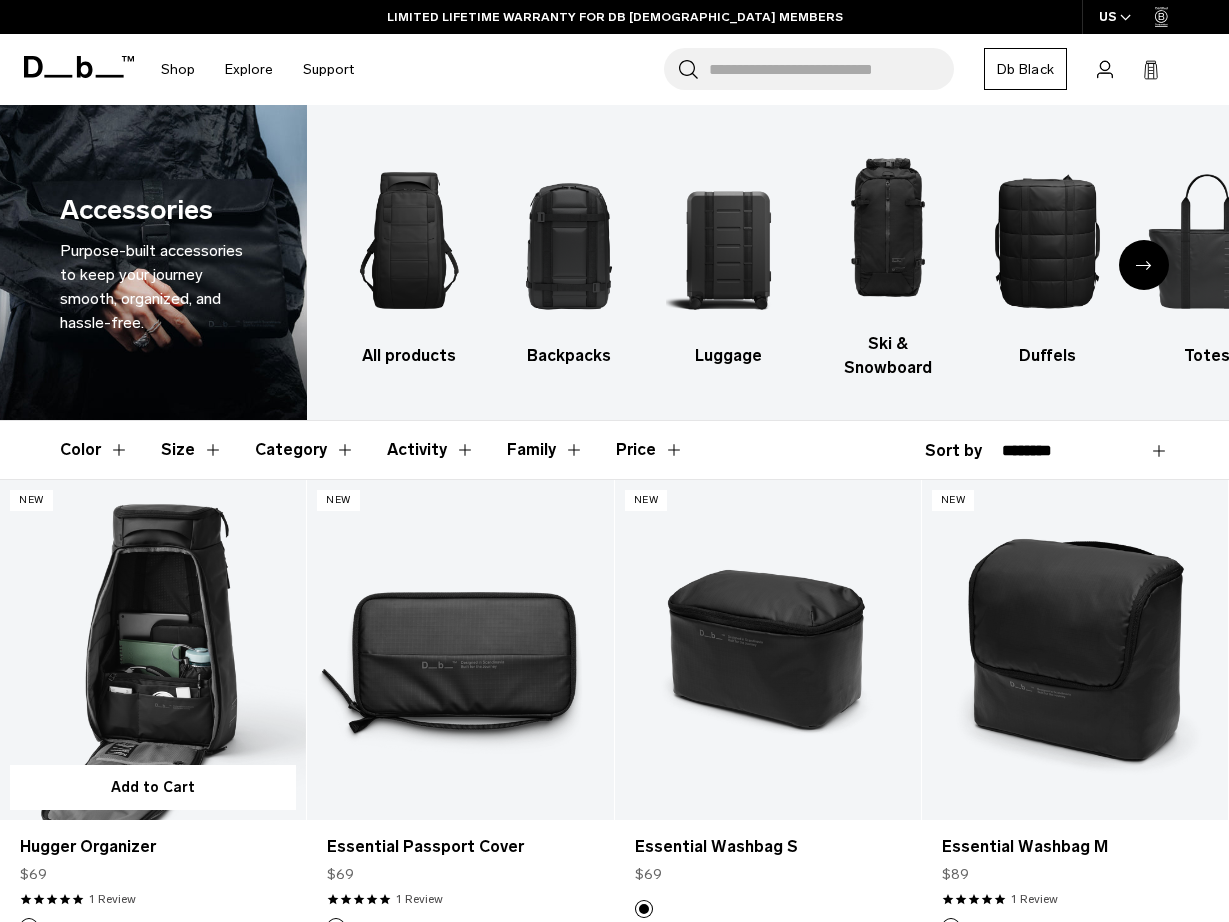 click at bounding box center (153, 650) 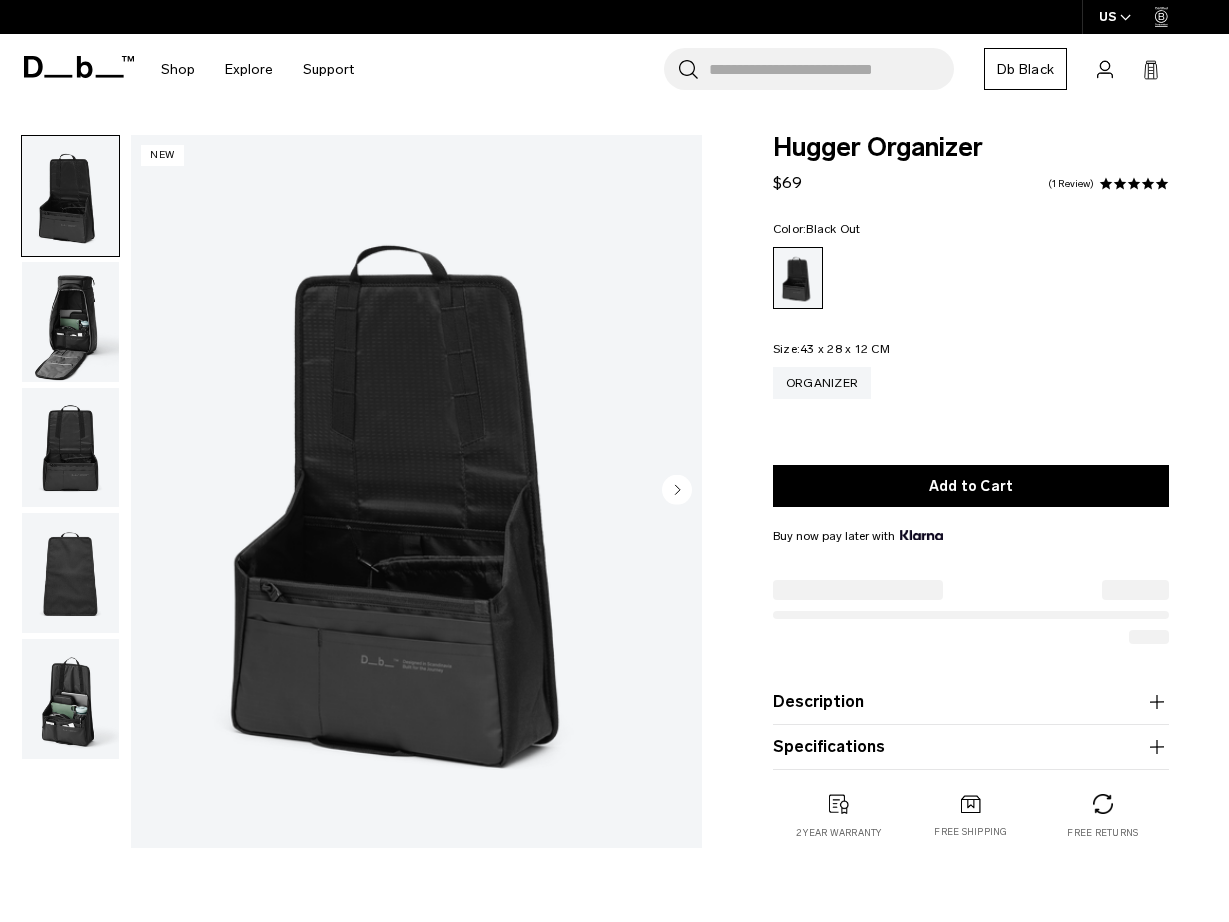 scroll, scrollTop: 0, scrollLeft: 0, axis: both 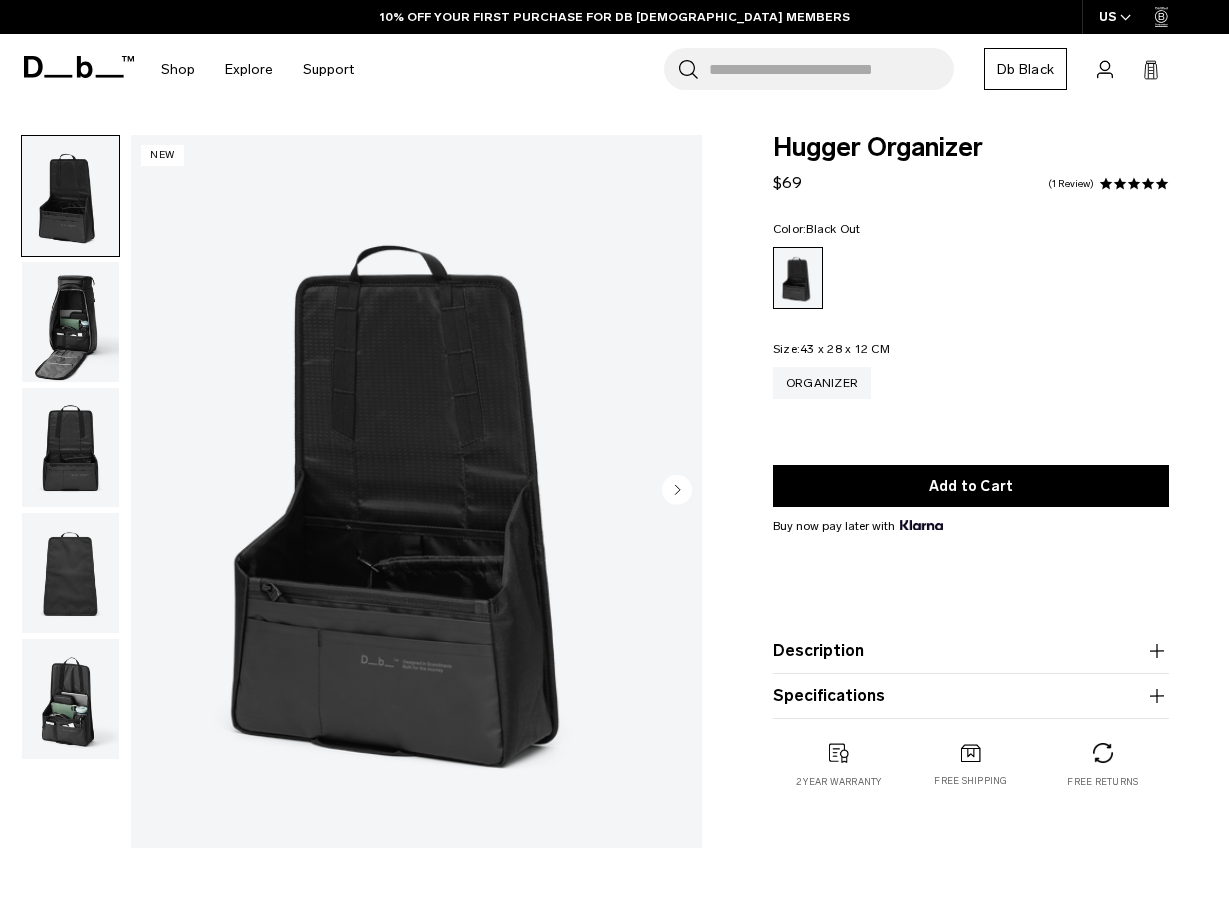 drag, startPoint x: 65, startPoint y: 428, endPoint x: 72, endPoint y: 348, distance: 80.305664 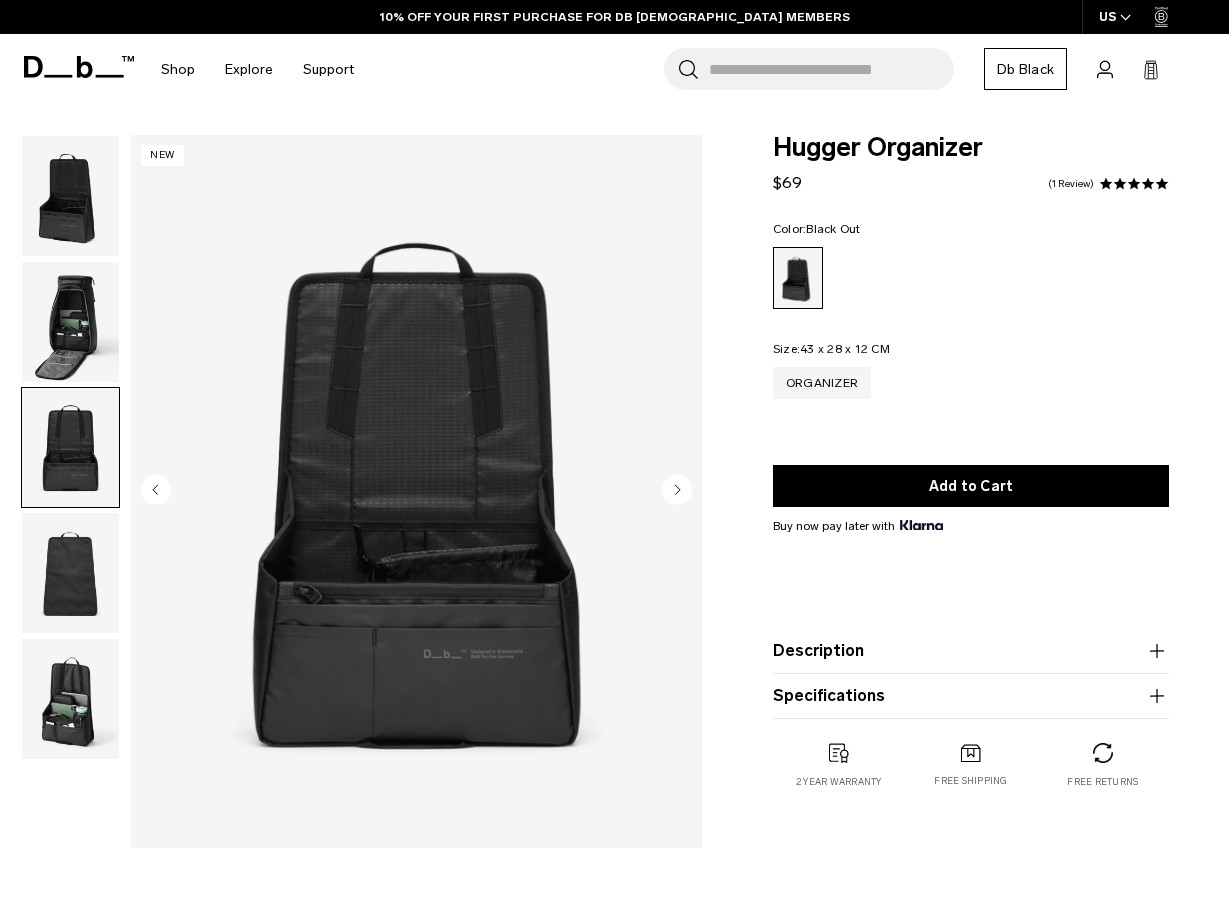 click at bounding box center (70, 322) 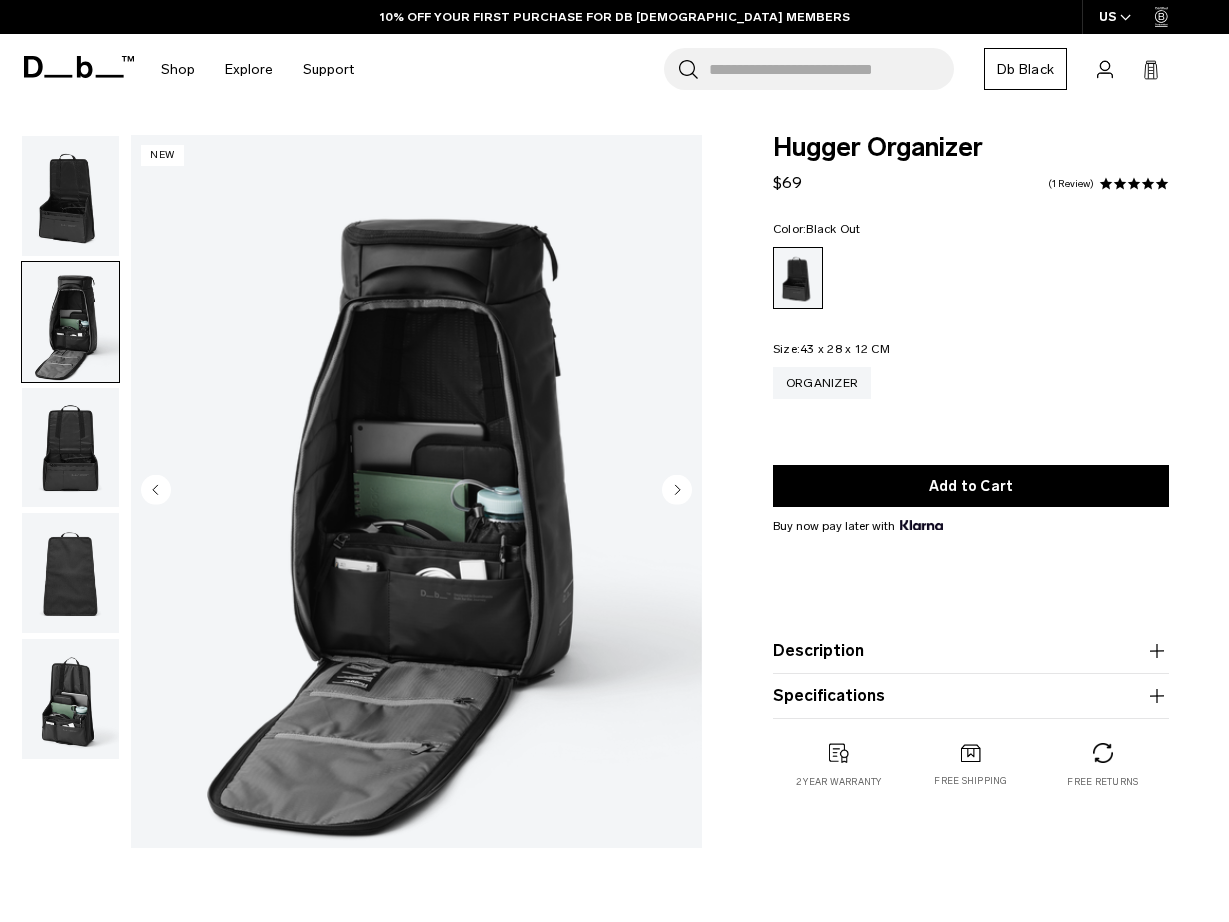 click at bounding box center [70, 573] 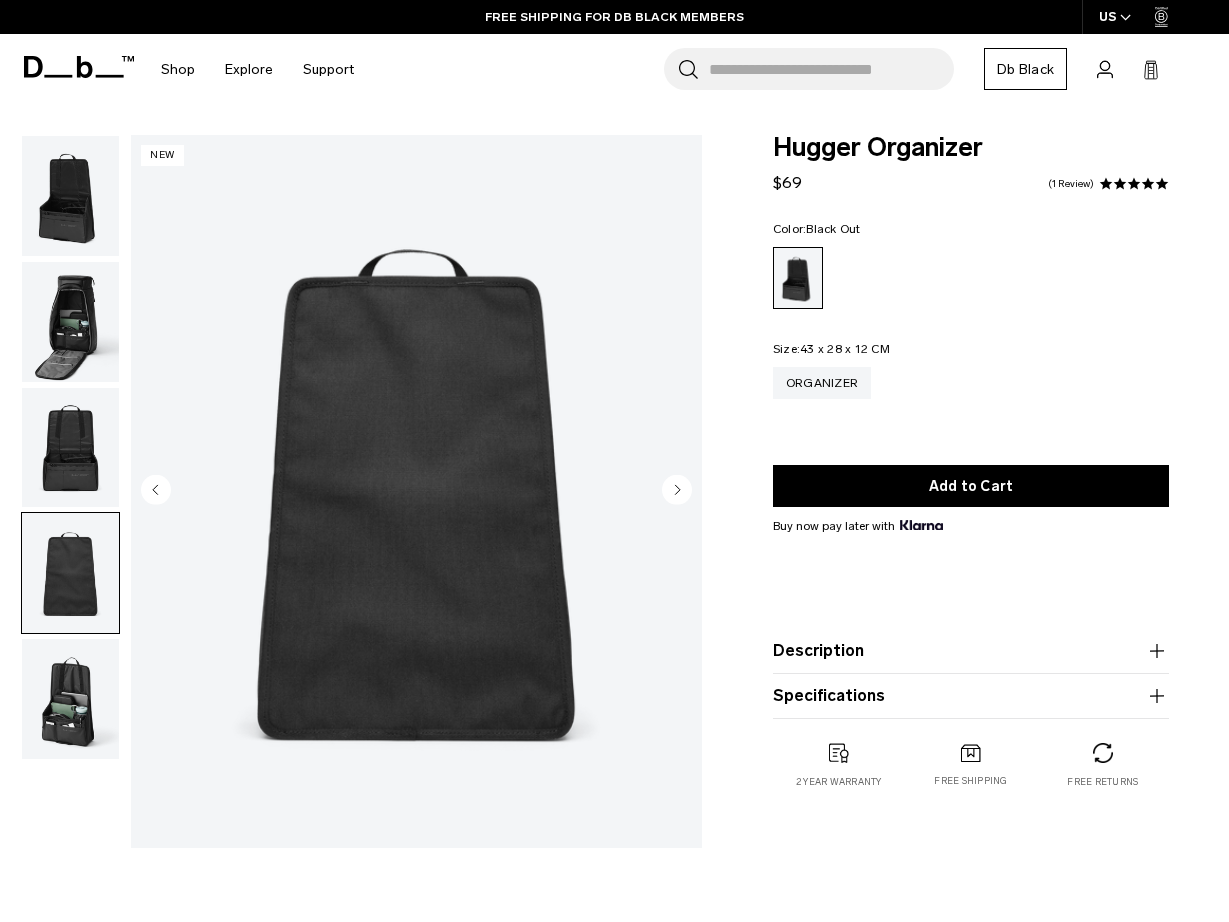 click at bounding box center [70, 699] 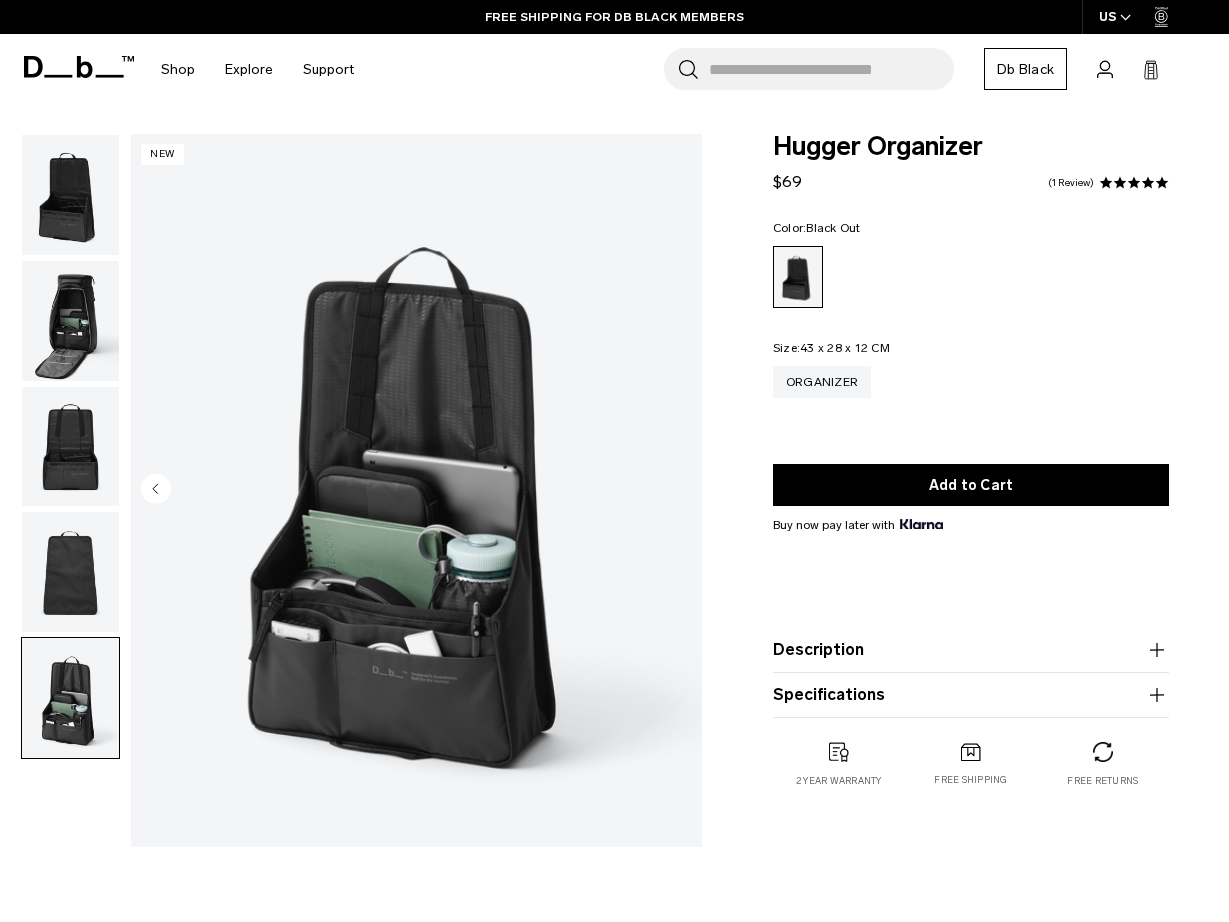 scroll, scrollTop: 2, scrollLeft: 0, axis: vertical 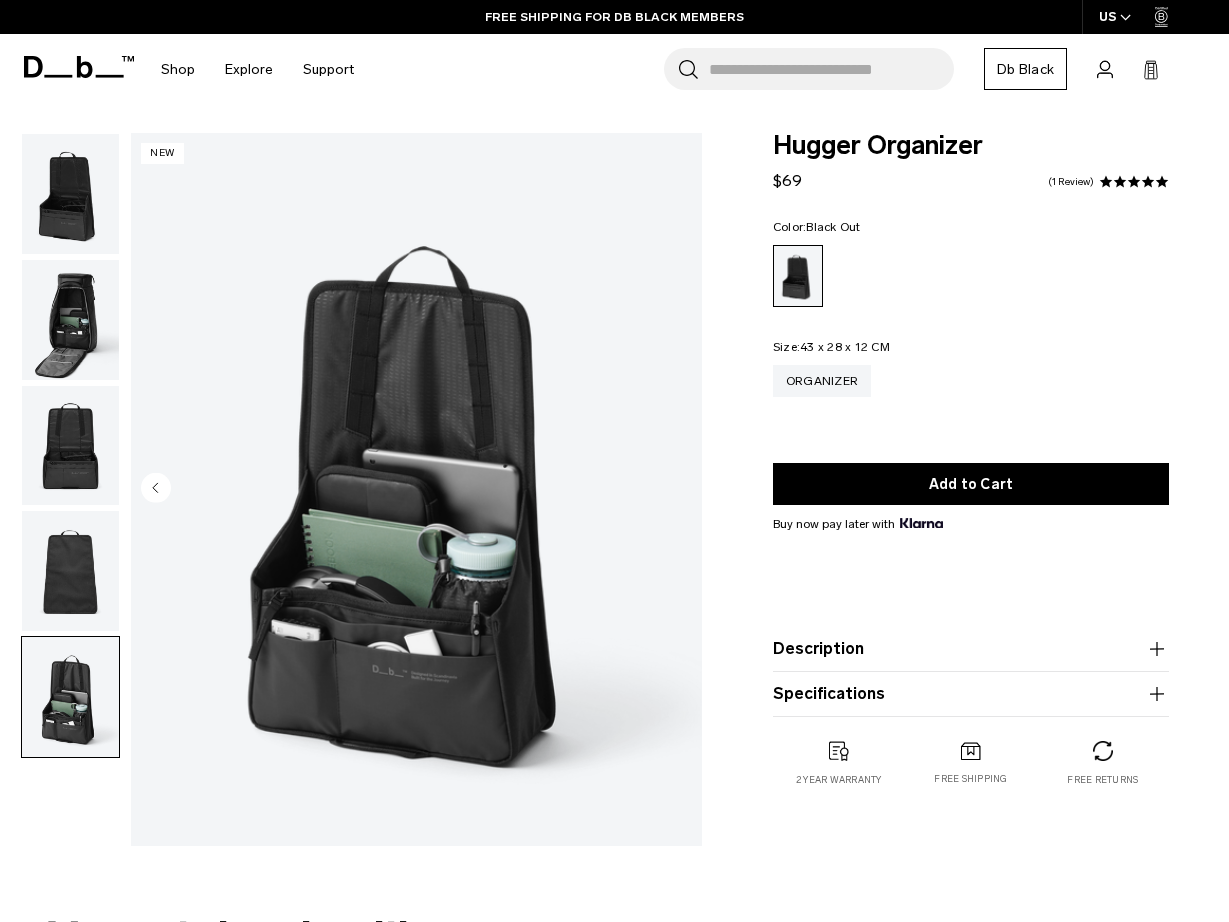 click at bounding box center (70, 194) 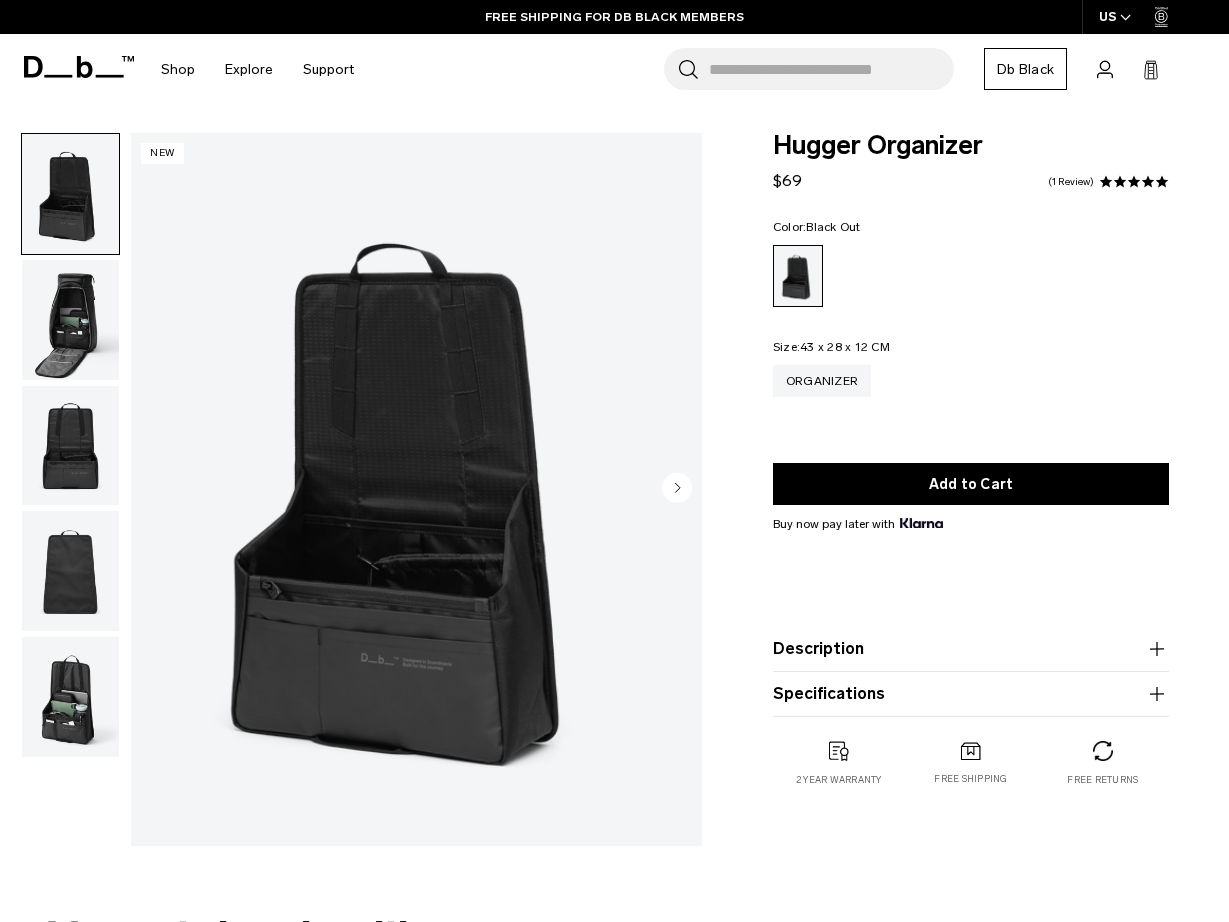 click at bounding box center (70, 320) 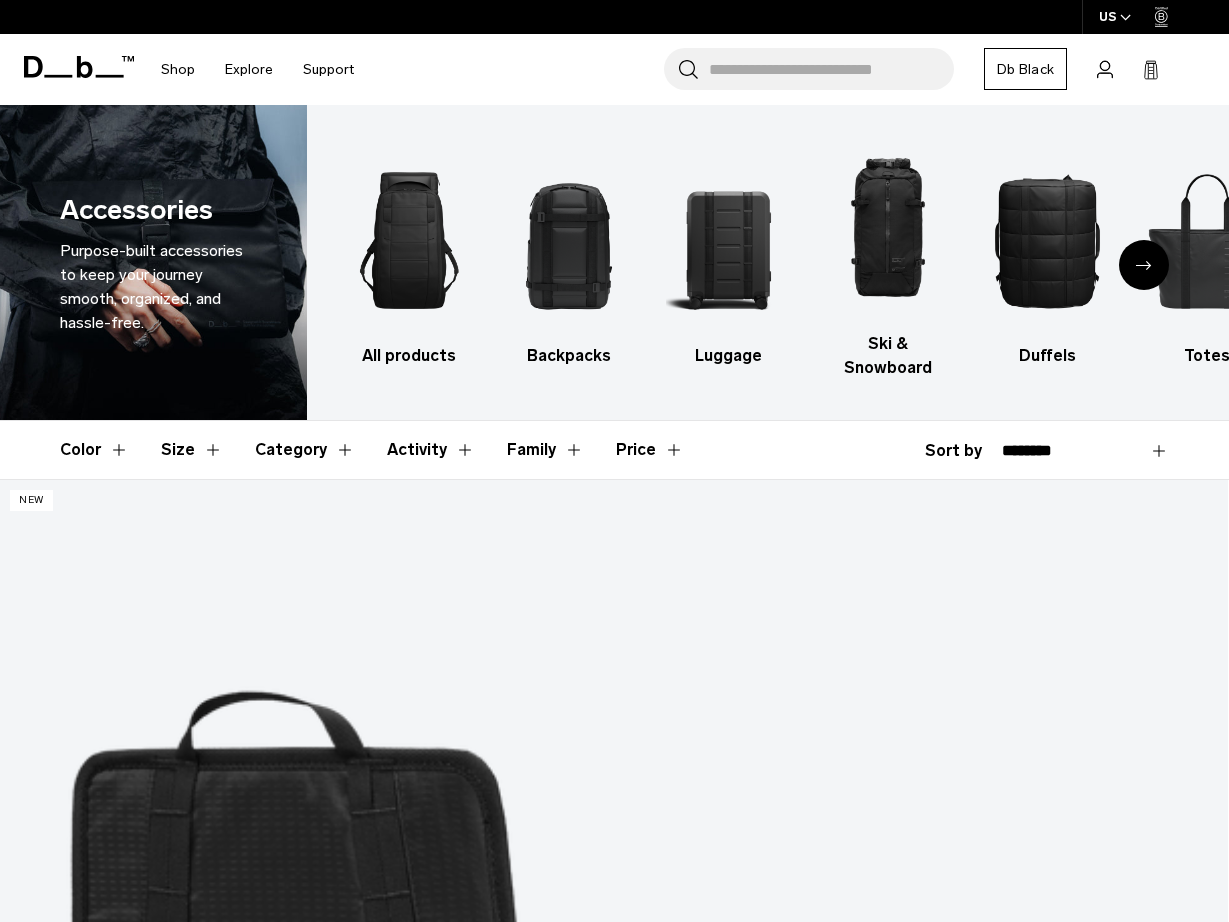 scroll, scrollTop: 0, scrollLeft: 0, axis: both 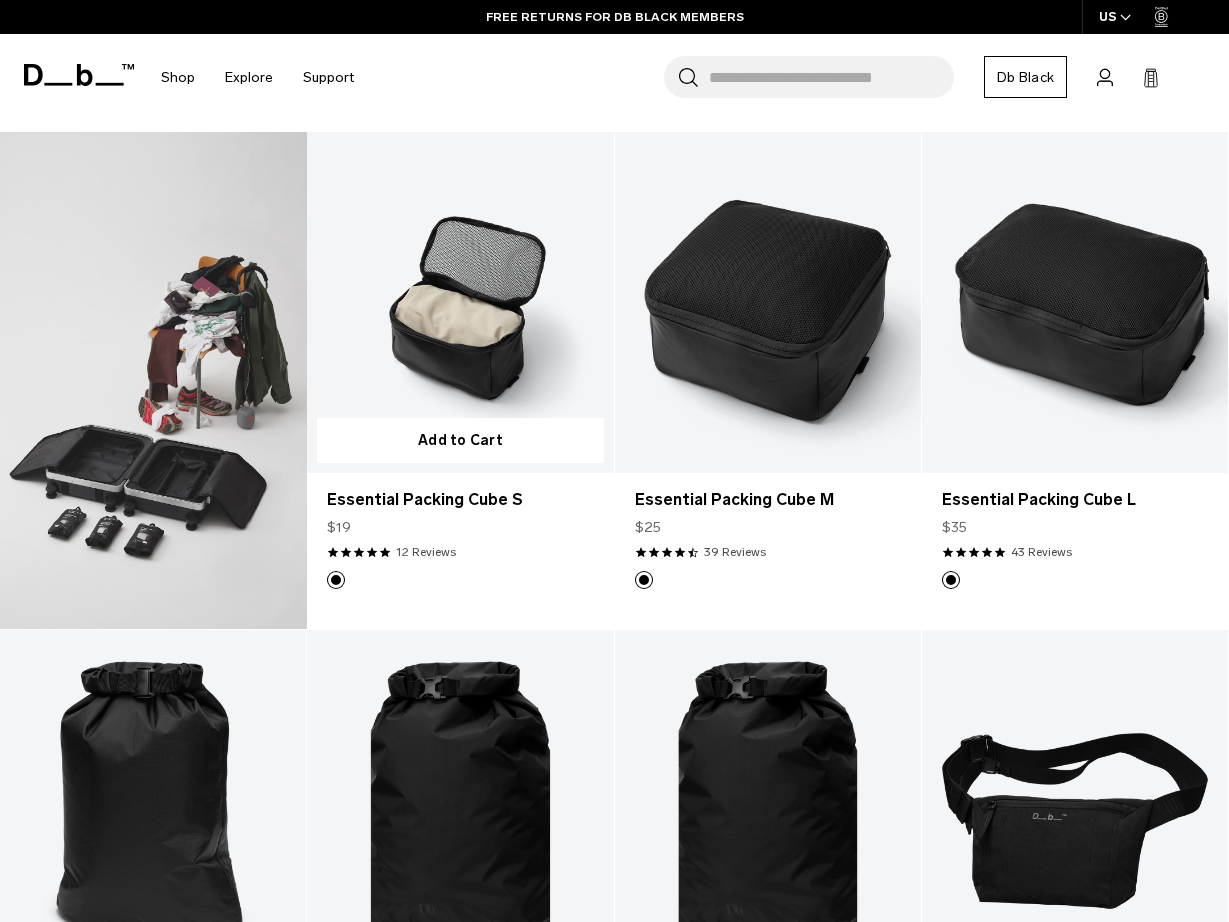 click at bounding box center (460, 302) 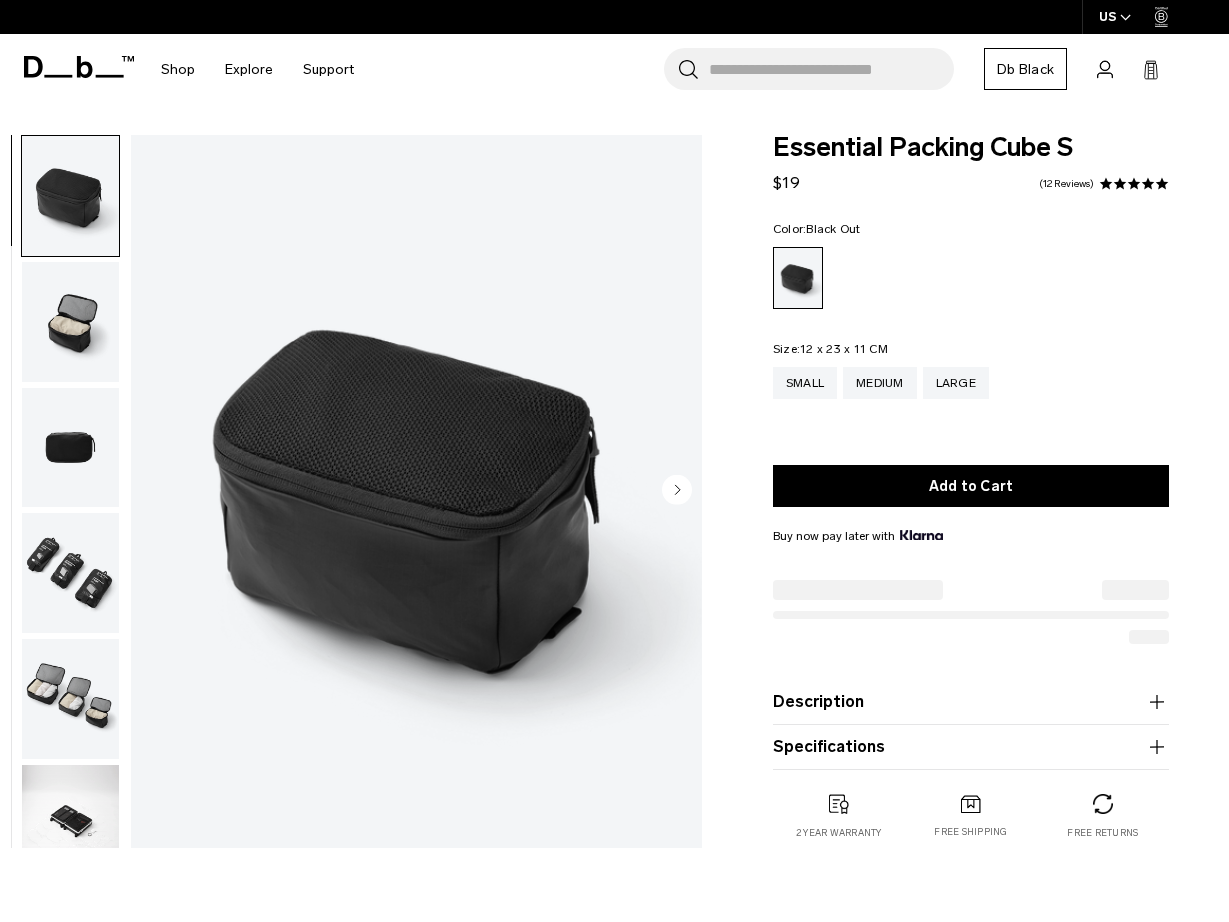 scroll, scrollTop: 0, scrollLeft: 0, axis: both 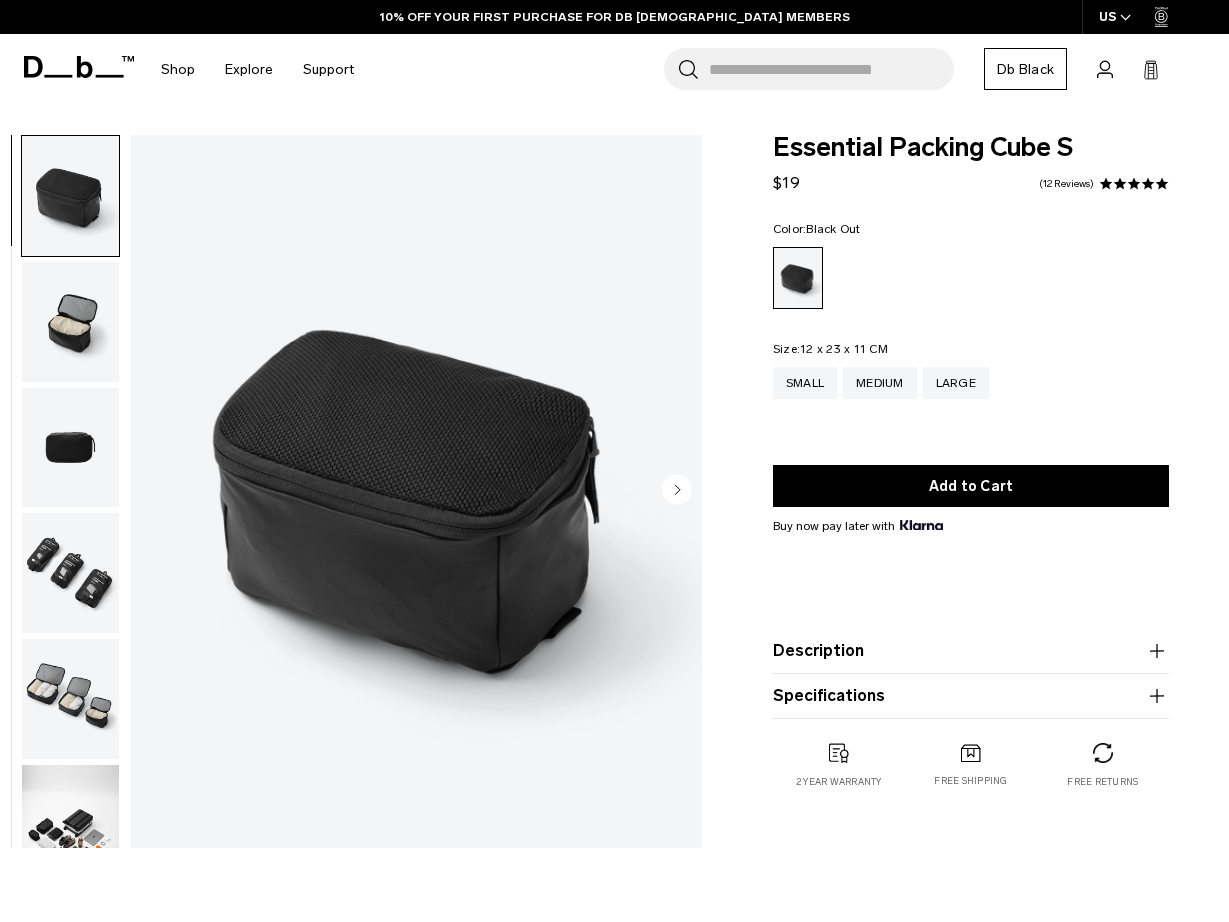click at bounding box center [70, 573] 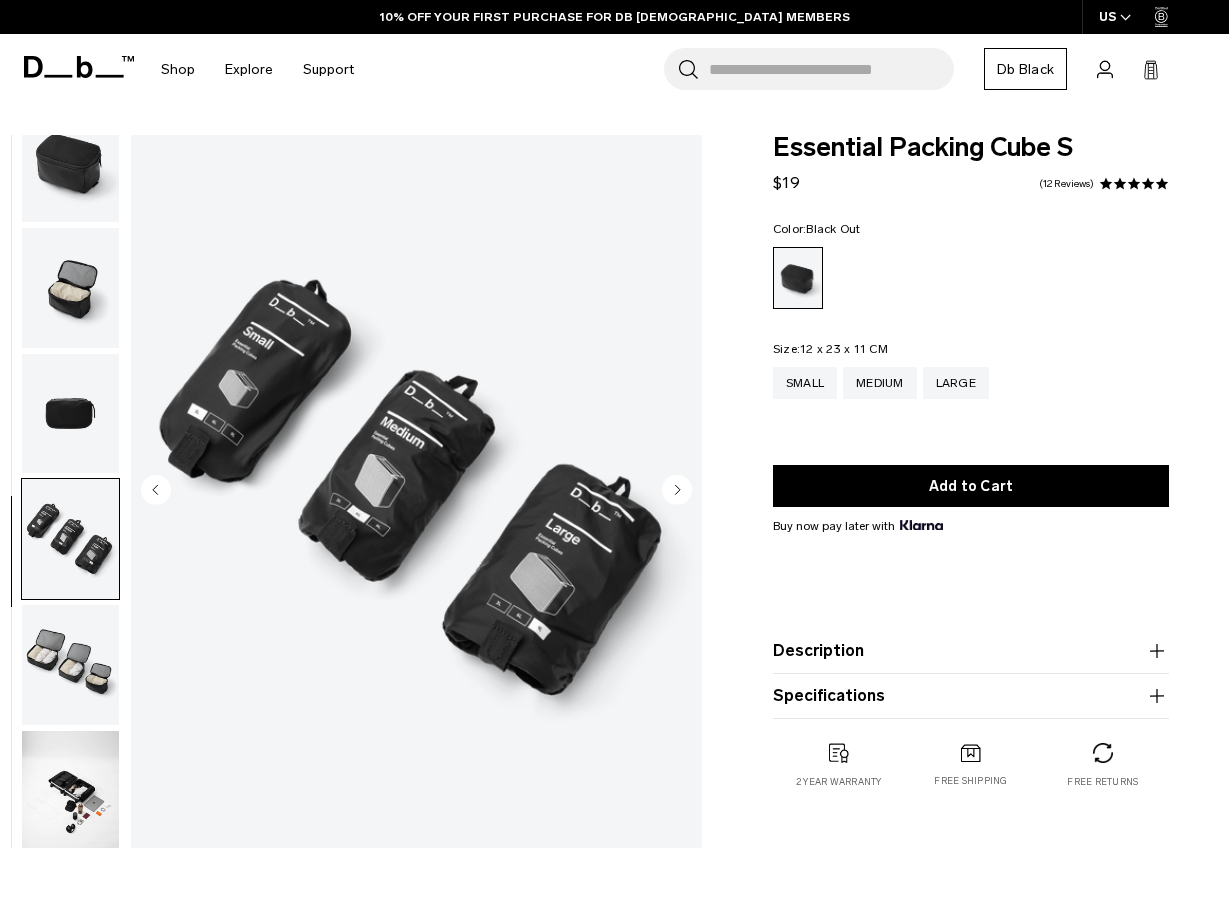 scroll, scrollTop: 37, scrollLeft: 0, axis: vertical 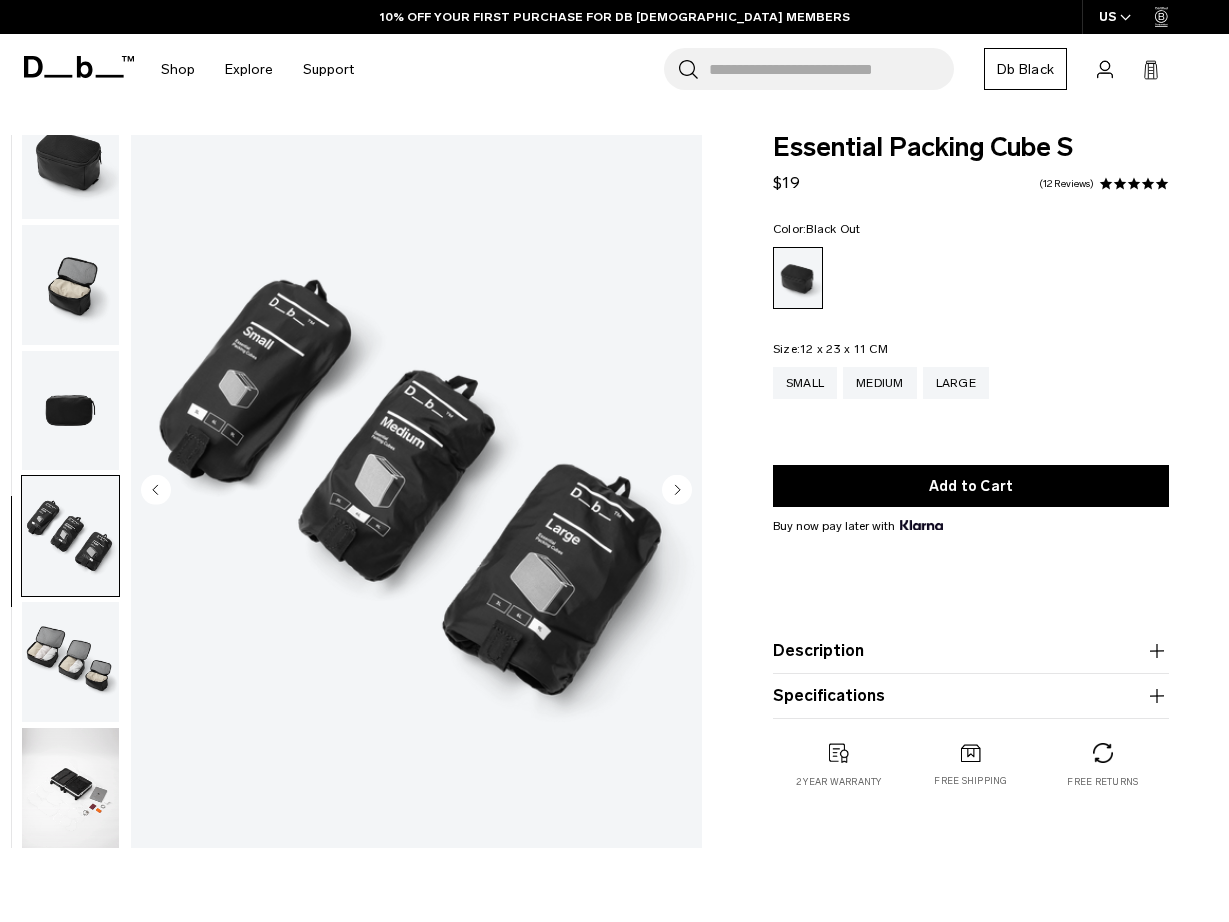 click at bounding box center (70, 662) 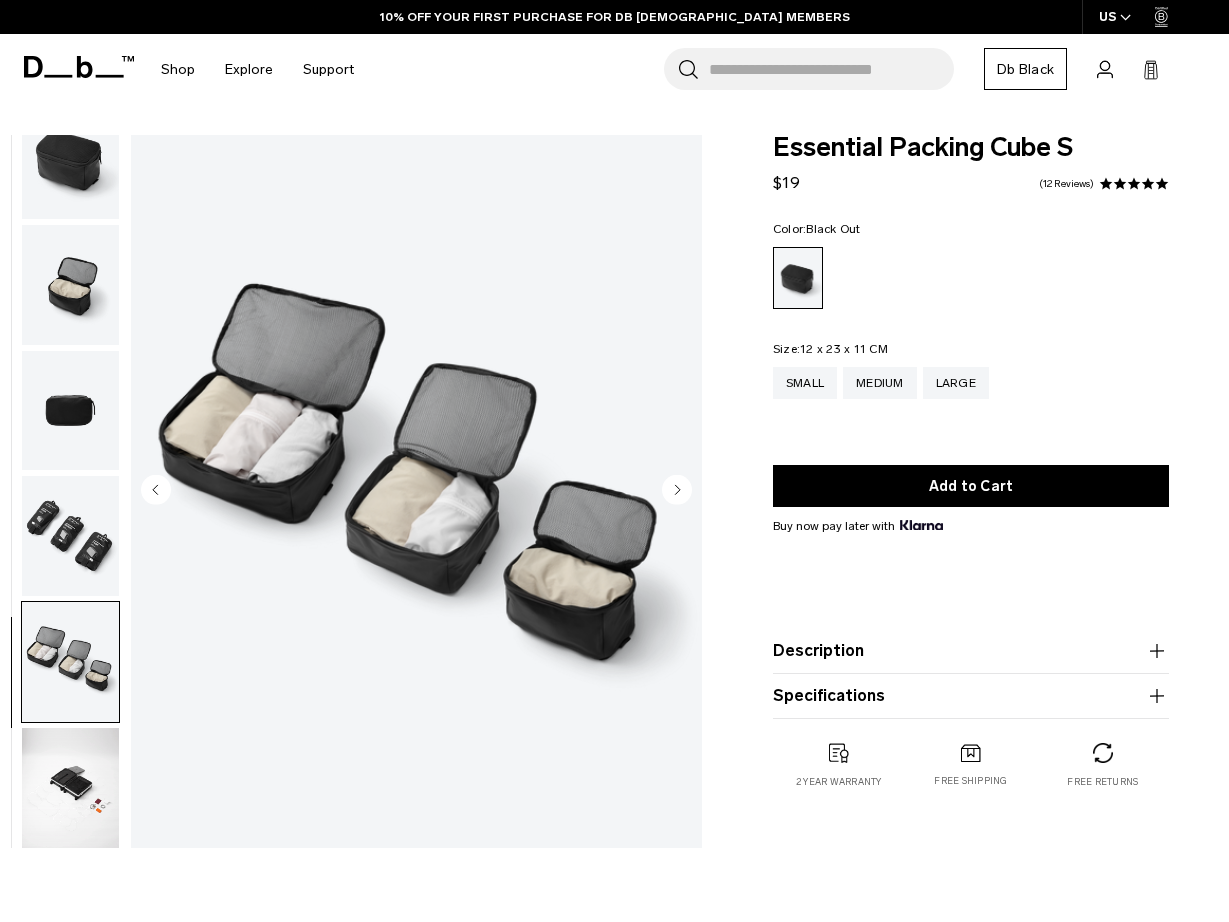 click at bounding box center [70, 788] 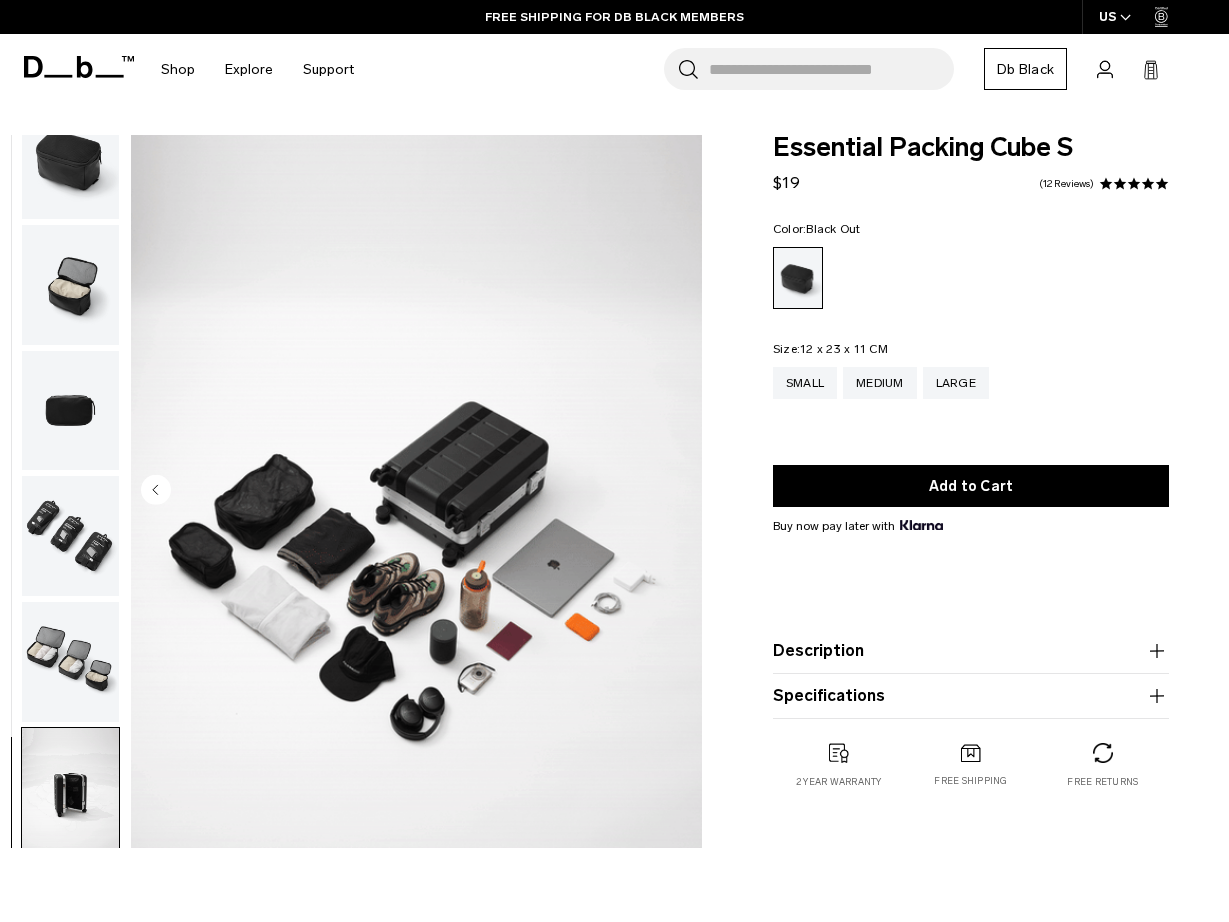 scroll, scrollTop: 12, scrollLeft: 0, axis: vertical 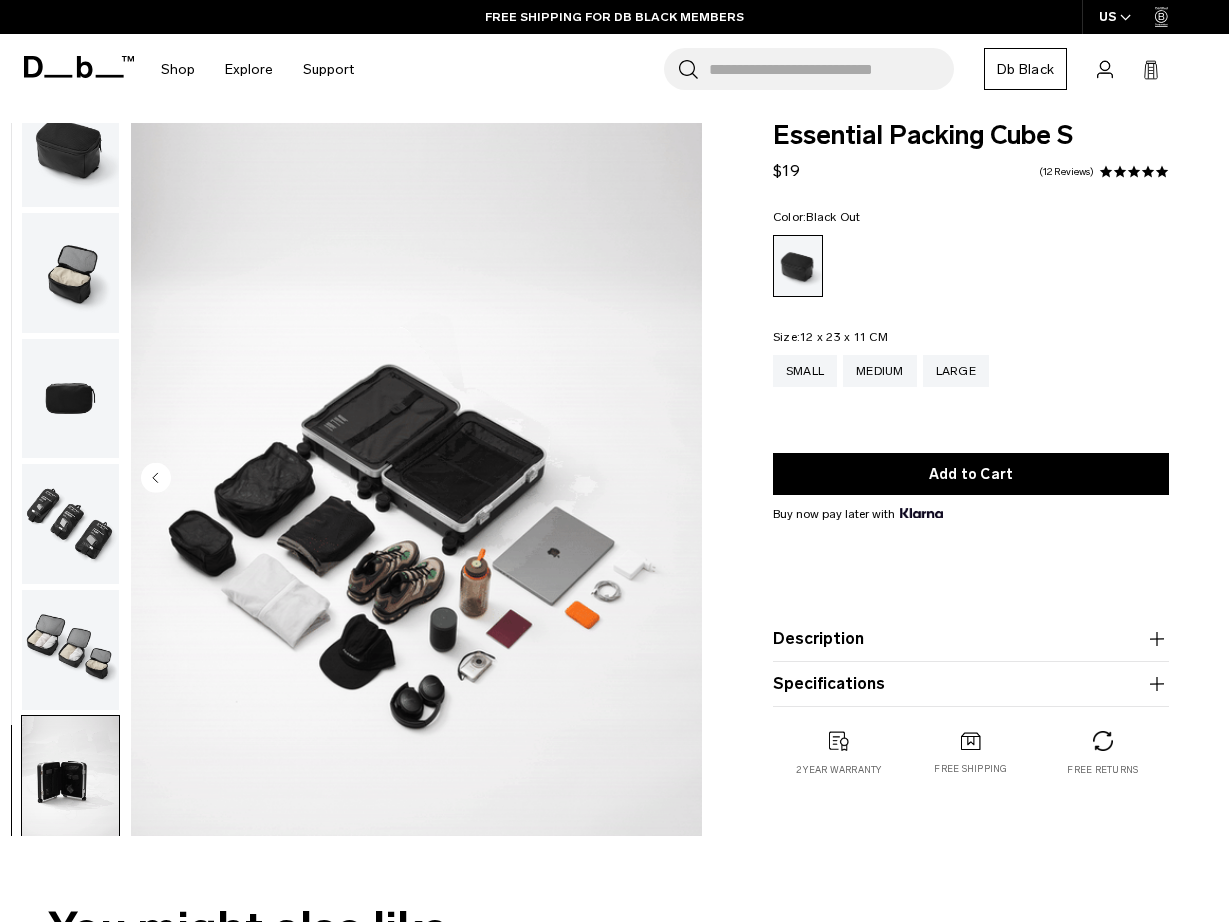 click at bounding box center [70, 524] 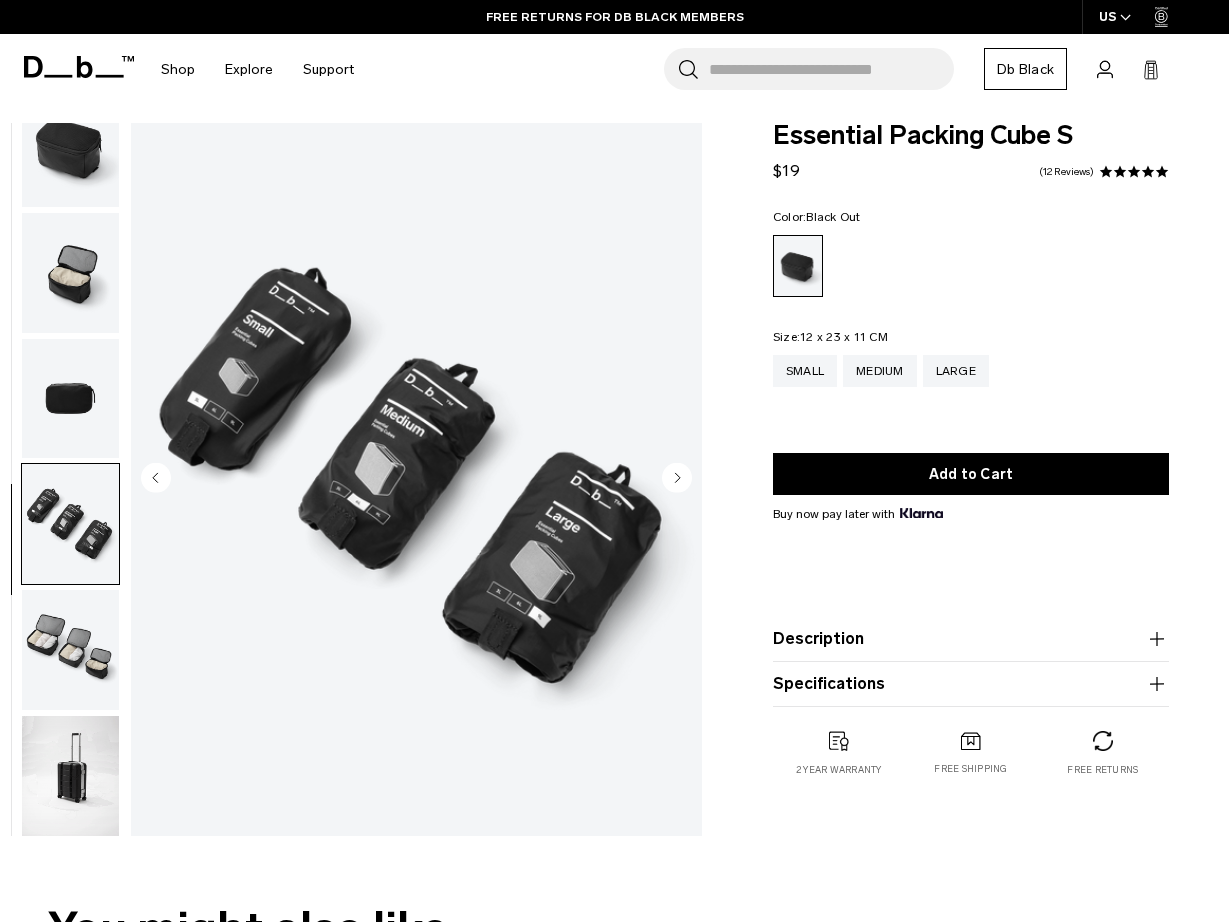 click at bounding box center (70, 650) 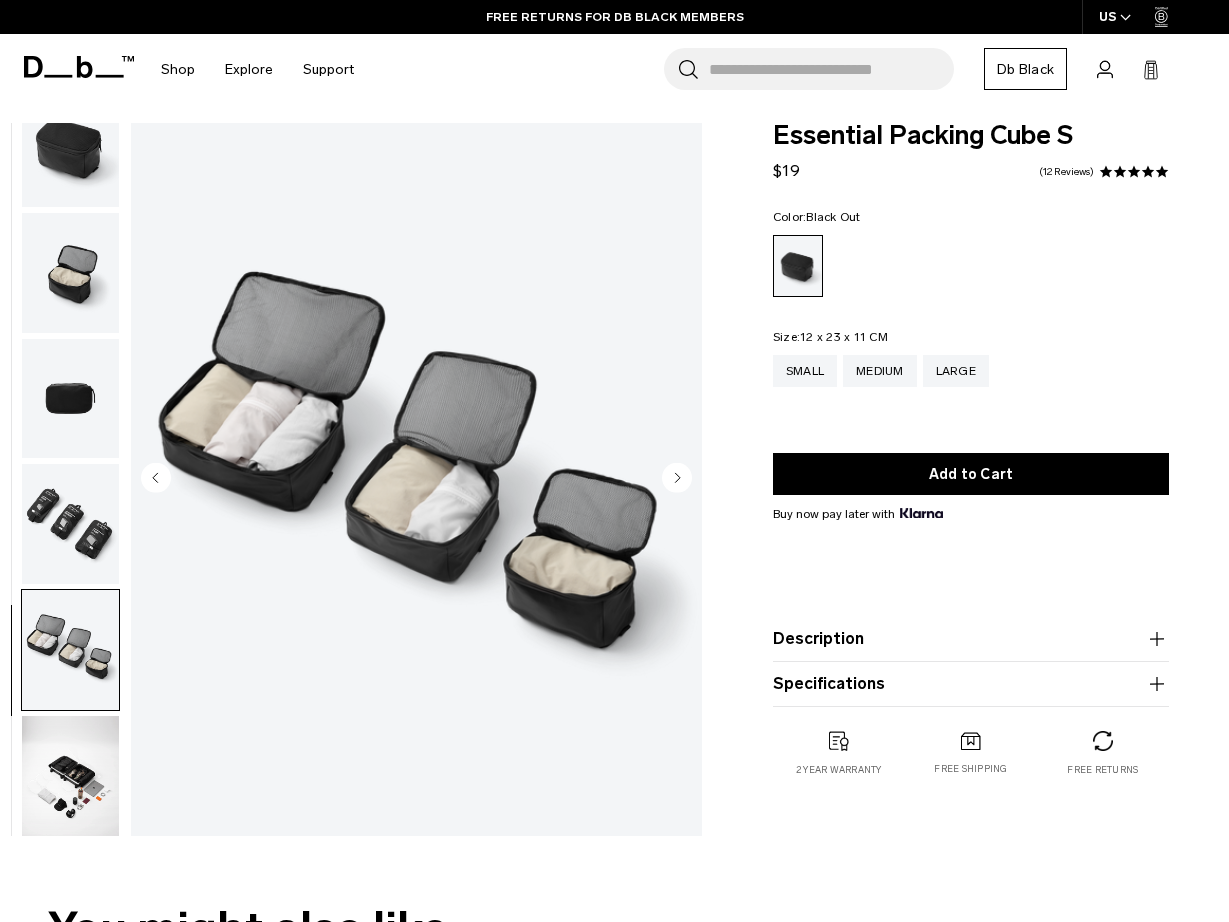 scroll, scrollTop: 15, scrollLeft: 0, axis: vertical 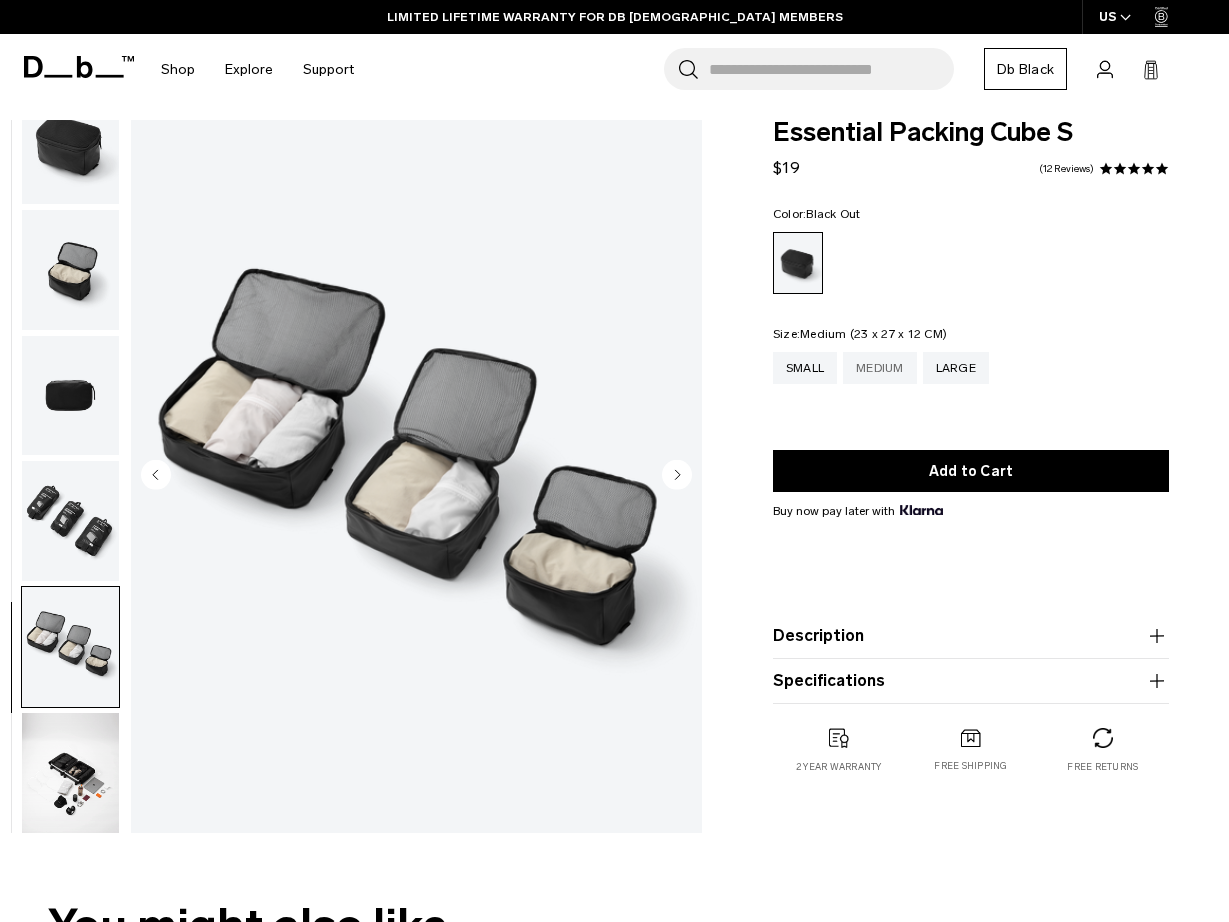 click on "Medium" at bounding box center (880, 368) 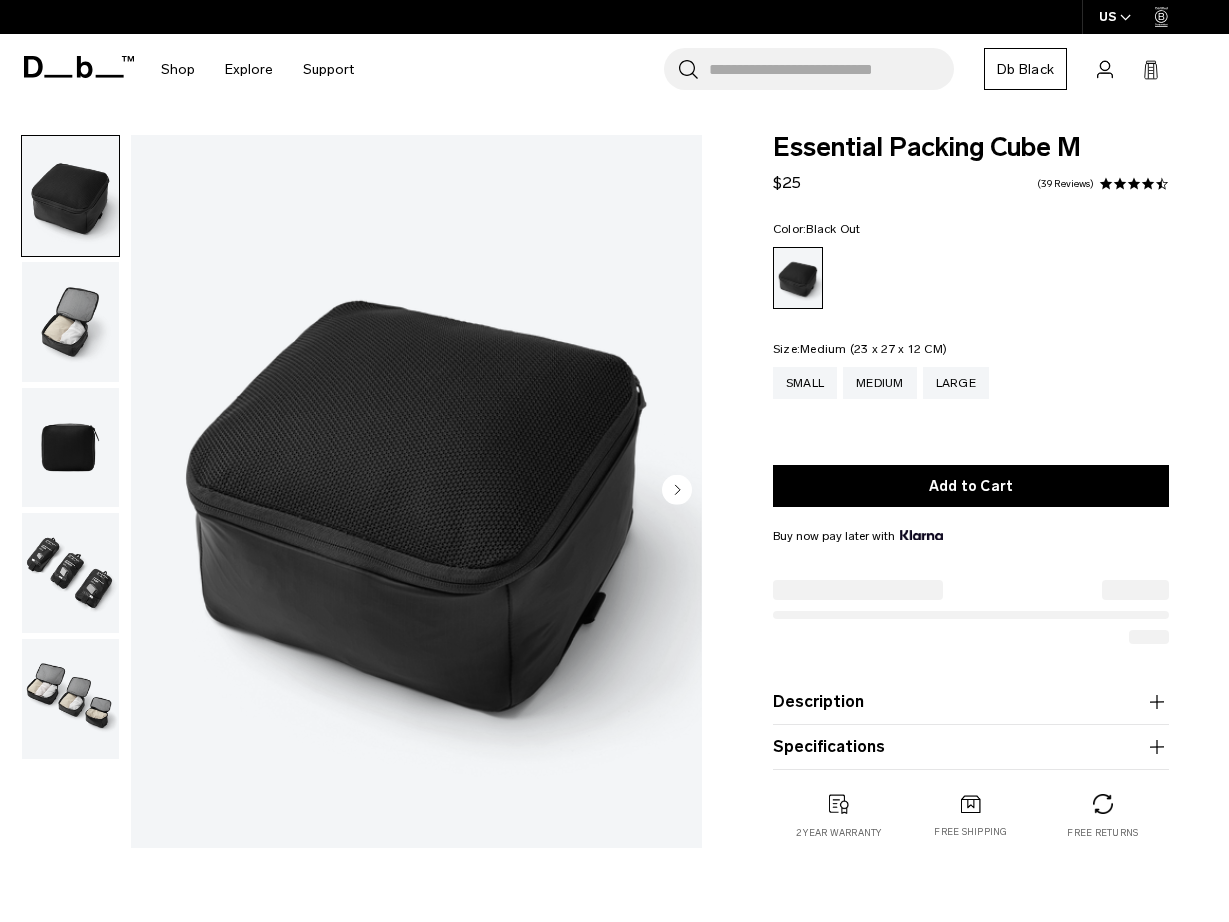 scroll, scrollTop: 0, scrollLeft: 0, axis: both 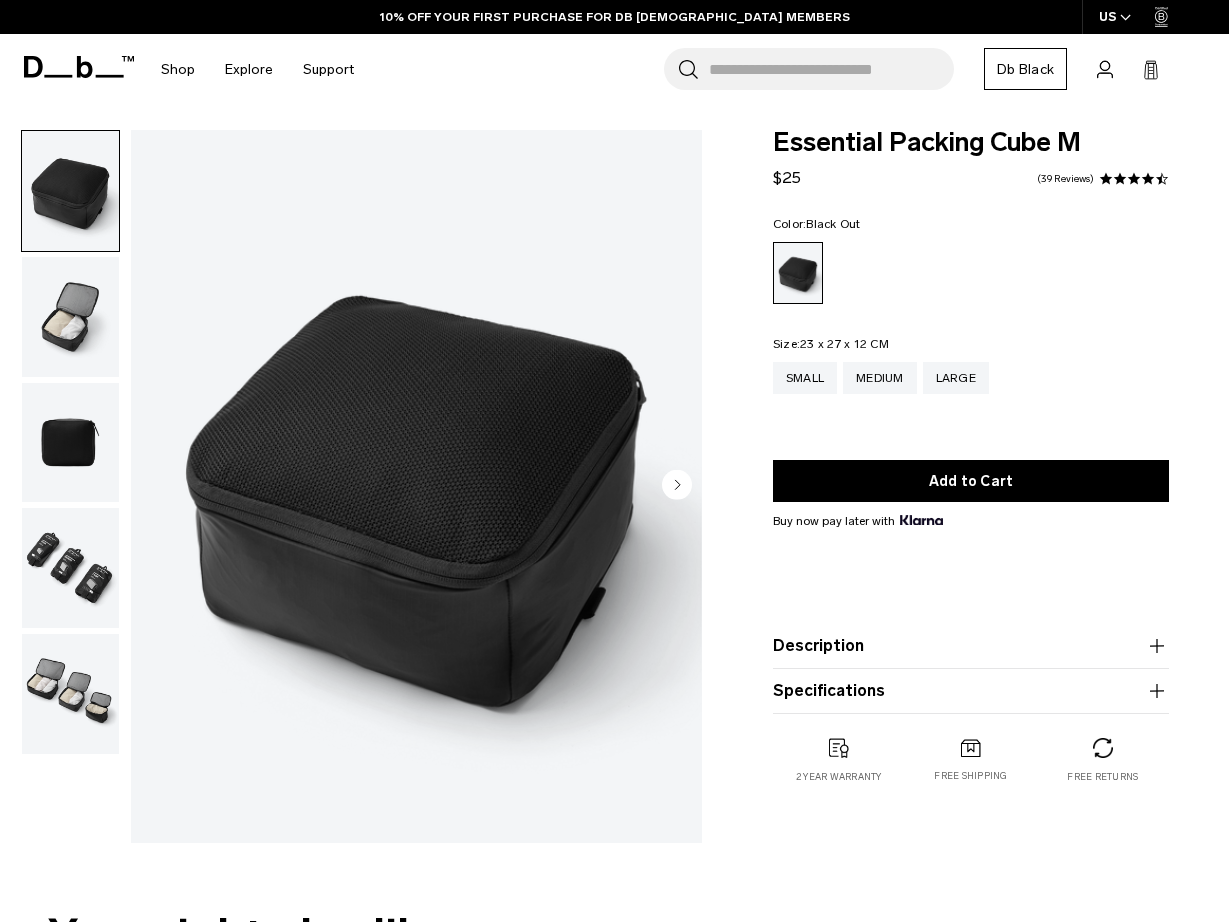 click at bounding box center [70, 568] 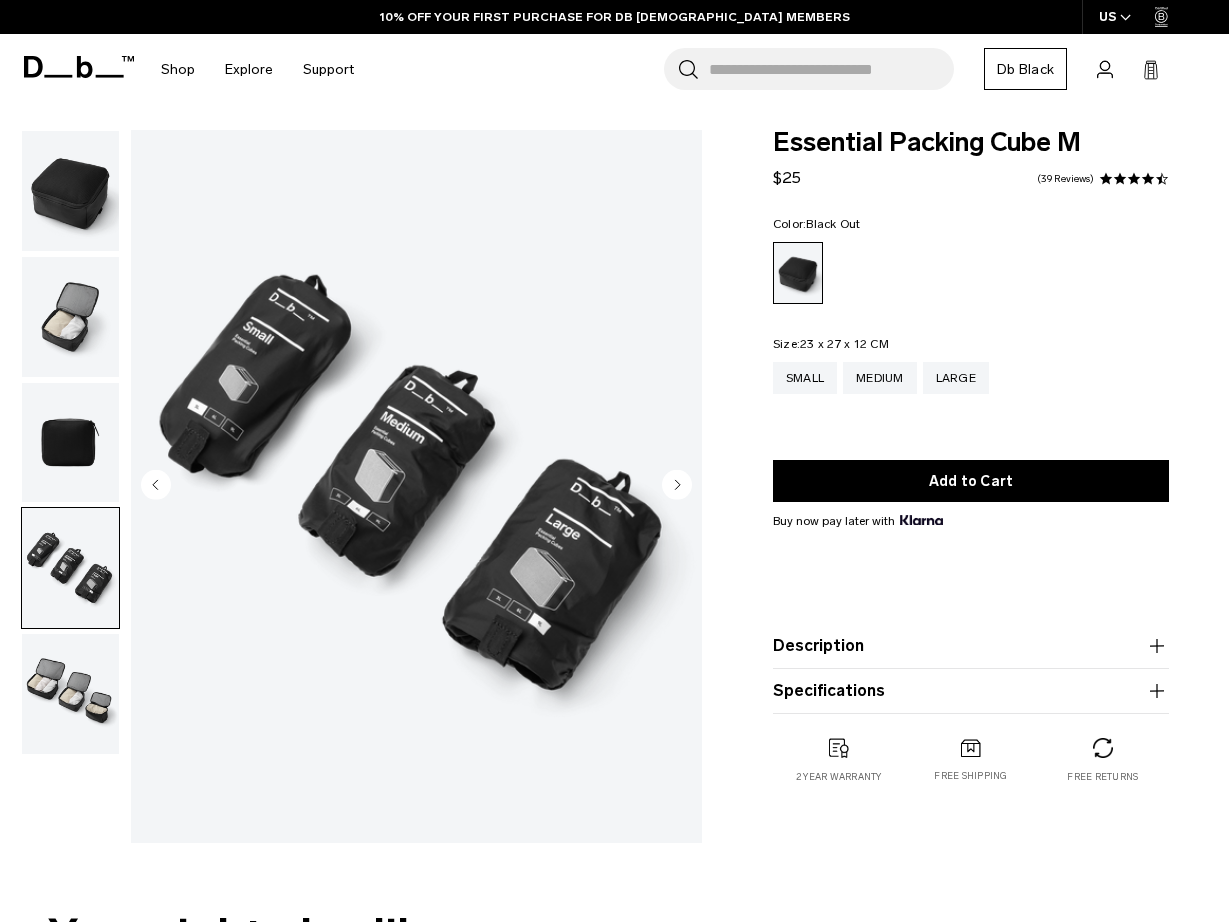 scroll, scrollTop: 8, scrollLeft: 0, axis: vertical 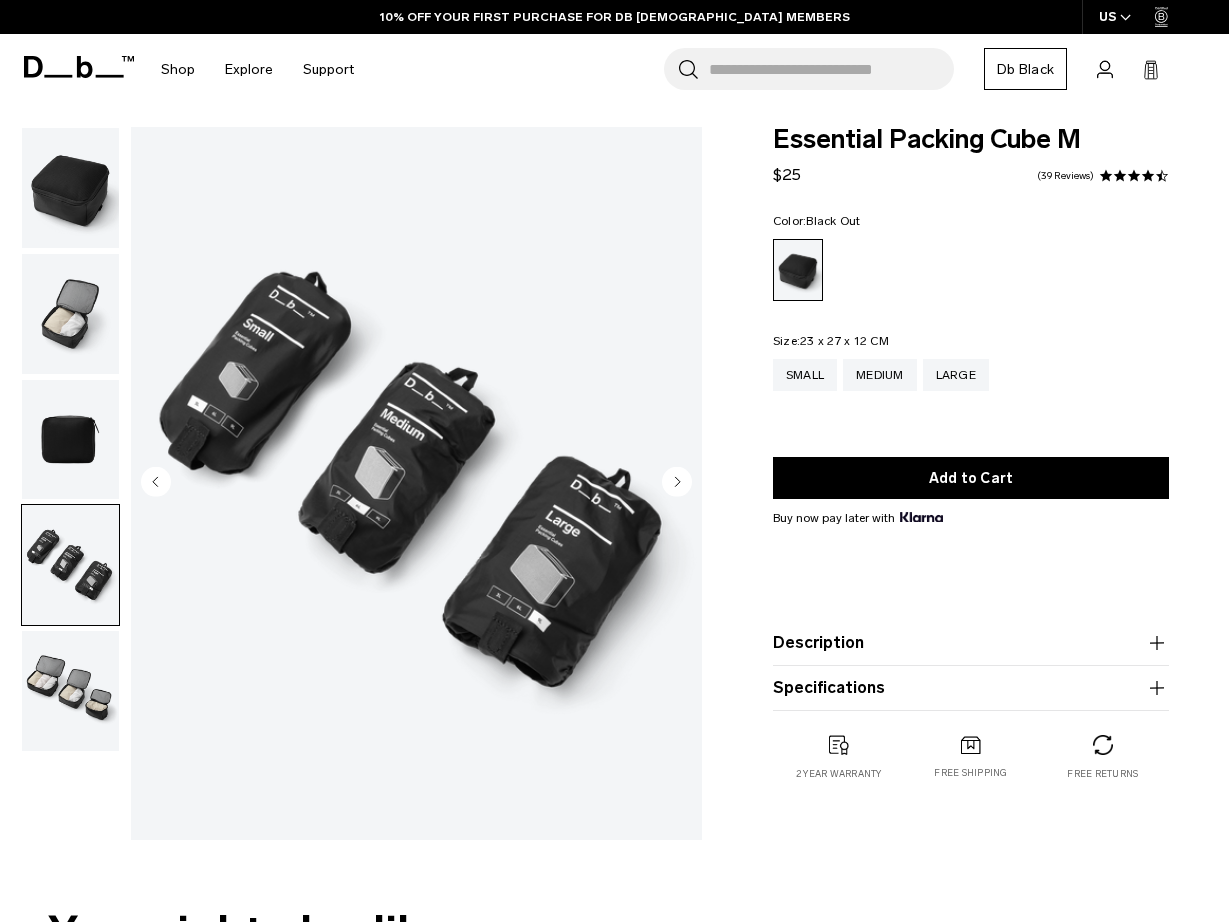 click at bounding box center (70, 440) 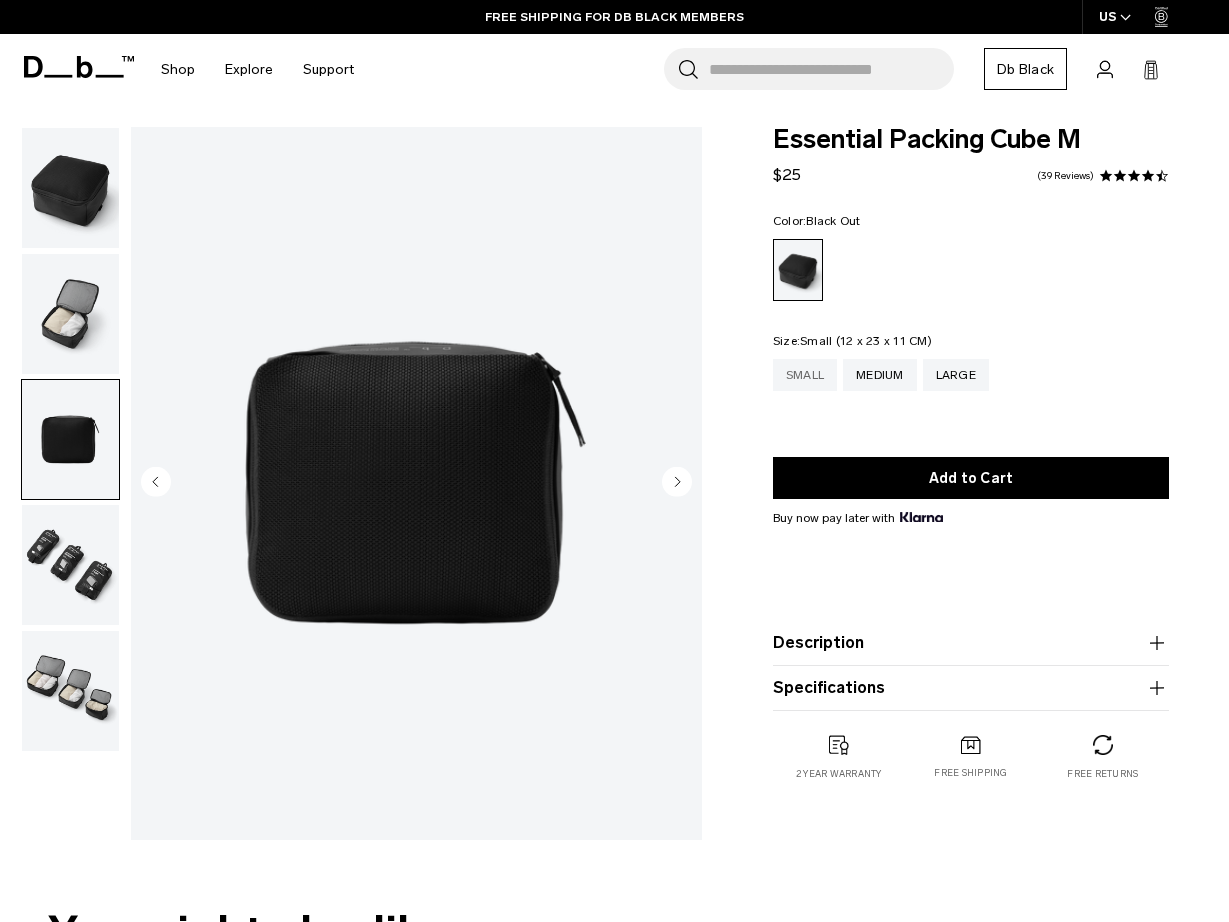 click on "Small" at bounding box center (805, 375) 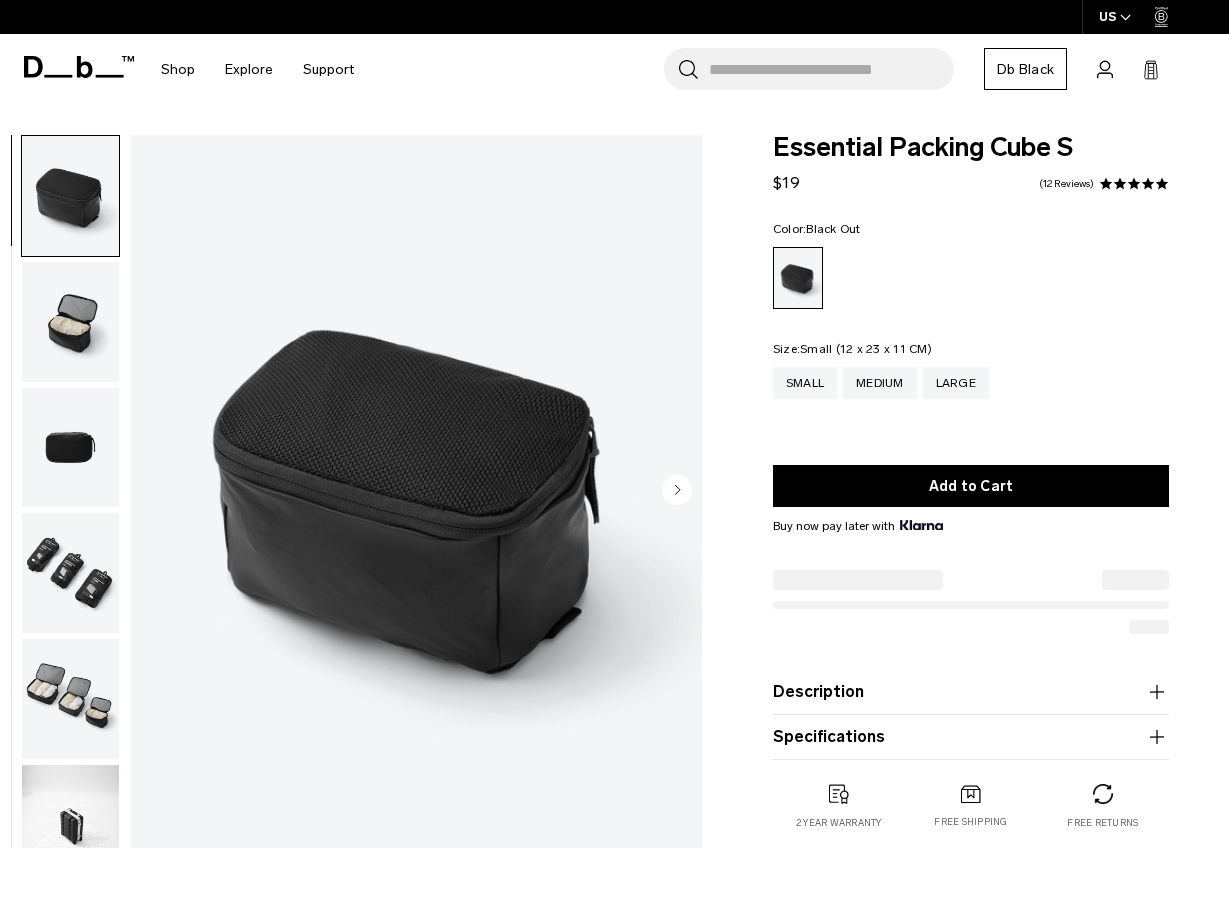 scroll, scrollTop: 0, scrollLeft: 0, axis: both 